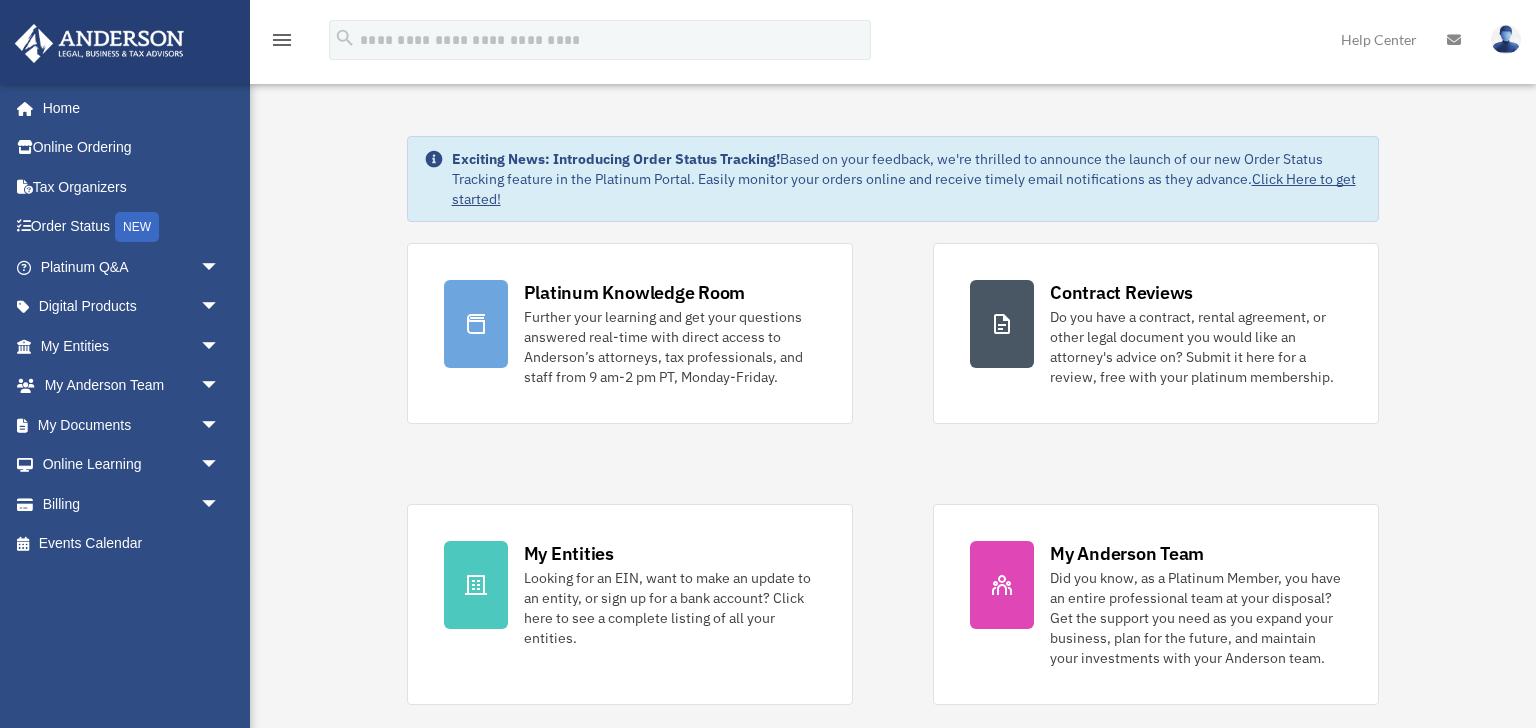 scroll, scrollTop: 0, scrollLeft: 0, axis: both 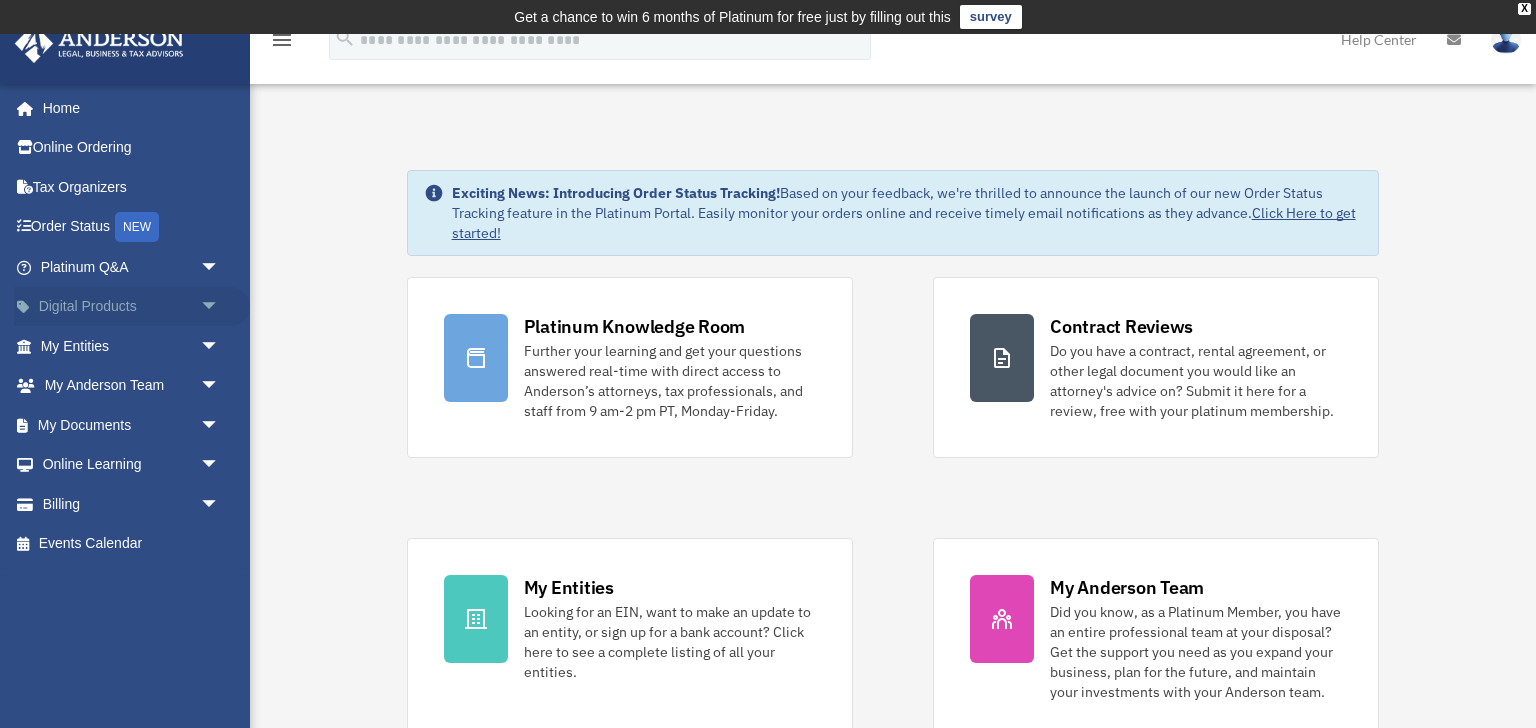 click on "Digital Products arrow_drop_down" at bounding box center (132, 307) 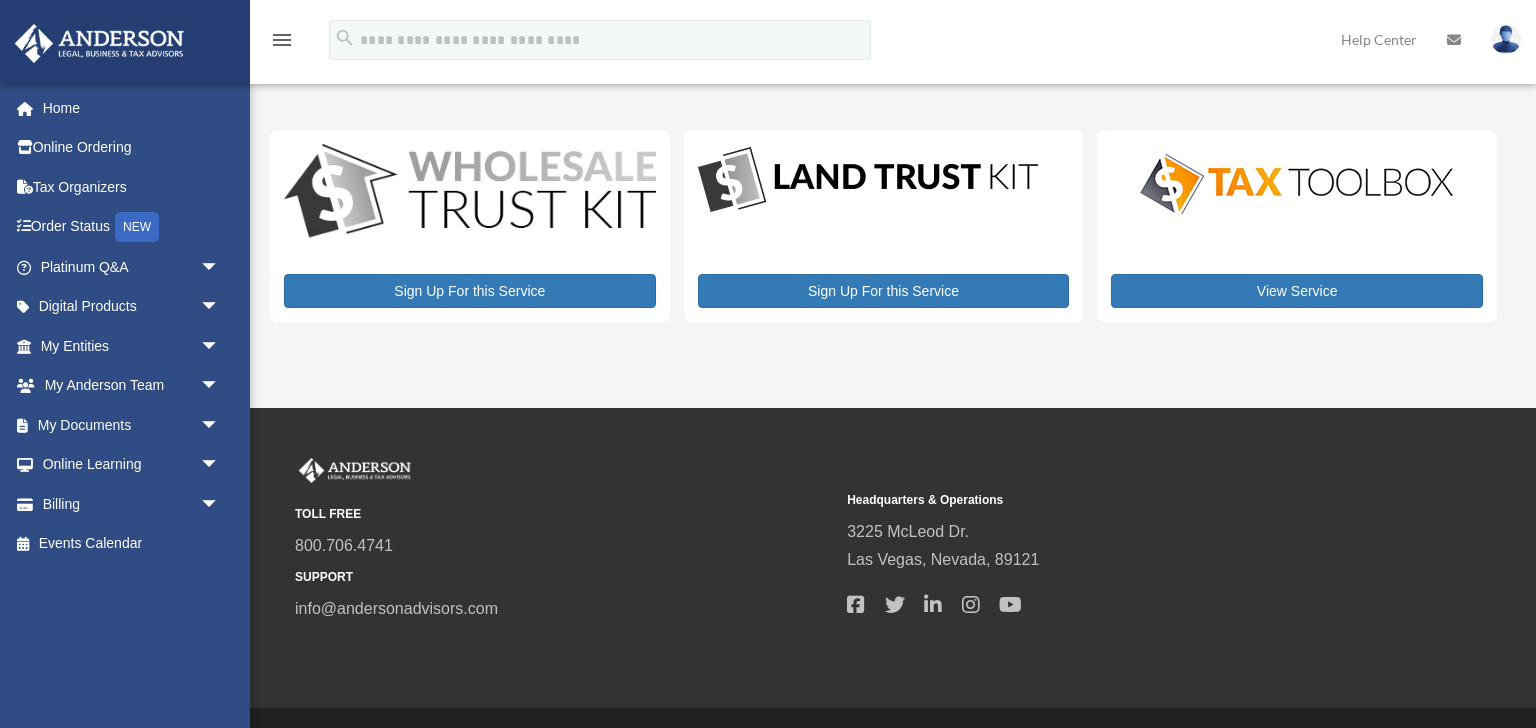 scroll, scrollTop: 0, scrollLeft: 0, axis: both 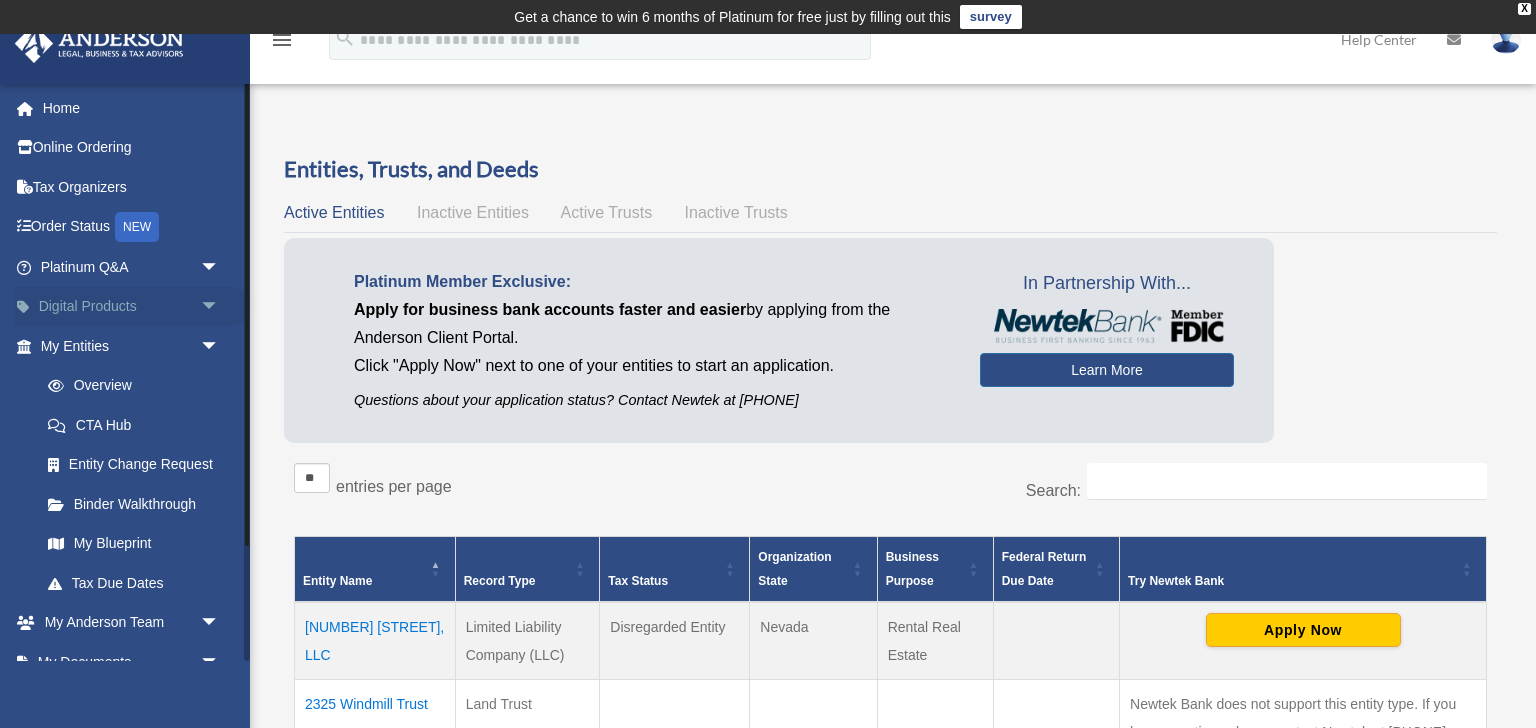 click on "arrow_drop_down" at bounding box center [220, 307] 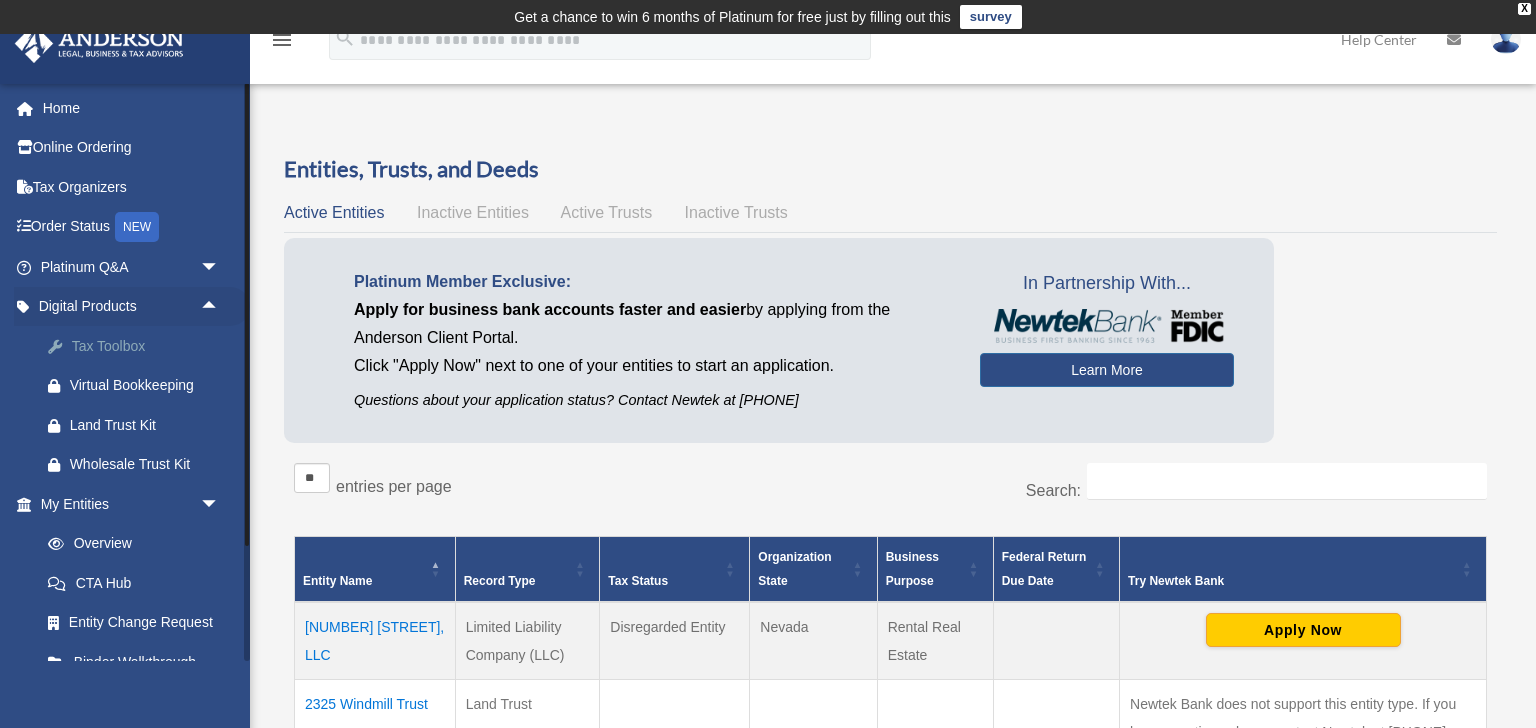 click on "Tax Toolbox" at bounding box center (147, 346) 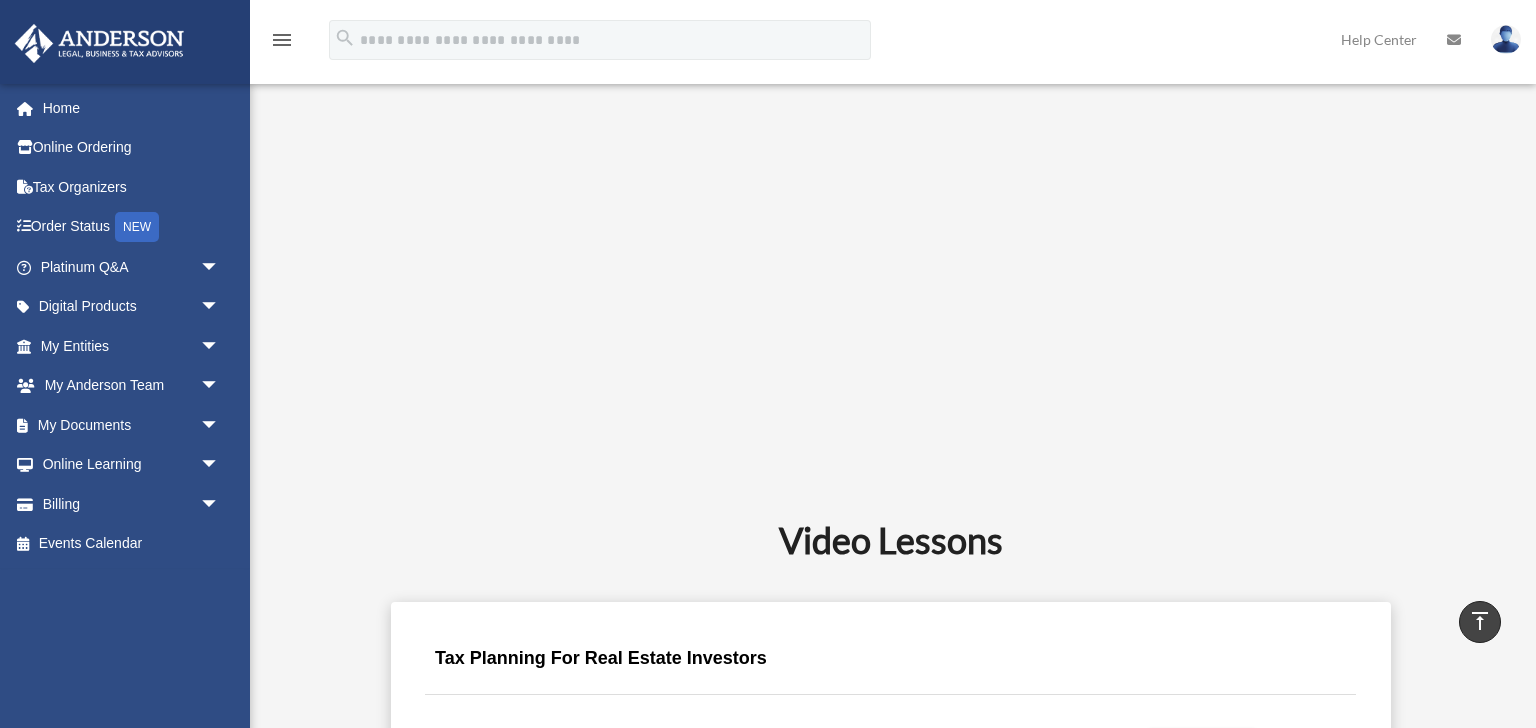 scroll, scrollTop: 569, scrollLeft: 0, axis: vertical 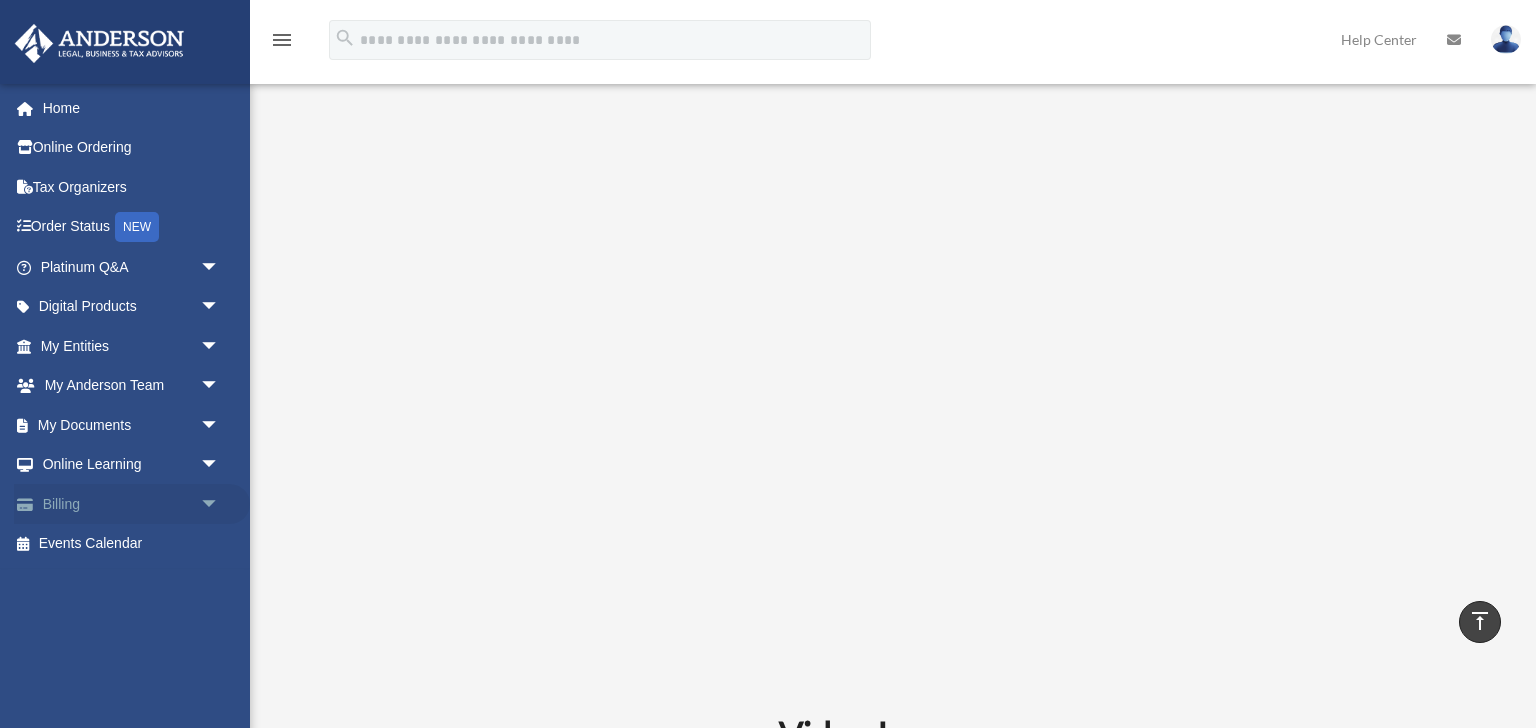 click on "arrow_drop_down" at bounding box center [220, 504] 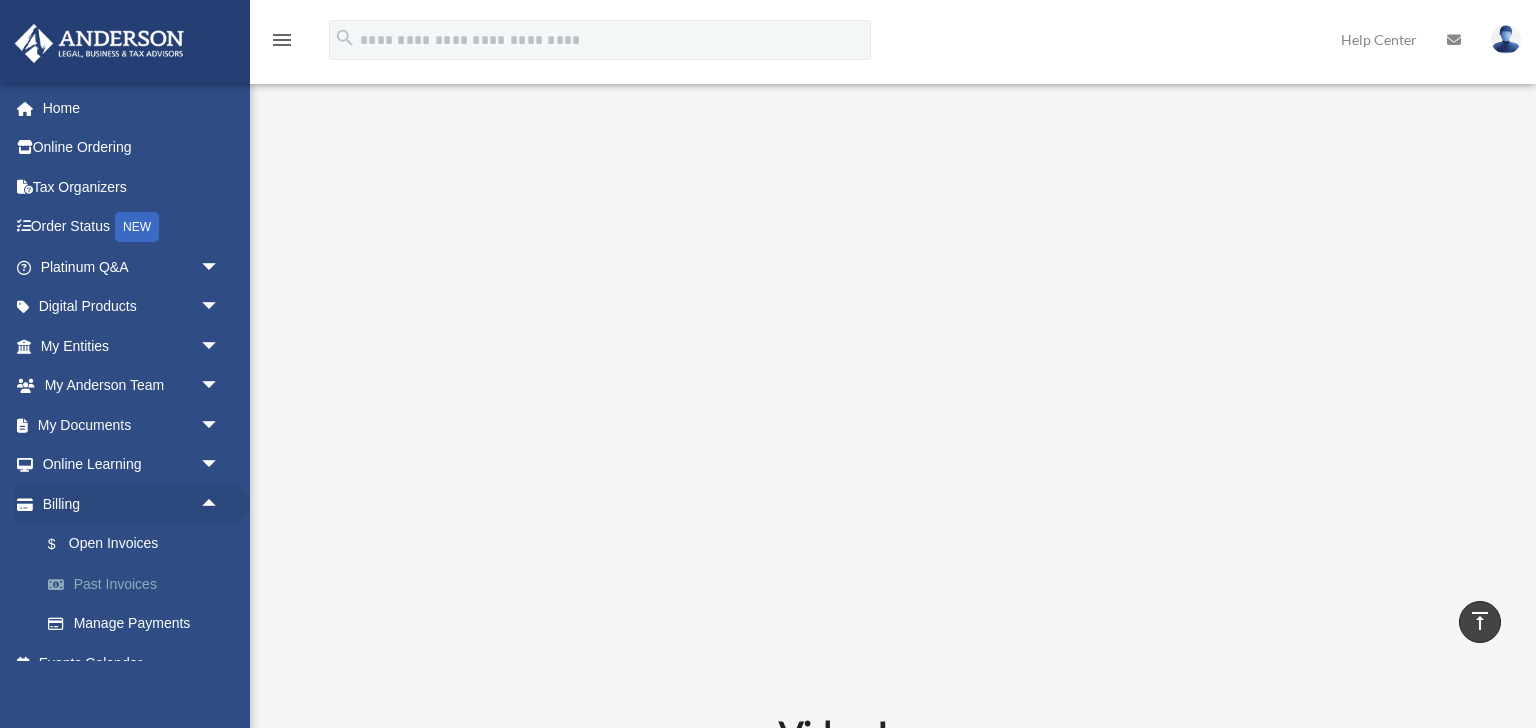 scroll, scrollTop: 26, scrollLeft: 0, axis: vertical 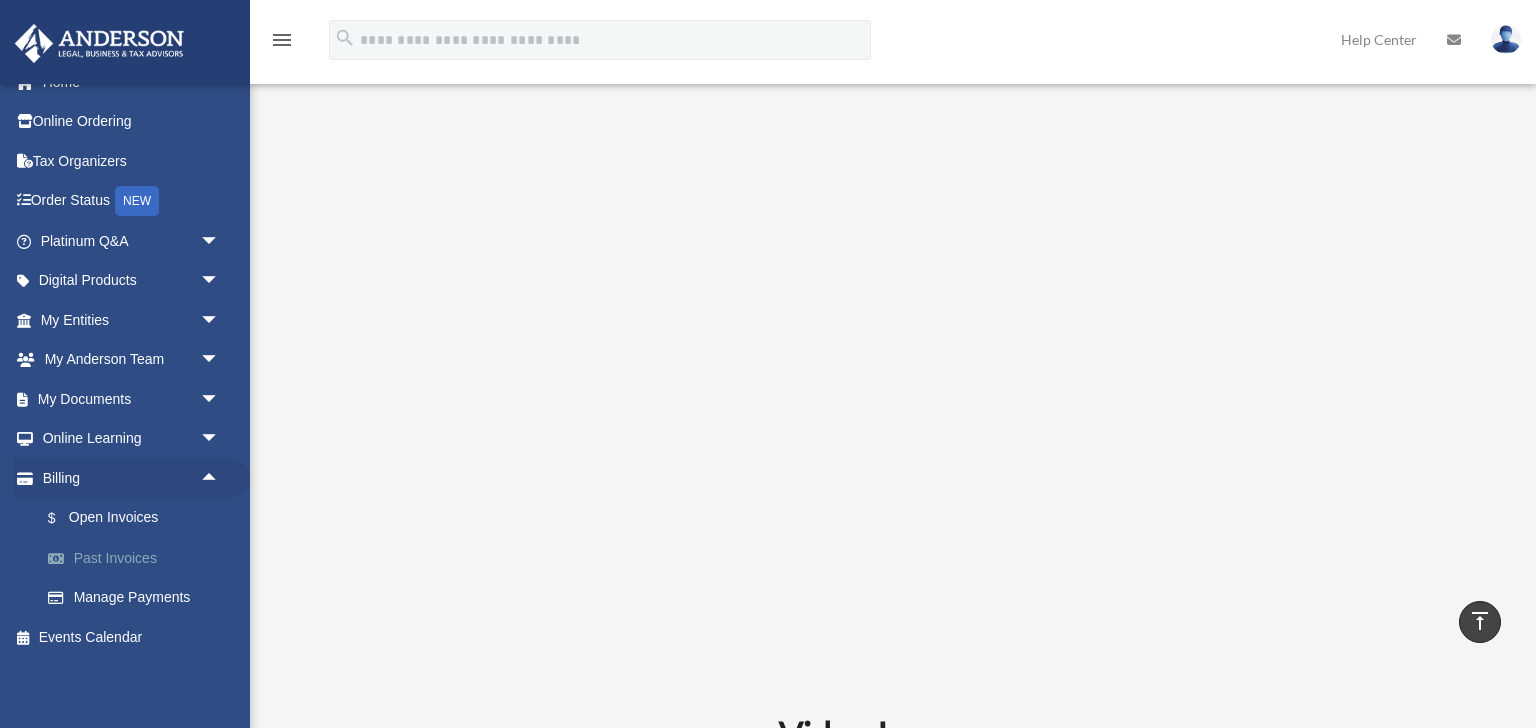 click on "Past Invoices" at bounding box center (139, 558) 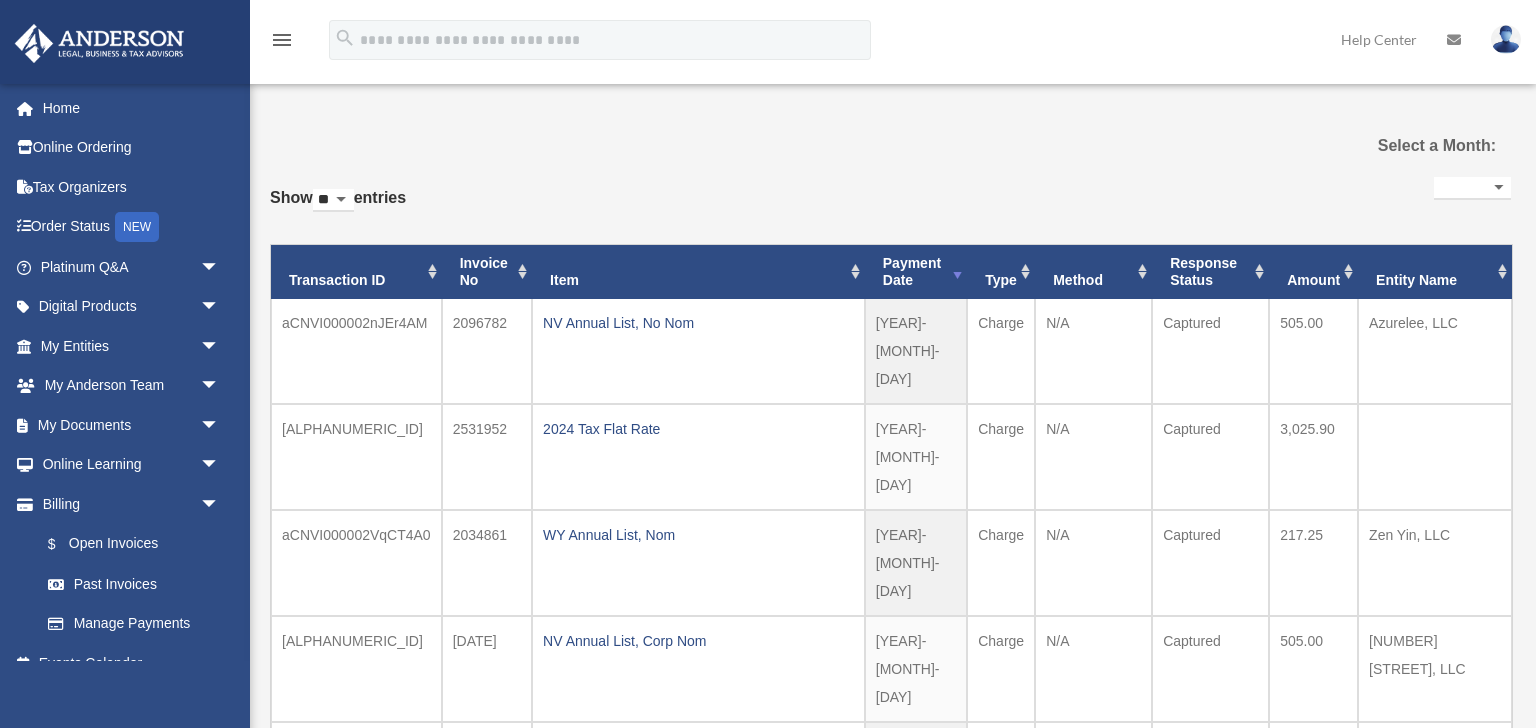 scroll, scrollTop: 0, scrollLeft: 0, axis: both 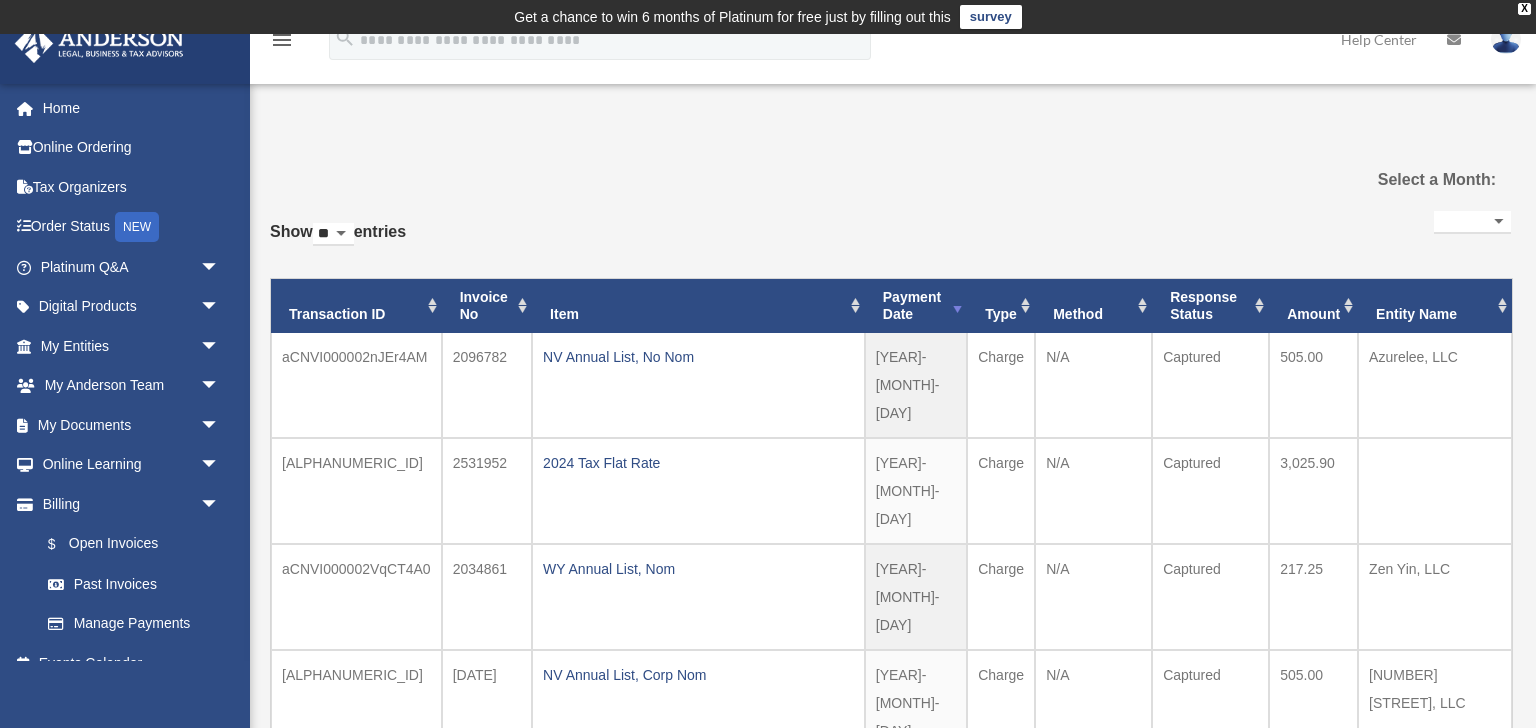 click on "**********" at bounding box center [1472, 222] 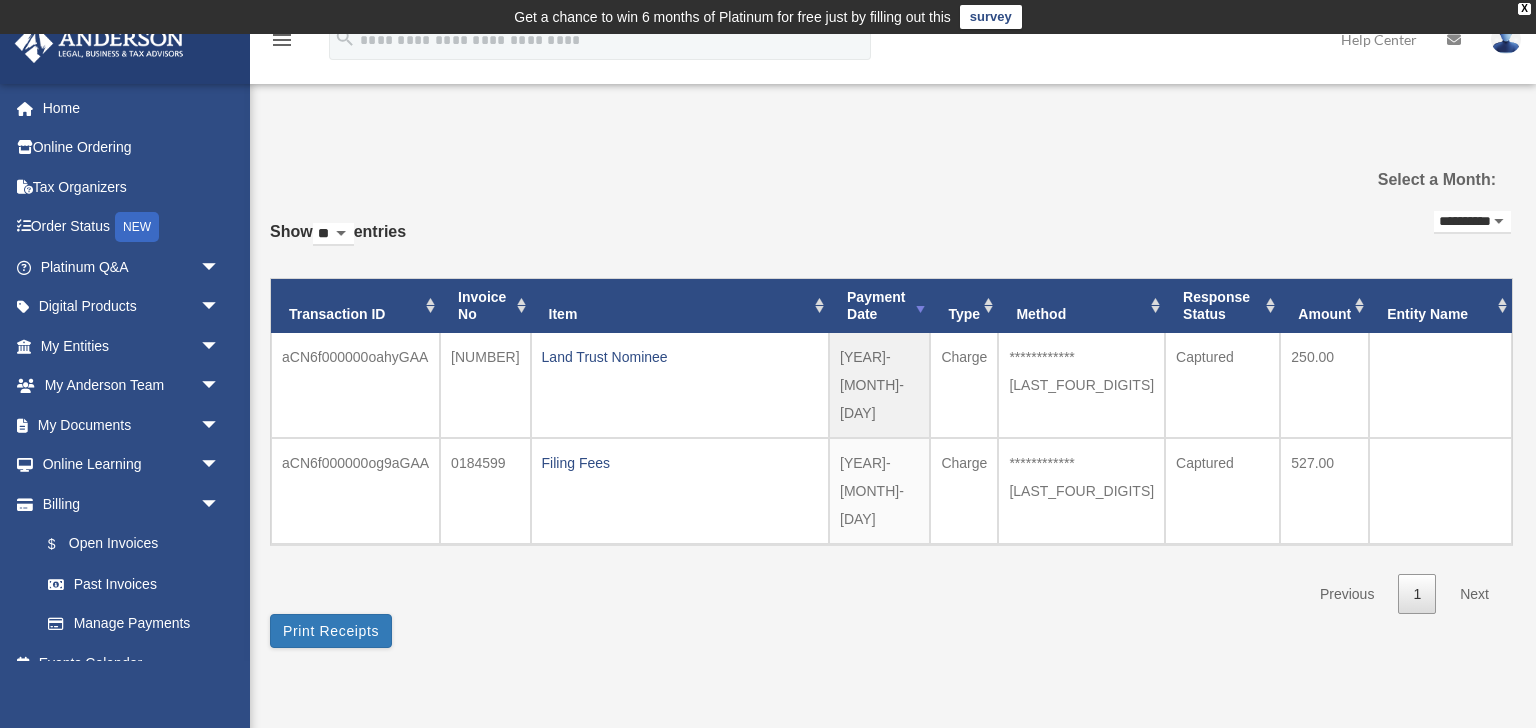 click on "**********" at bounding box center (1472, 222) 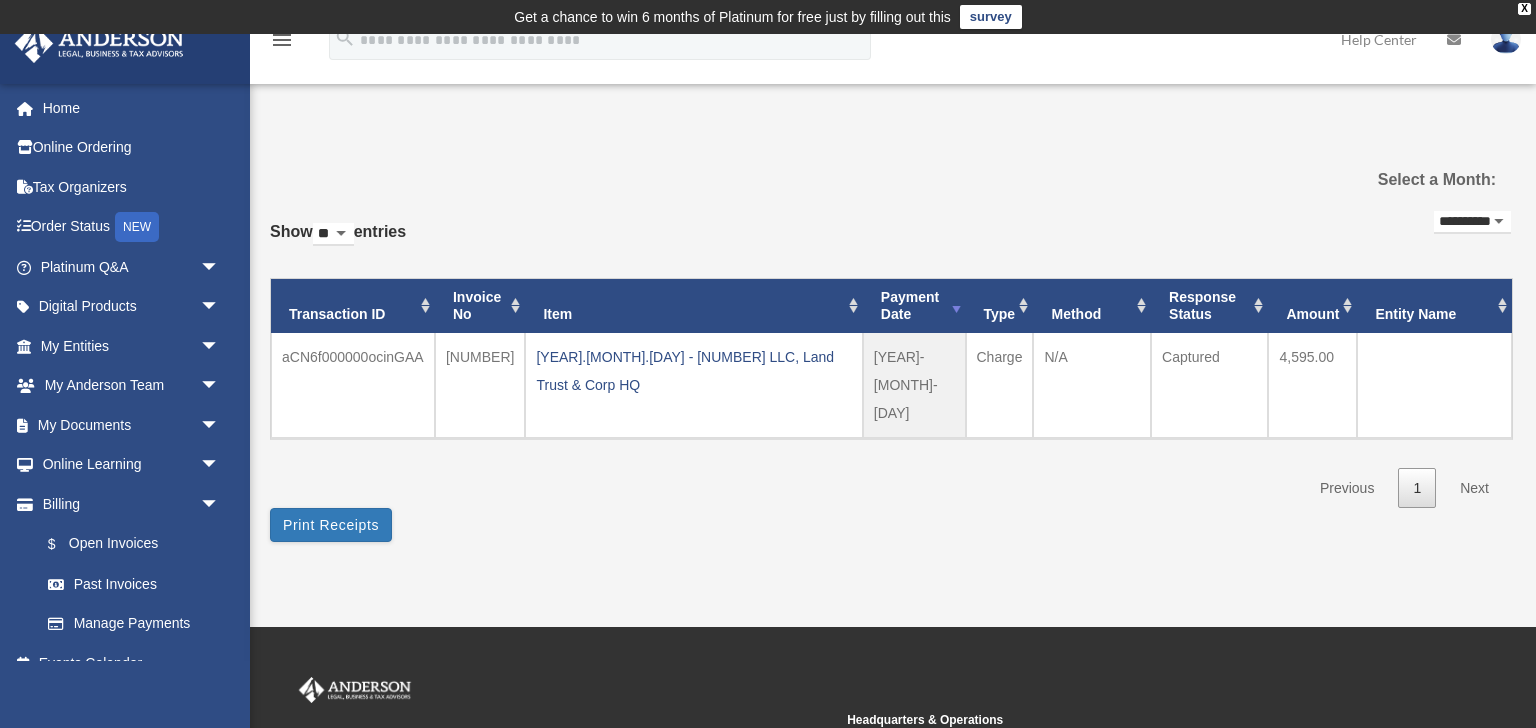click on "**********" at bounding box center [1472, 222] 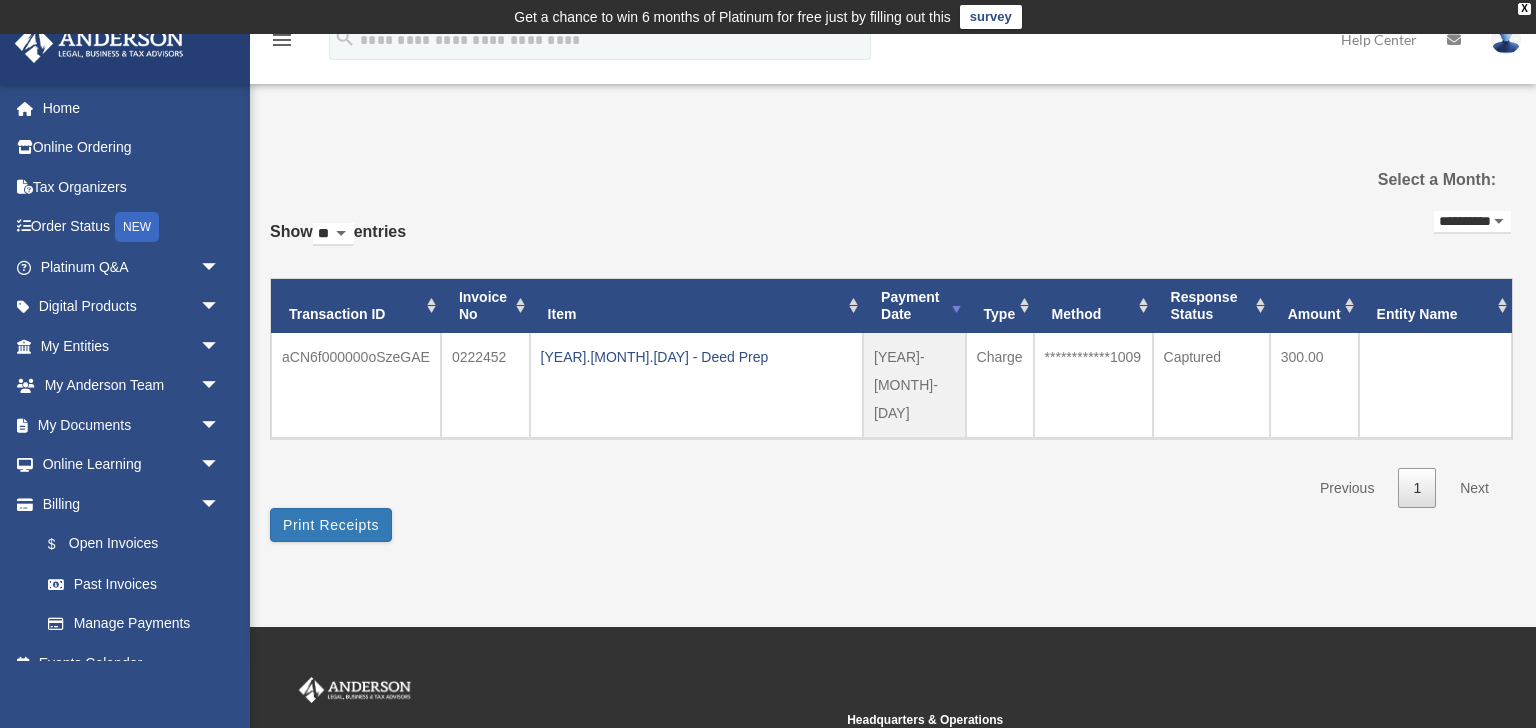 click on "**********" at bounding box center (1472, 222) 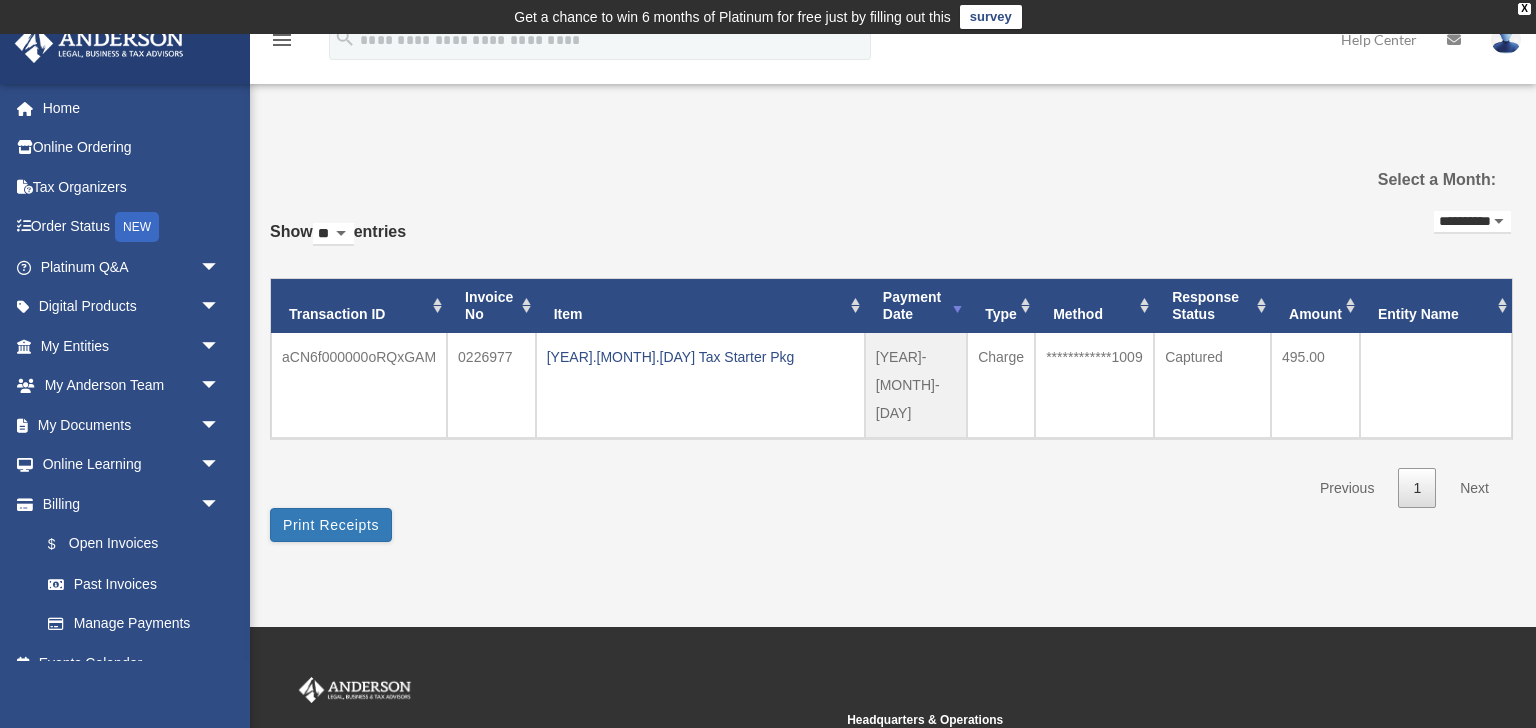 click on "**********" at bounding box center (1472, 222) 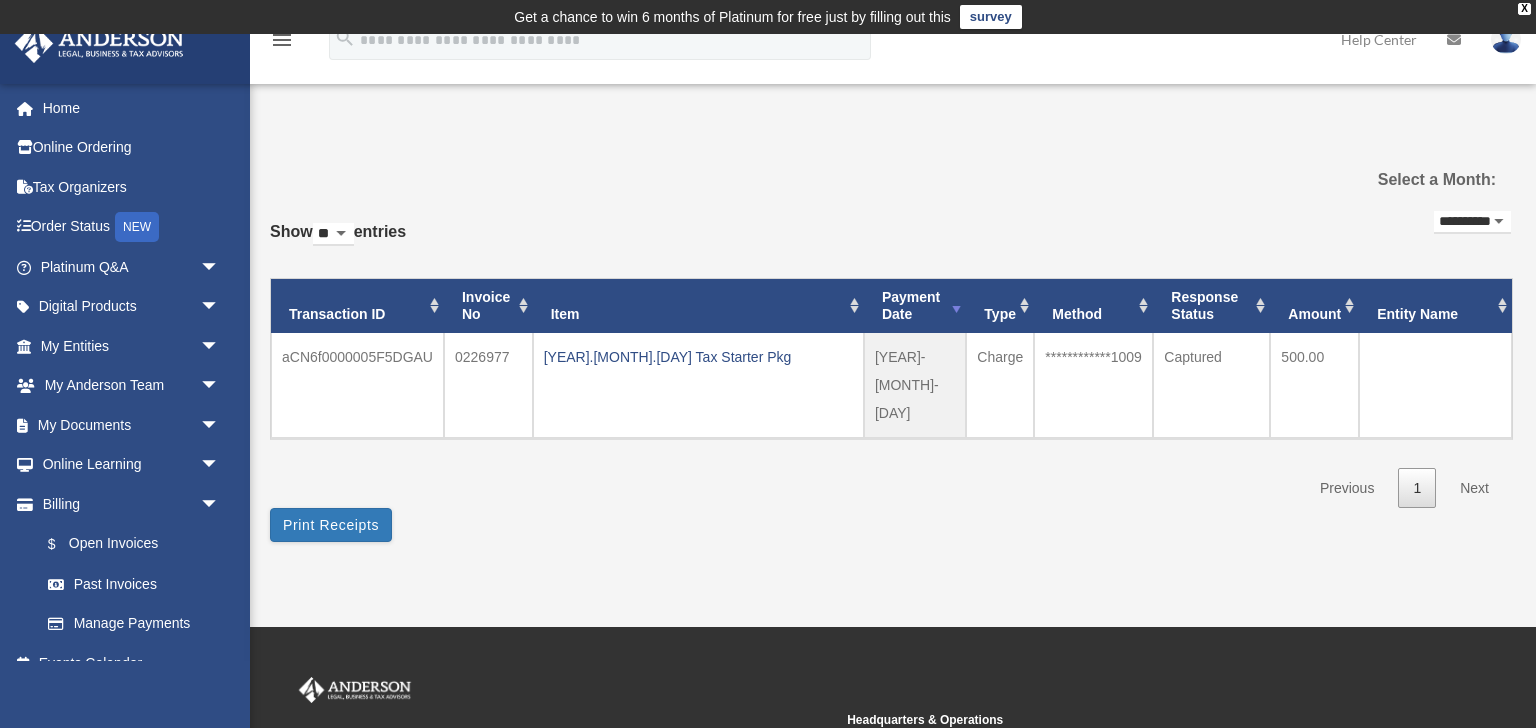 click on "**********" at bounding box center (1472, 222) 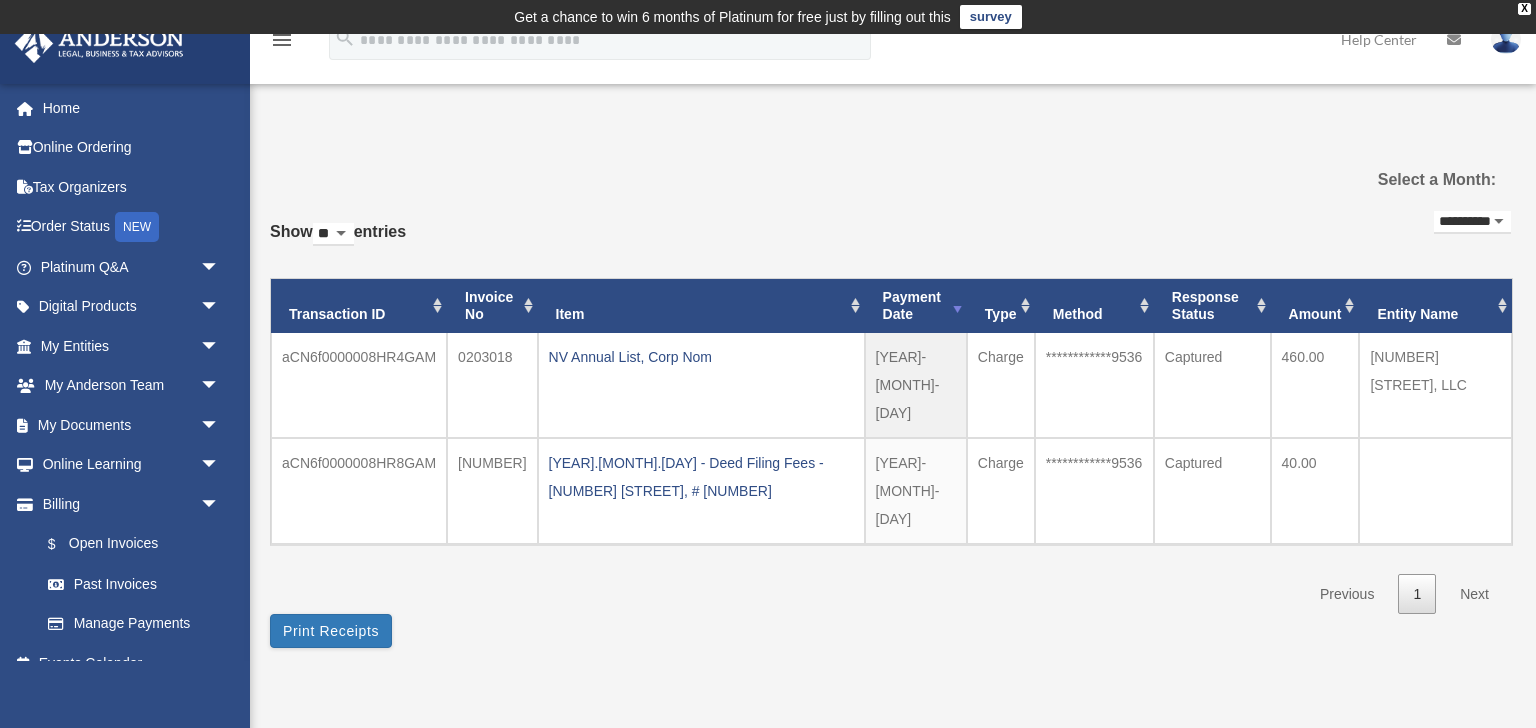 click on "**********" at bounding box center (1472, 222) 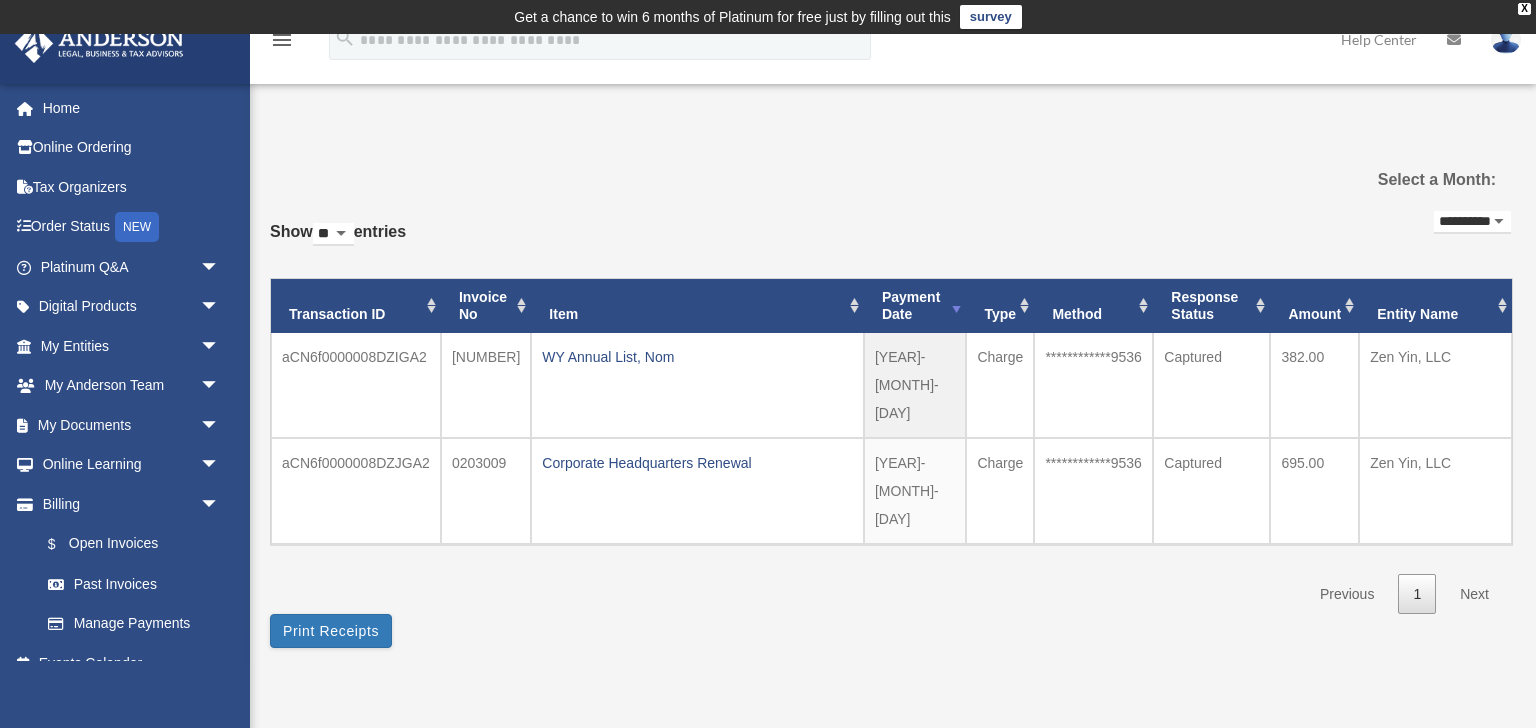 click on "**********" at bounding box center [1472, 222] 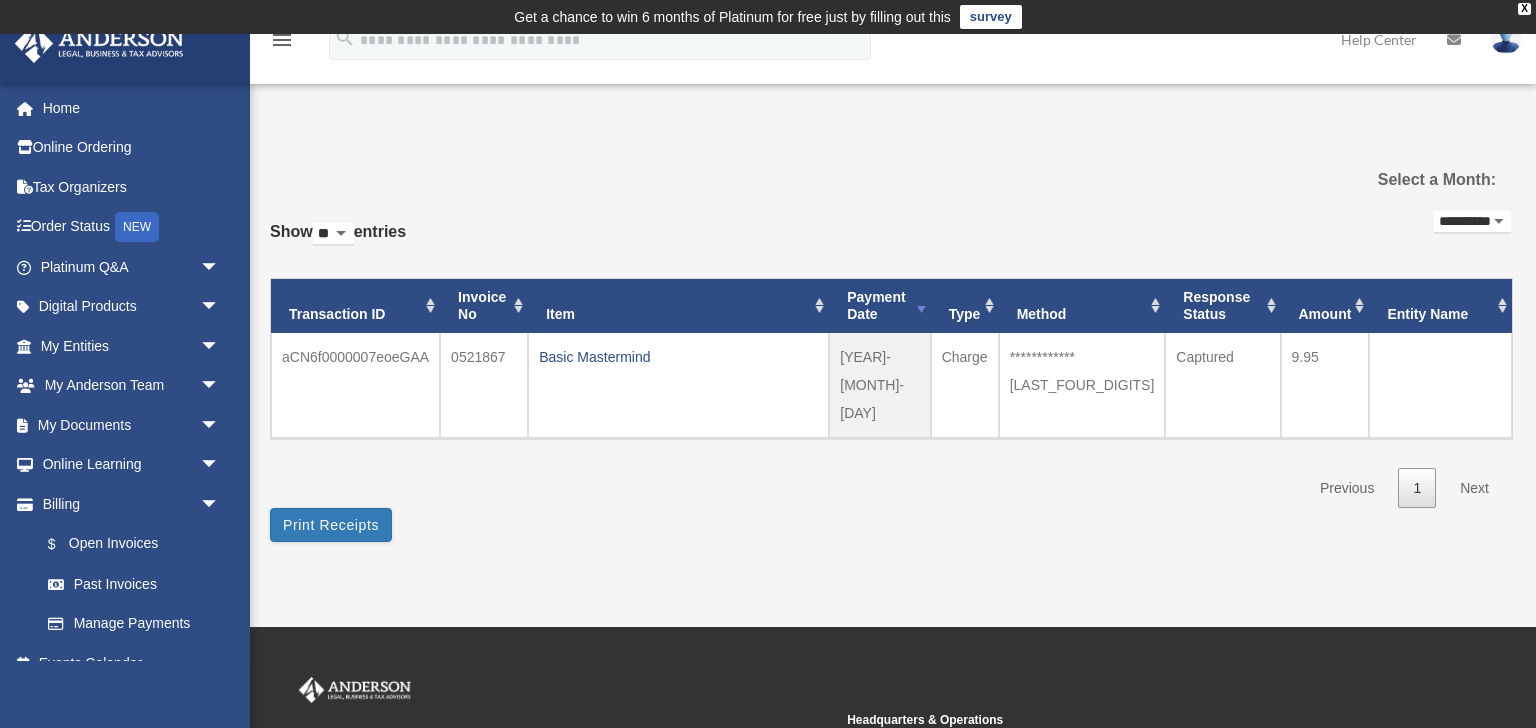 click on "**********" at bounding box center [1472, 222] 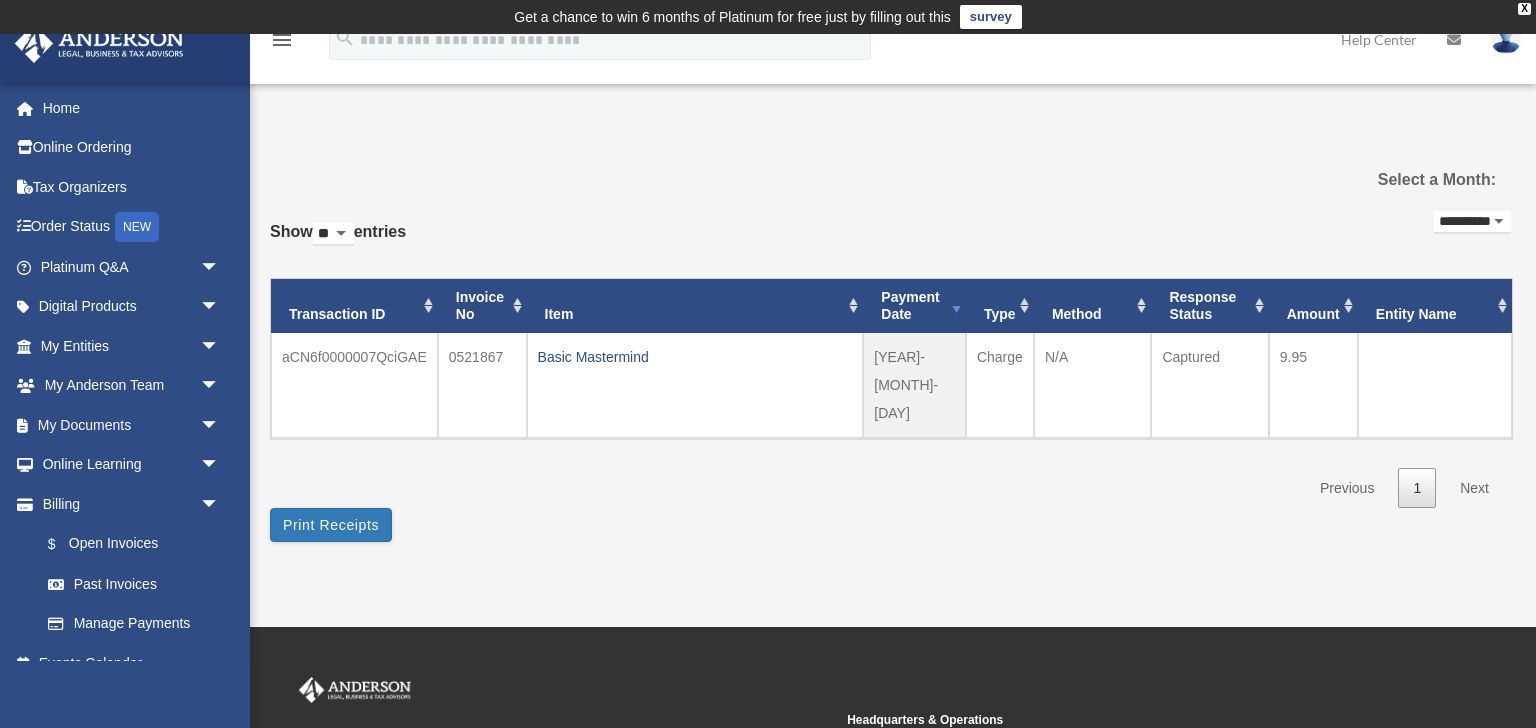click on "**********" at bounding box center [1472, 222] 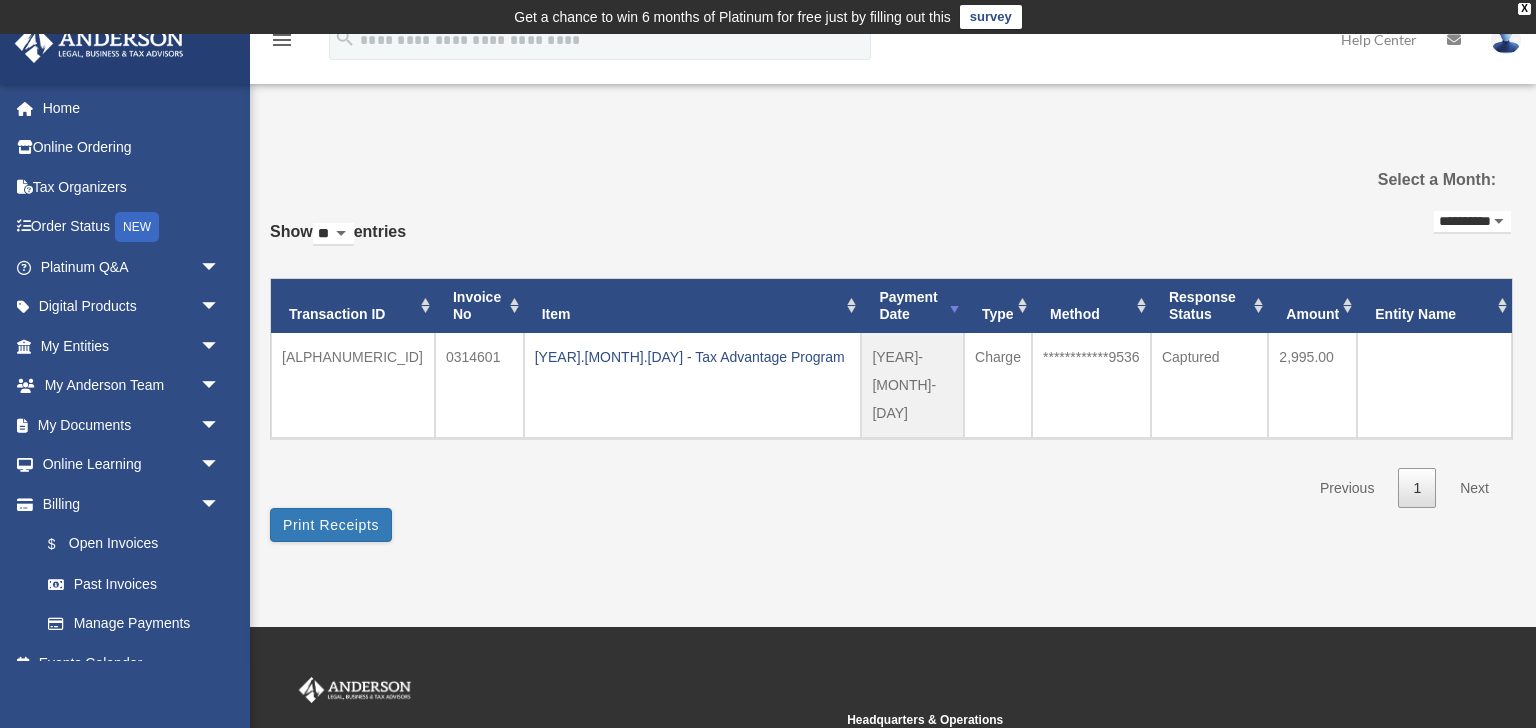 click on "**********" at bounding box center (1472, 222) 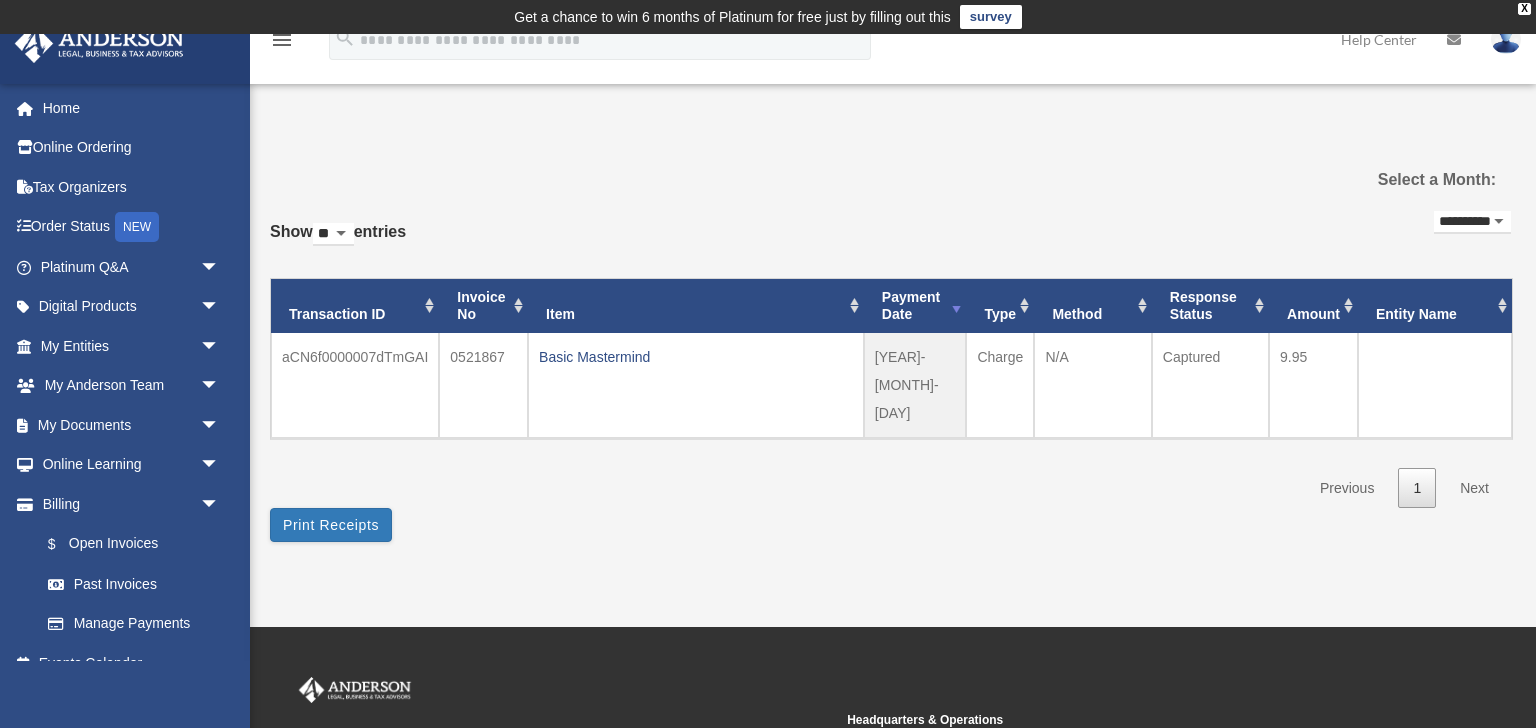 click on "**********" at bounding box center [1472, 222] 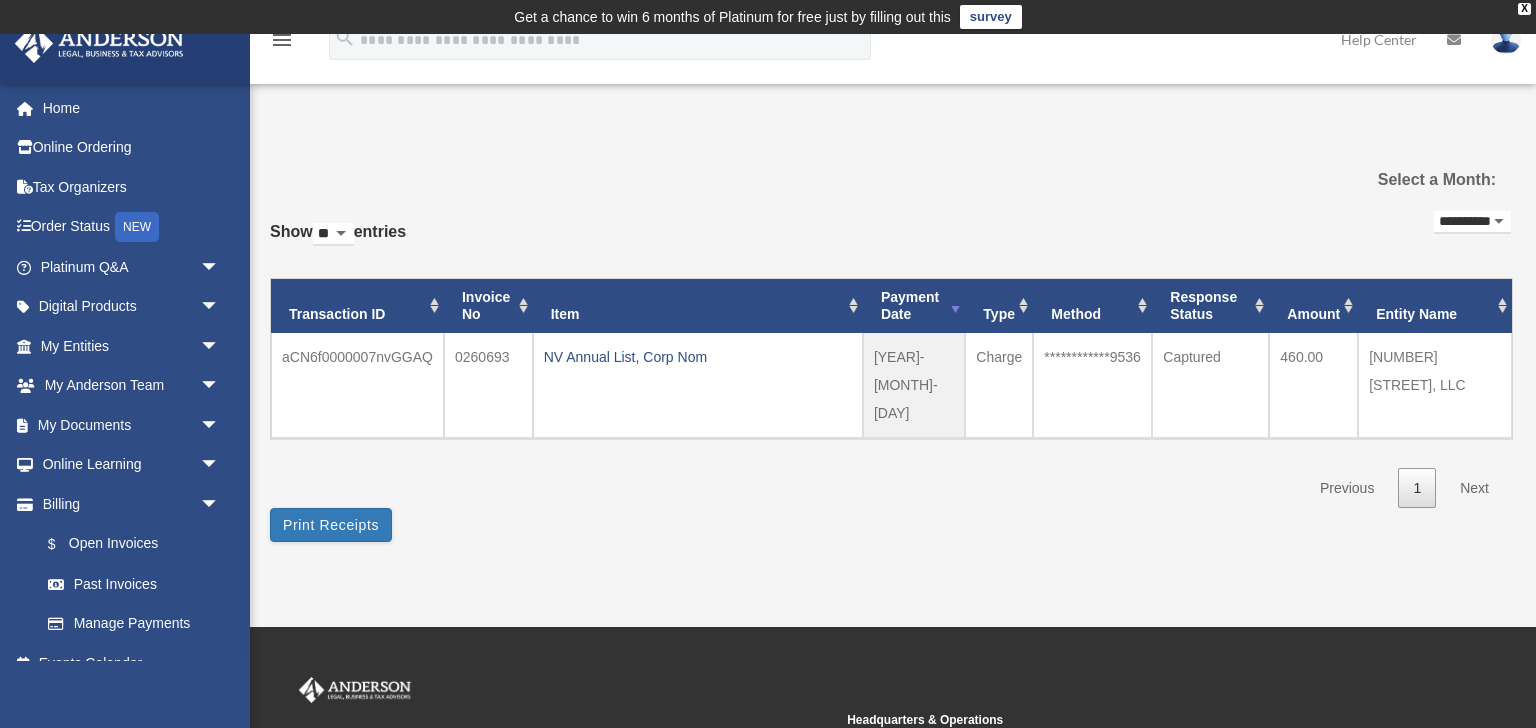 click on "**********" at bounding box center (1472, 222) 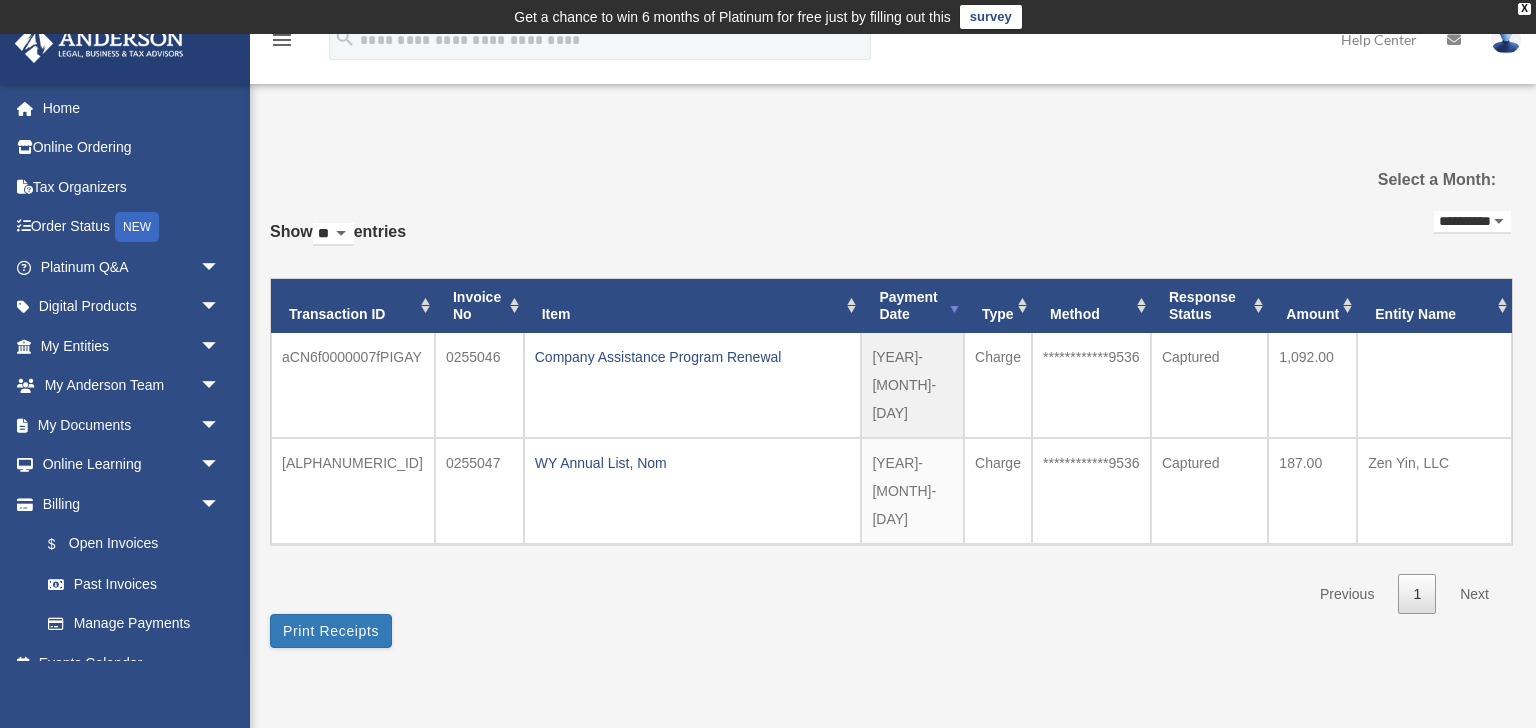click on "**********" at bounding box center [1472, 222] 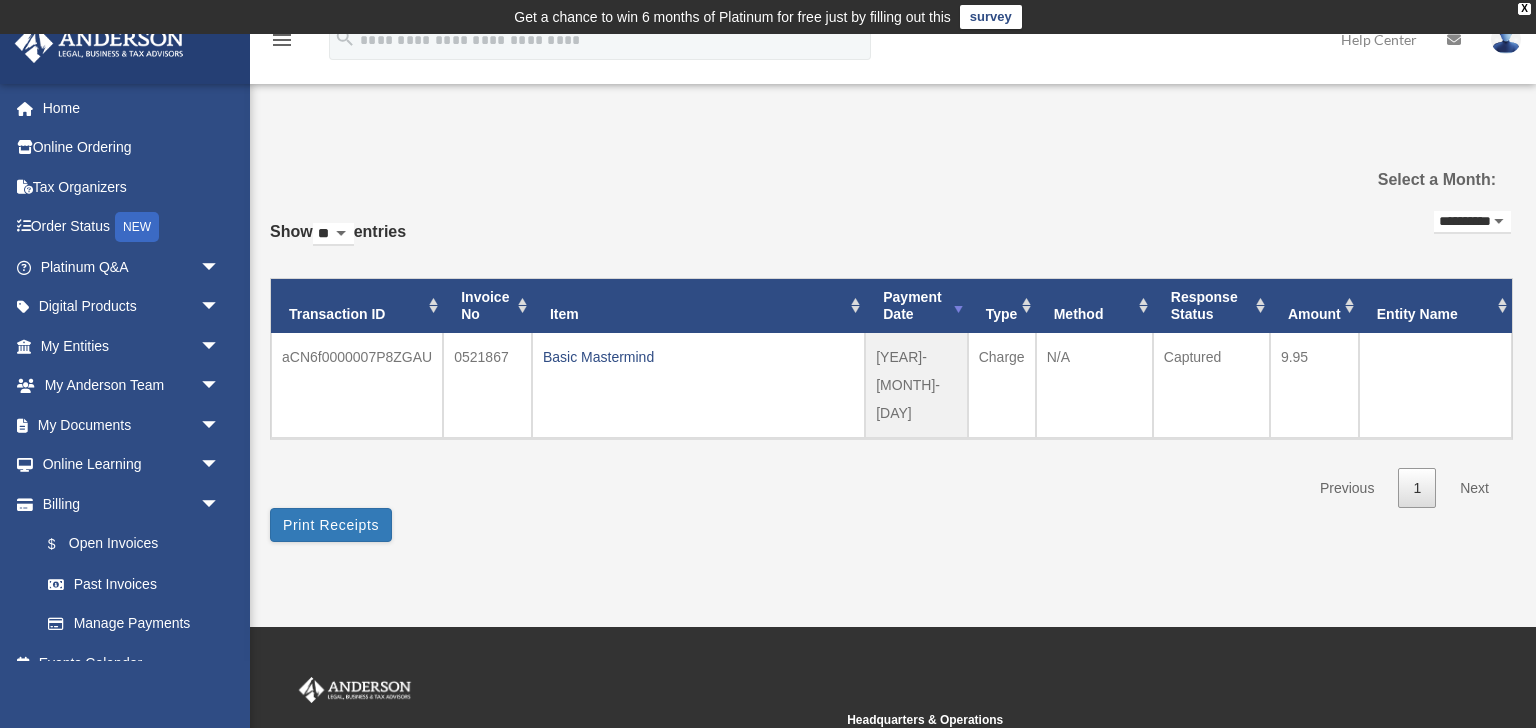 click on "**********" at bounding box center (1472, 222) 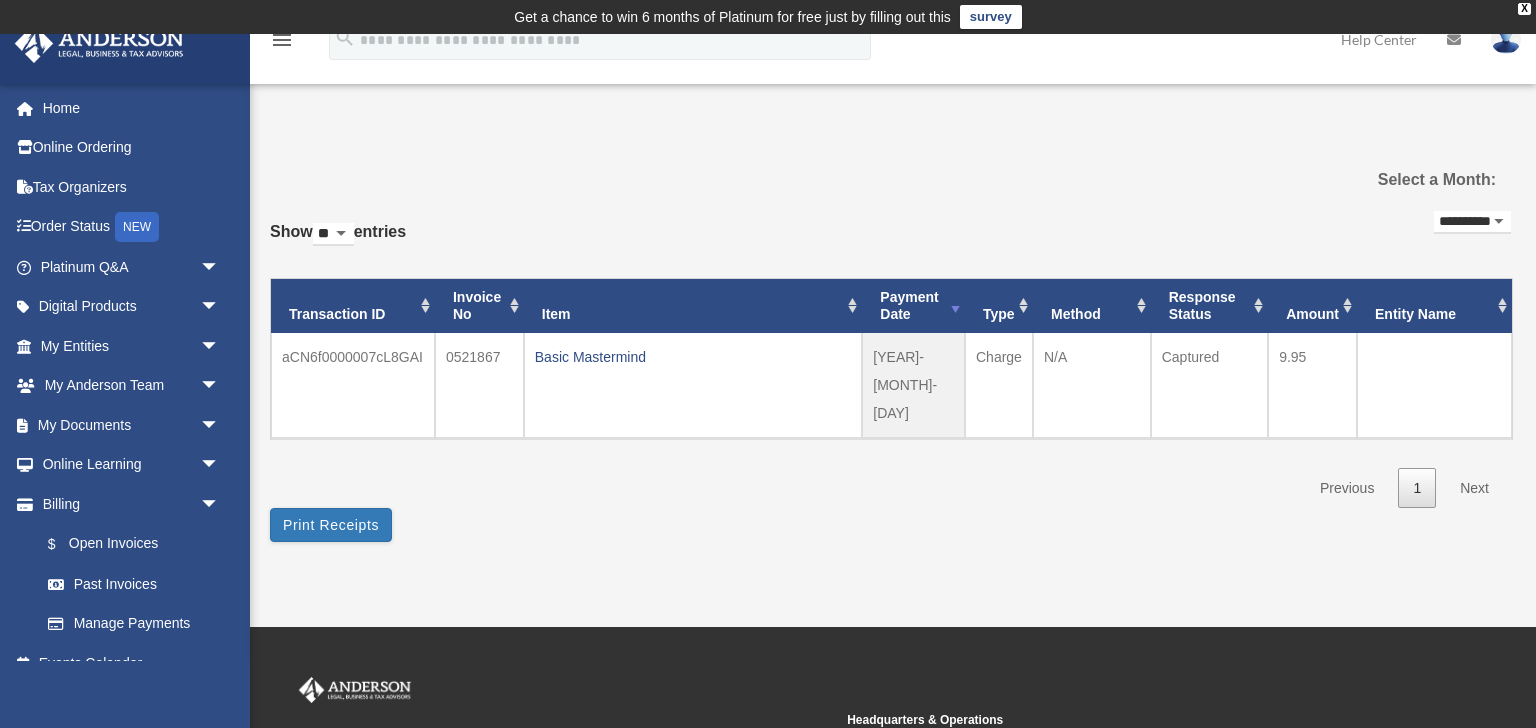 click on "**********" at bounding box center (1472, 222) 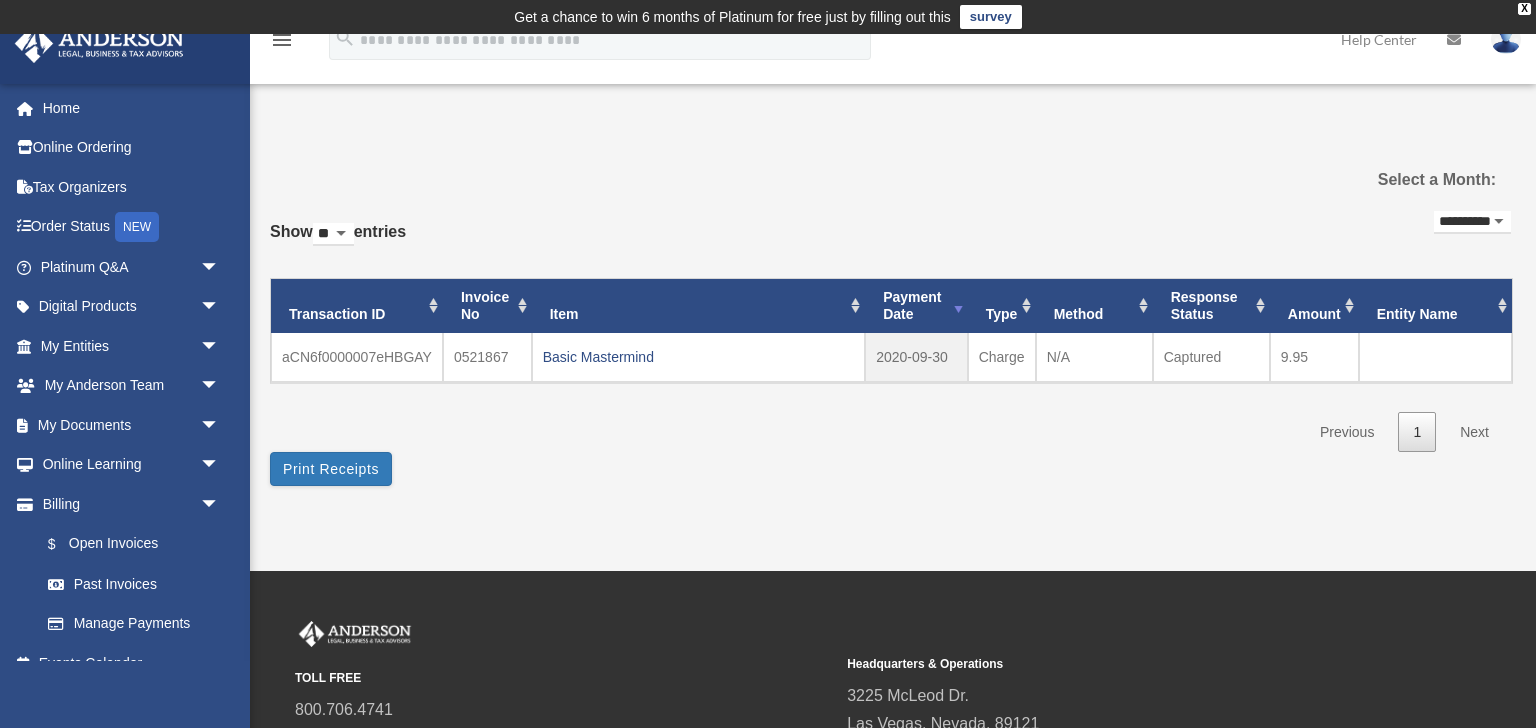 click on "**********" at bounding box center (1472, 222) 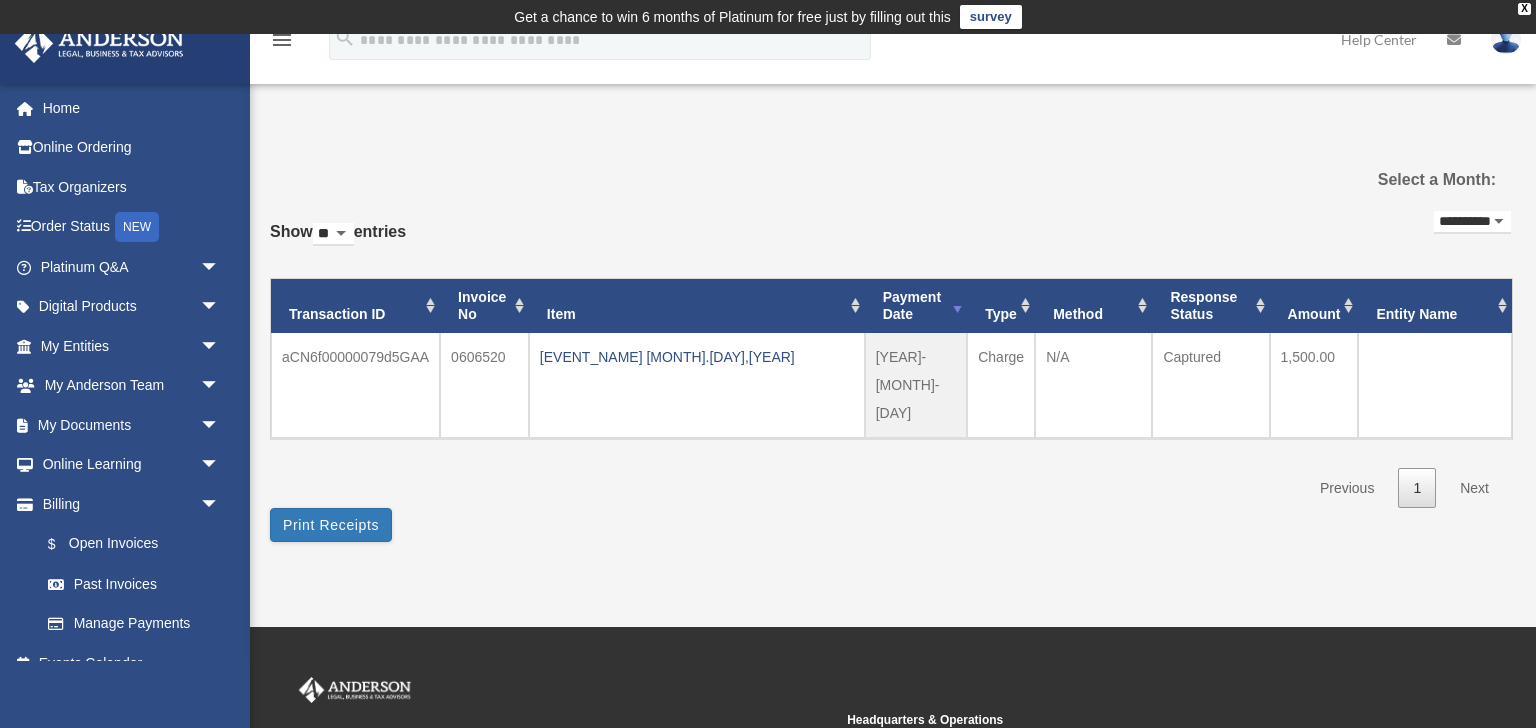 click on "**********" at bounding box center (1472, 222) 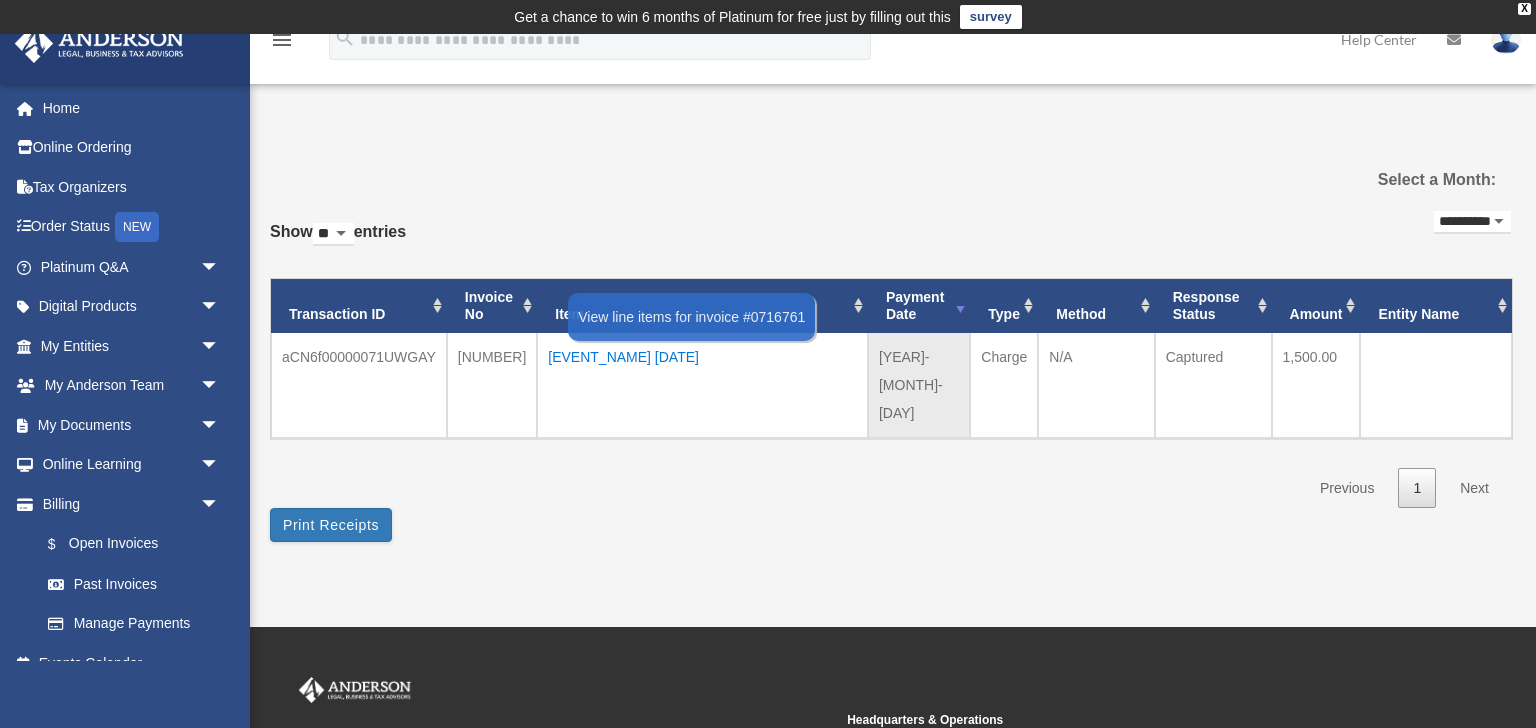 click on "[EVENT_NAME] [DATE]" at bounding box center [702, 357] 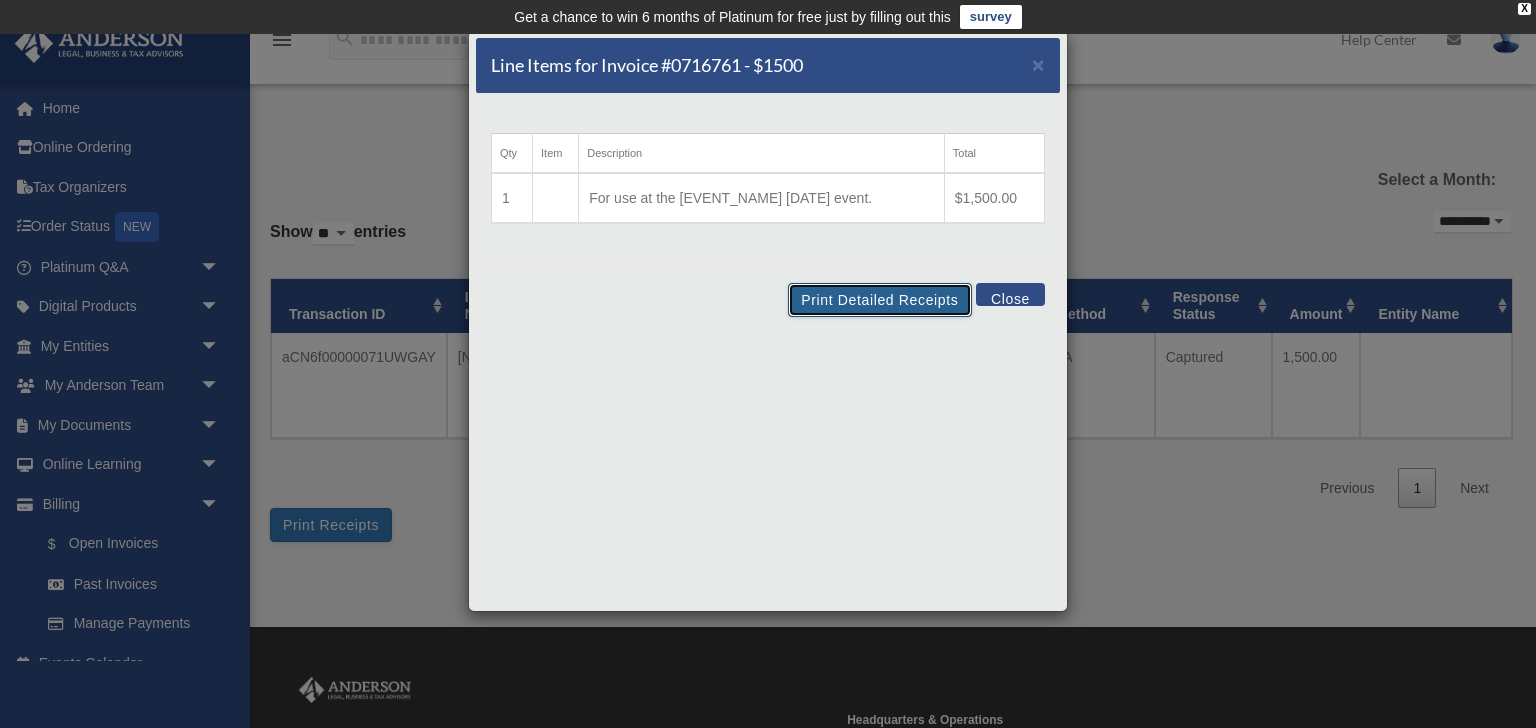 click on "Print Detailed Receipts" at bounding box center [879, 300] 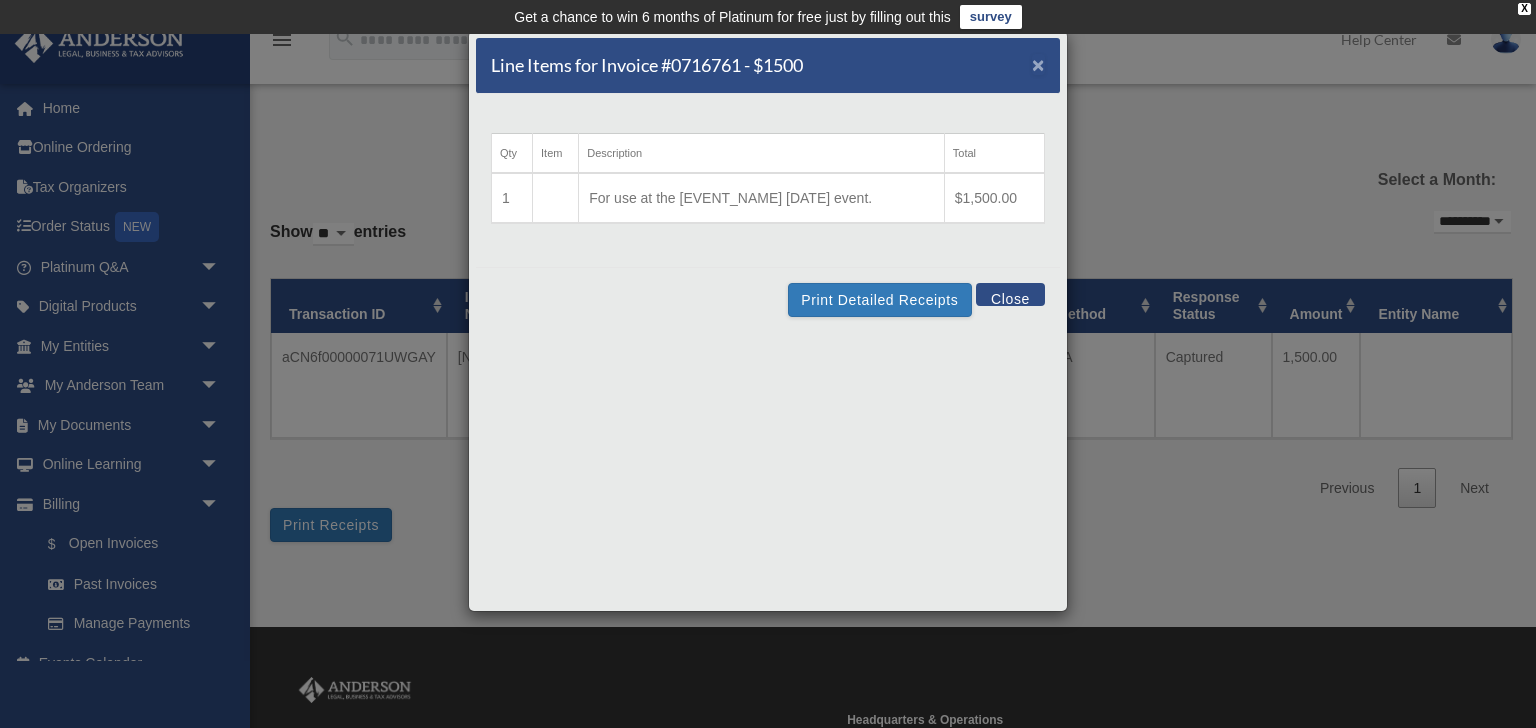 click on "×" at bounding box center [1038, 64] 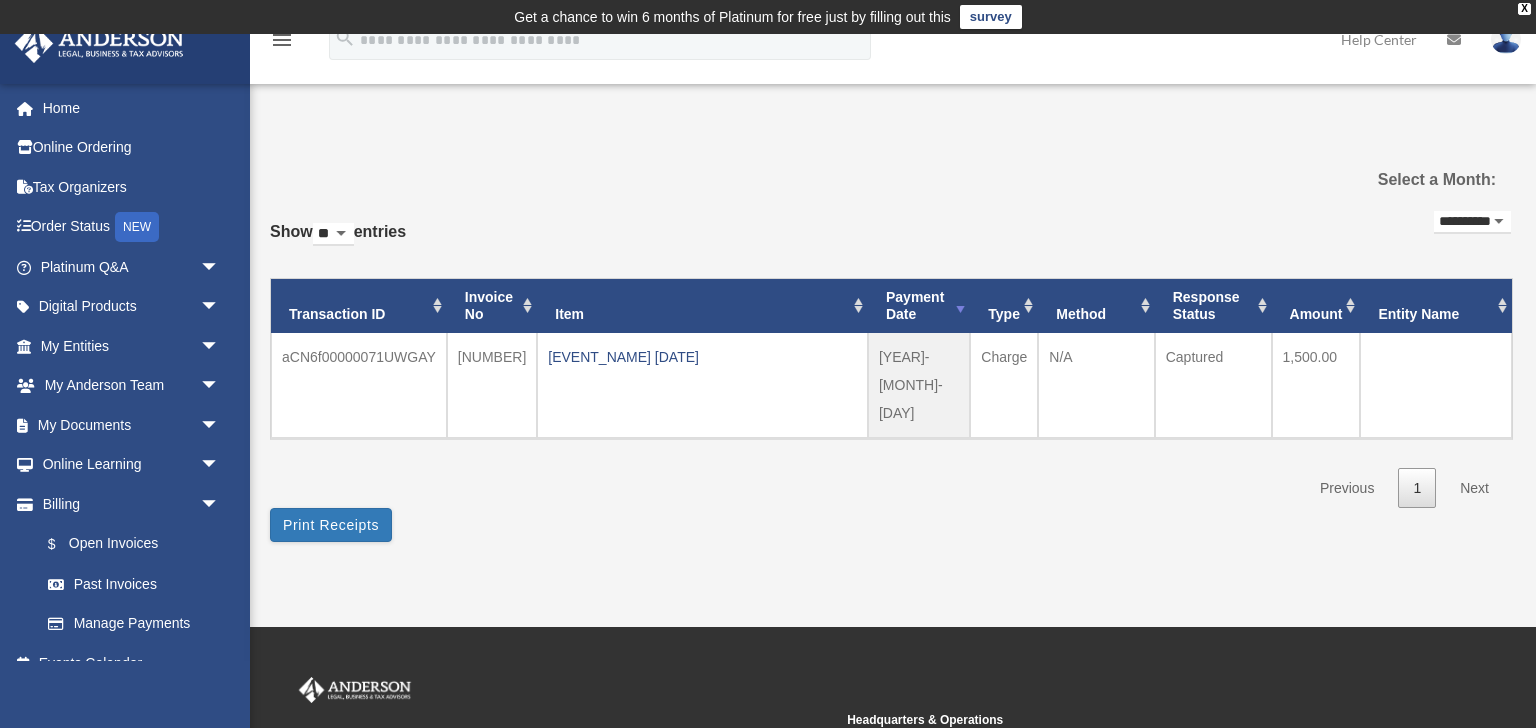 click on "**********" at bounding box center [1472, 222] 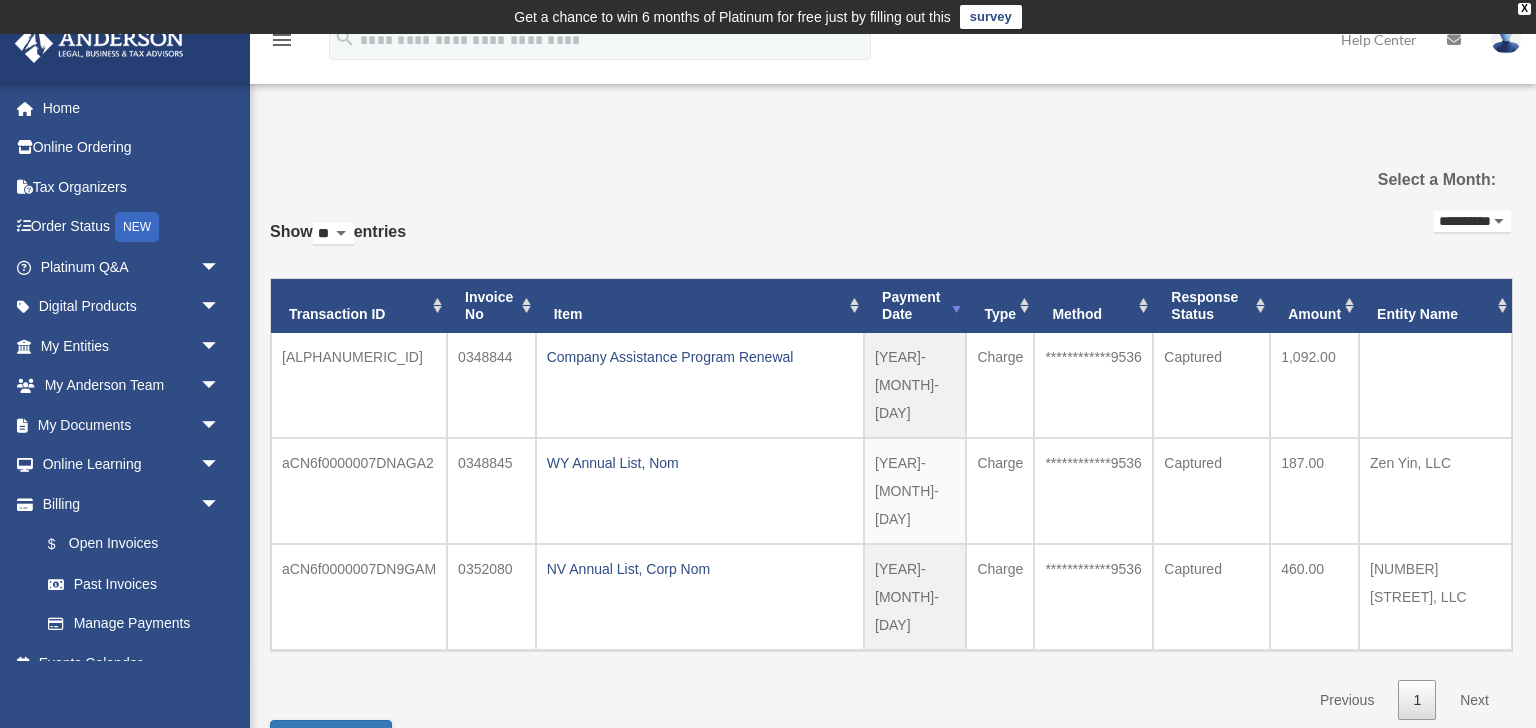 click on "**********" at bounding box center (1472, 222) 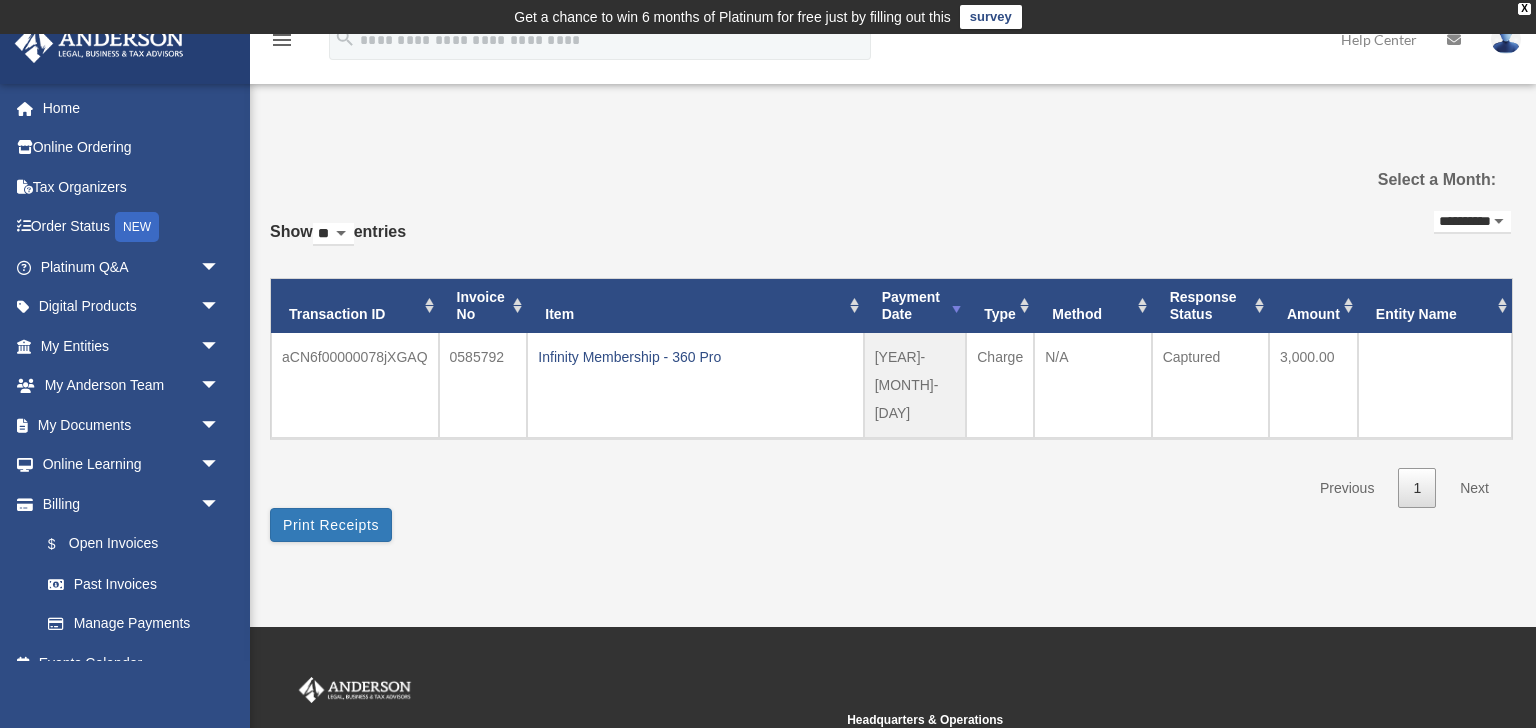 click on "**********" at bounding box center (1472, 222) 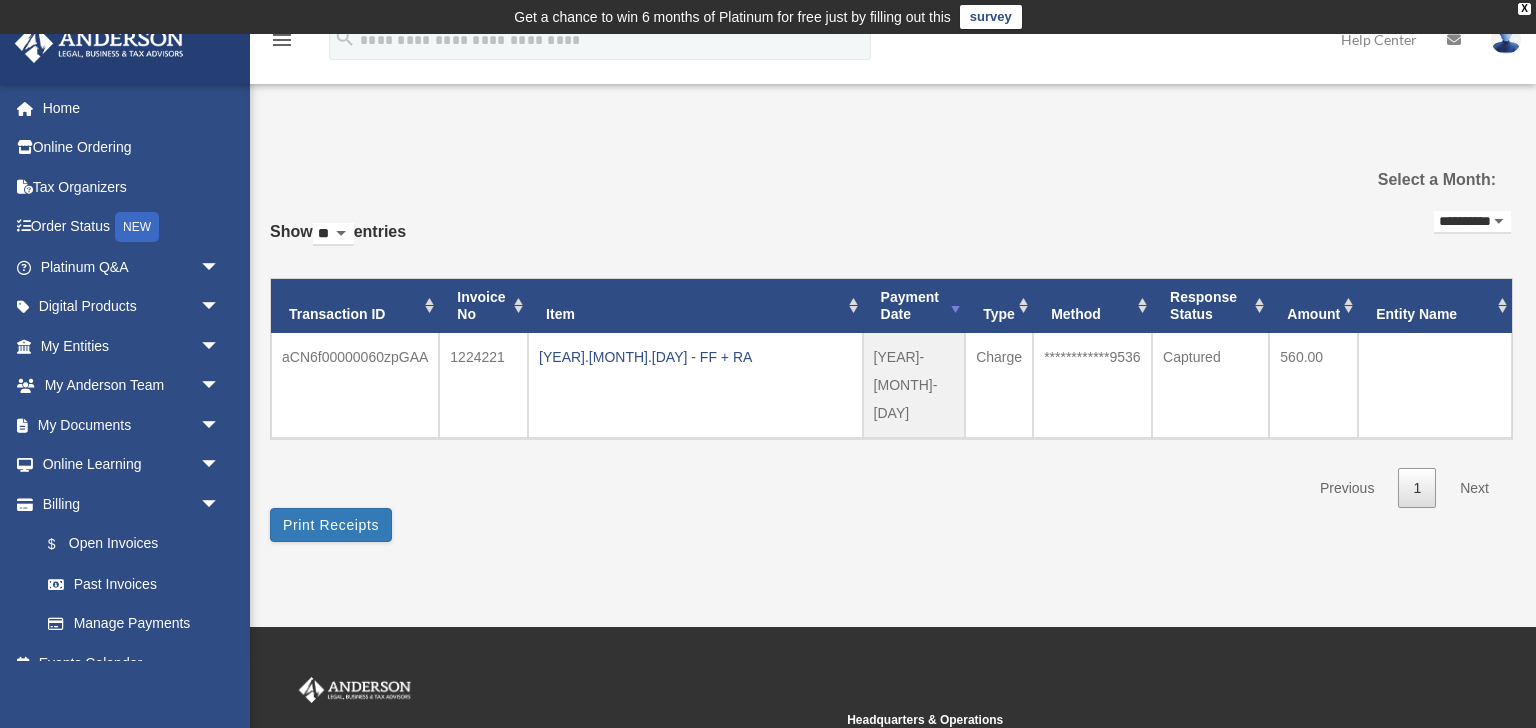 click on "**********" at bounding box center (1472, 222) 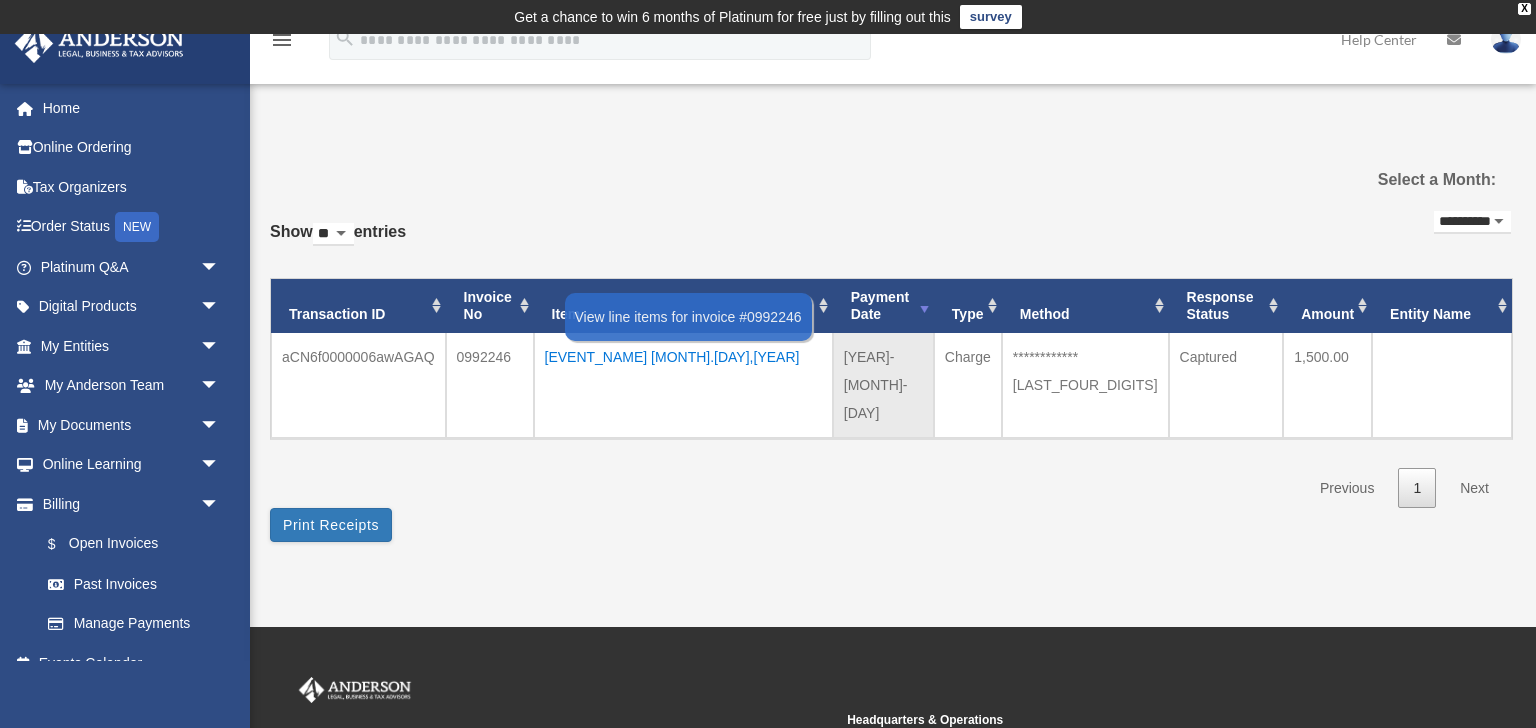 click on "[EVENT_NAME] [MONTH].[DAY],[YEAR]" at bounding box center (683, 357) 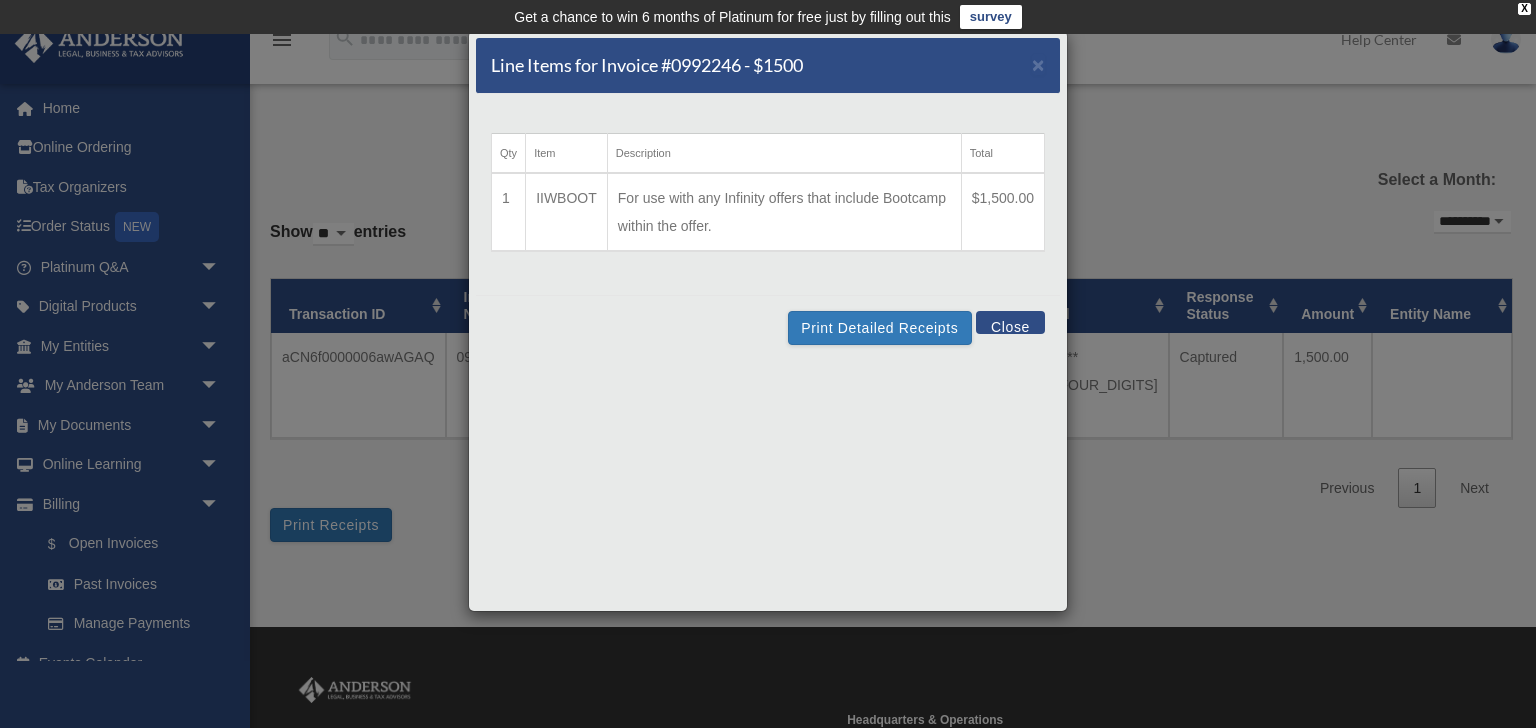 click on "Close" at bounding box center [1010, 322] 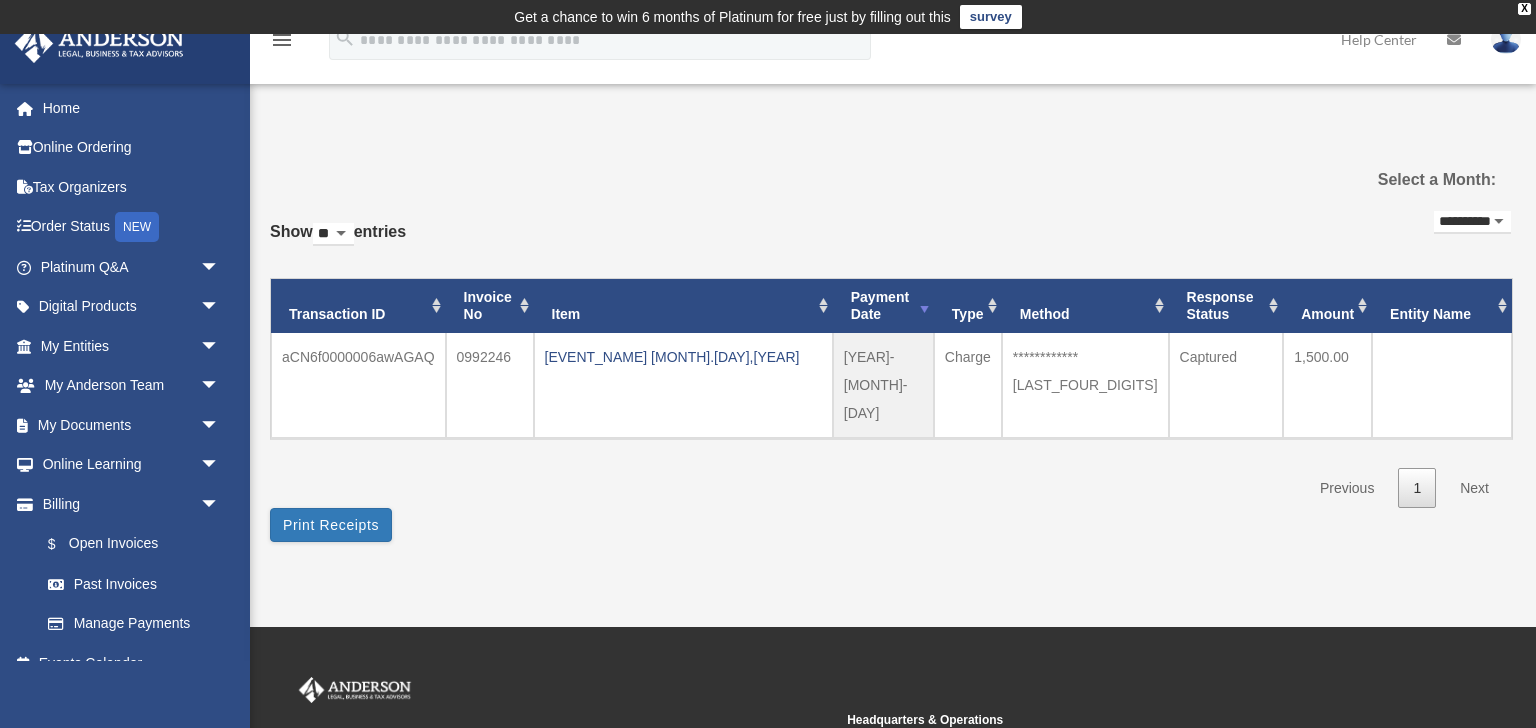 click on "**********" at bounding box center (1472, 222) 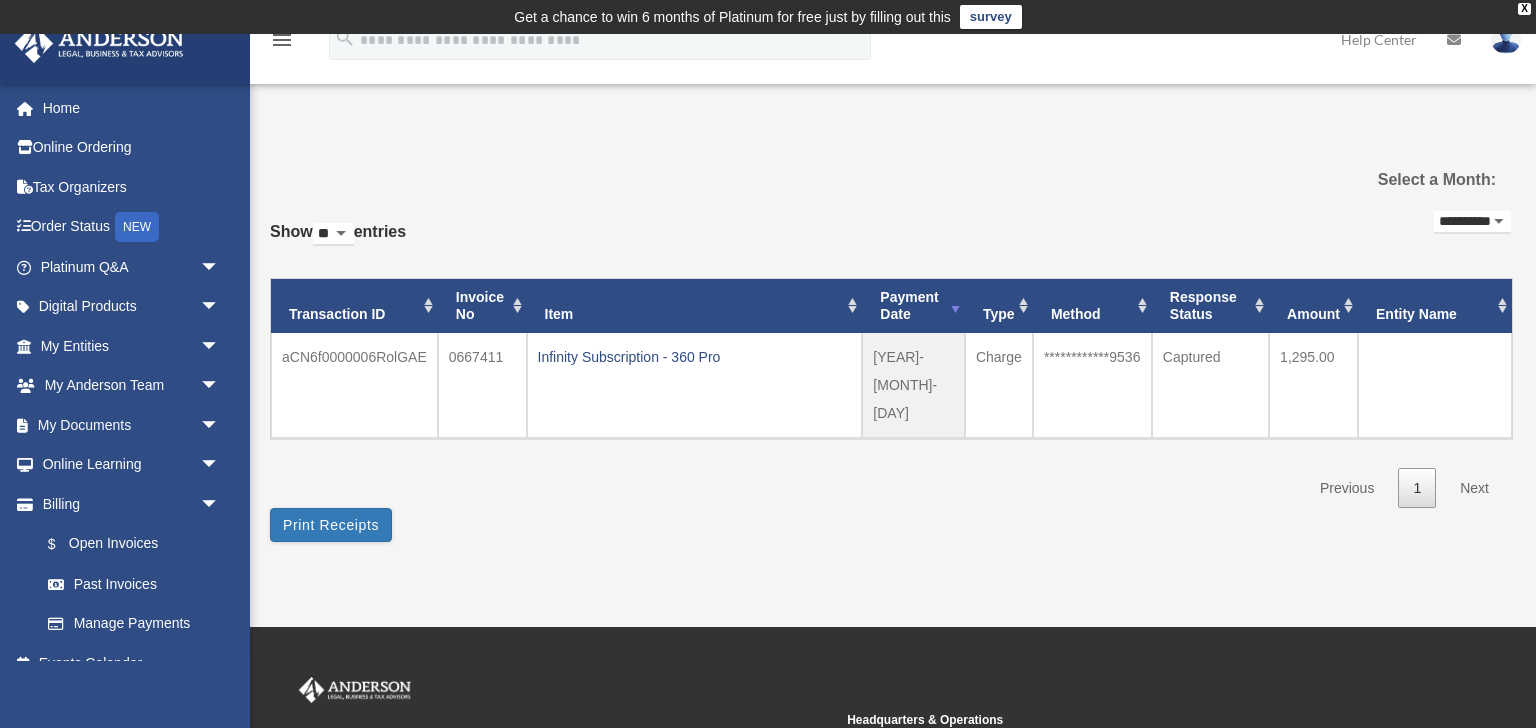 click on "**********" at bounding box center (1472, 222) 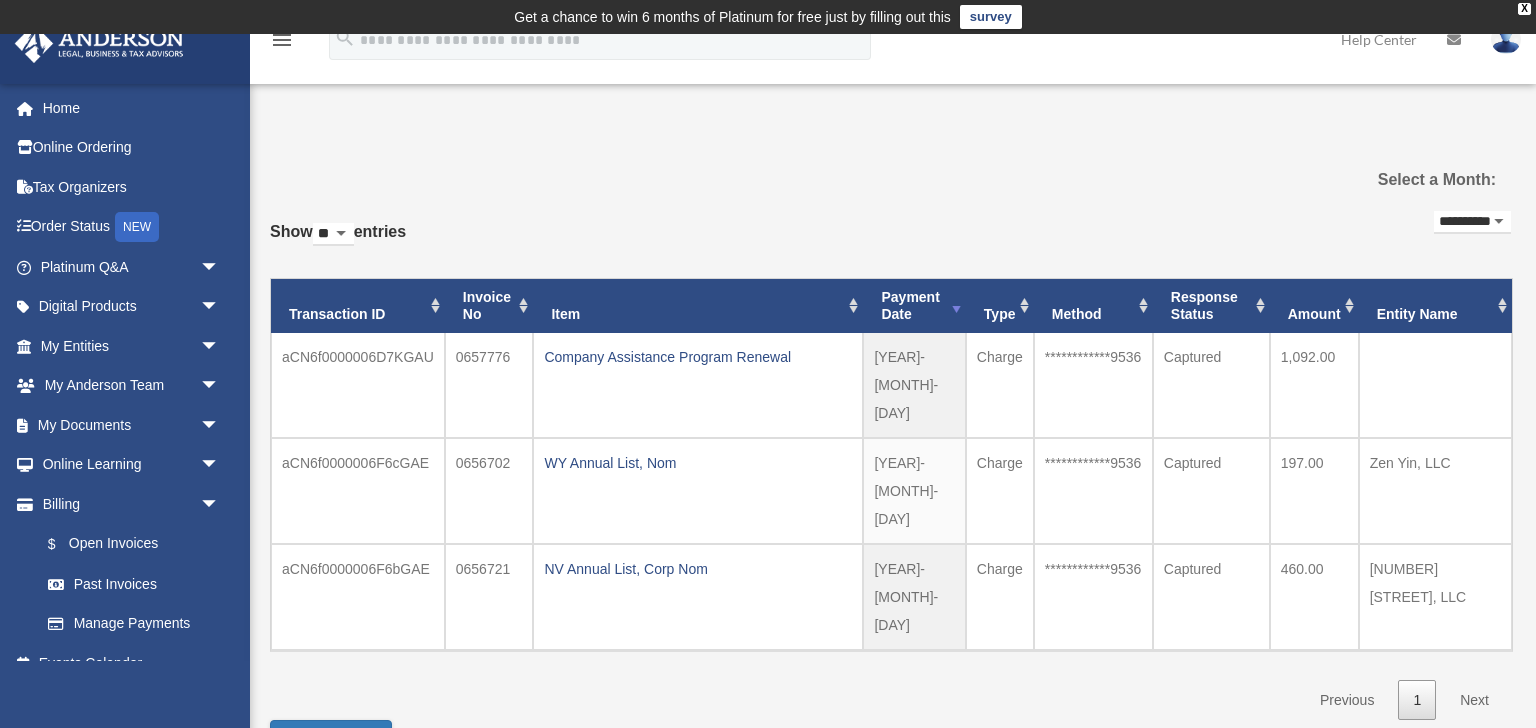 click on "**********" at bounding box center (1472, 222) 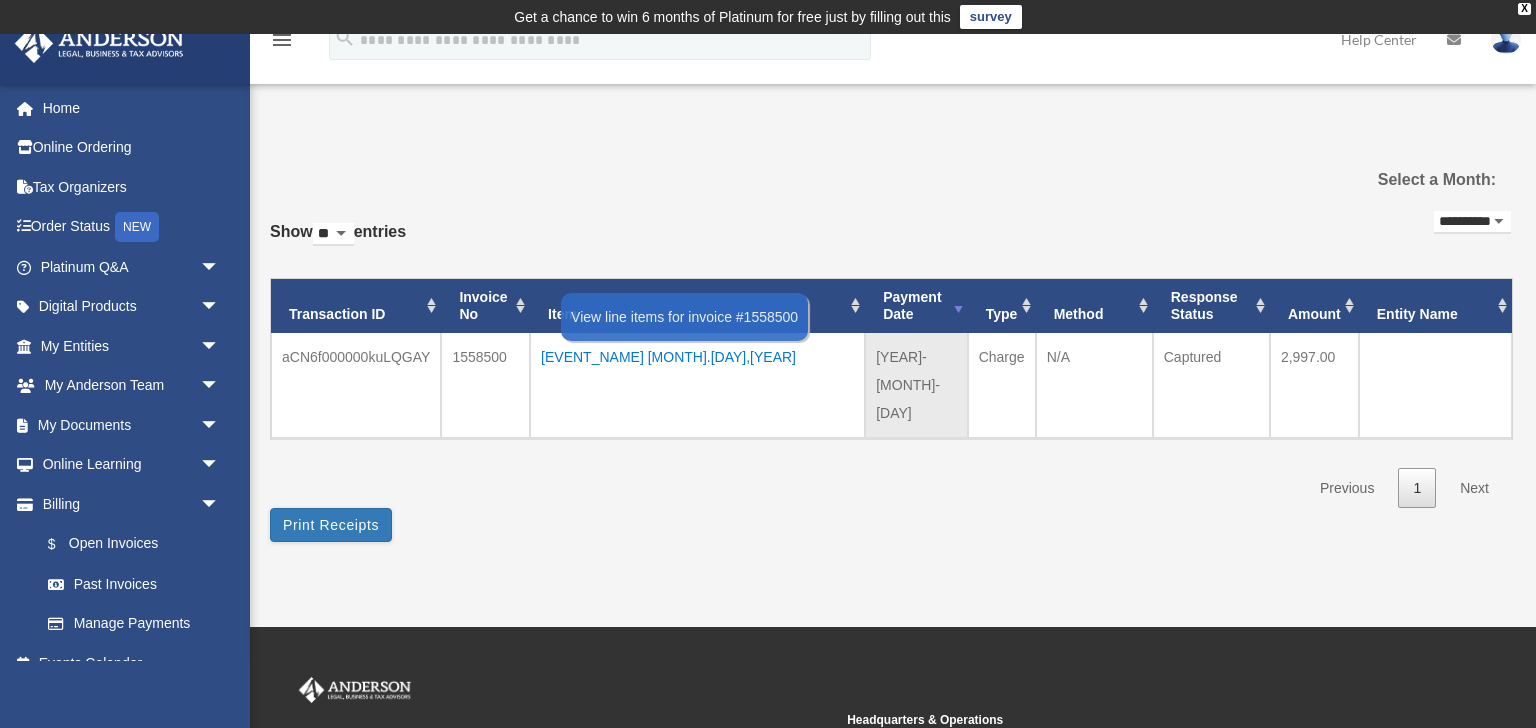 click on "[EVENT_NAME] [MONTH].[DAY],[YEAR]" at bounding box center (697, 357) 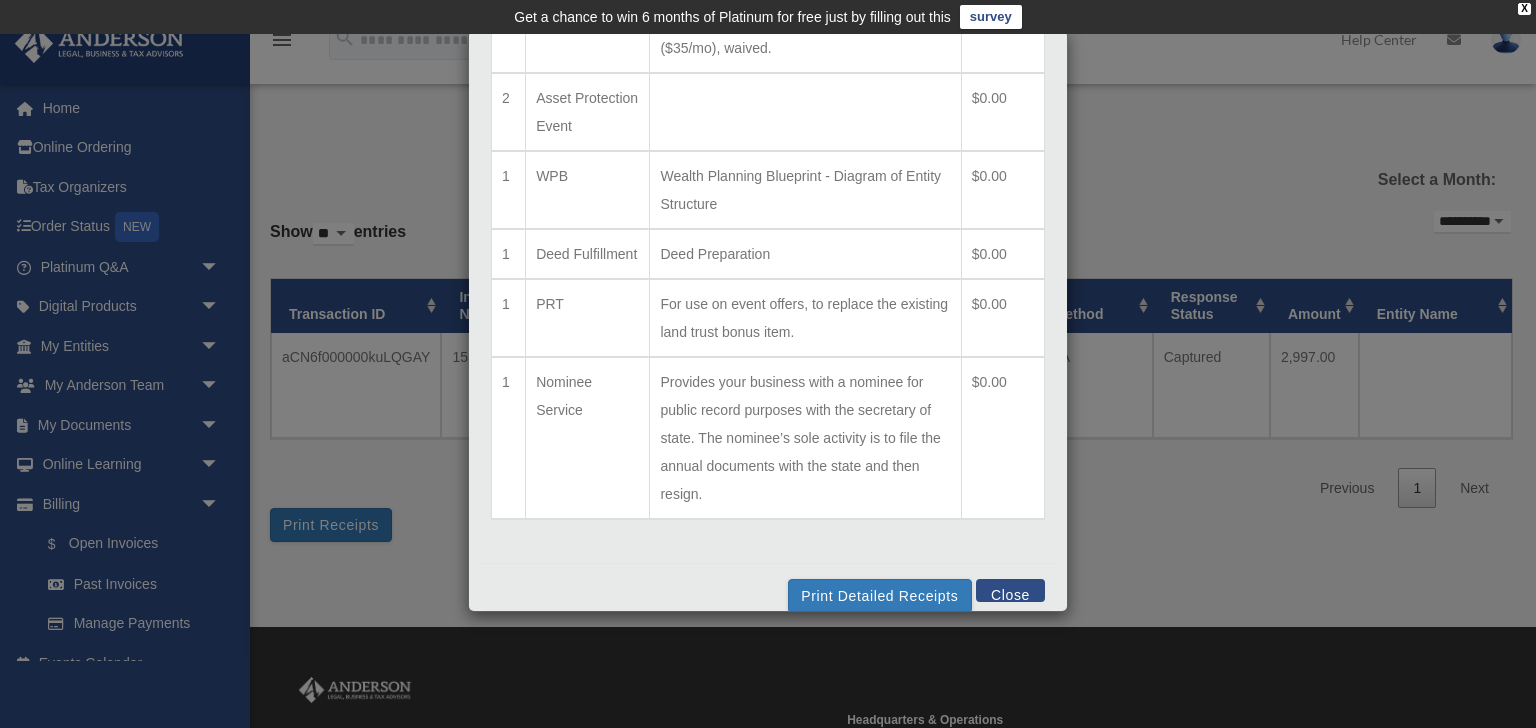 scroll, scrollTop: 781, scrollLeft: 0, axis: vertical 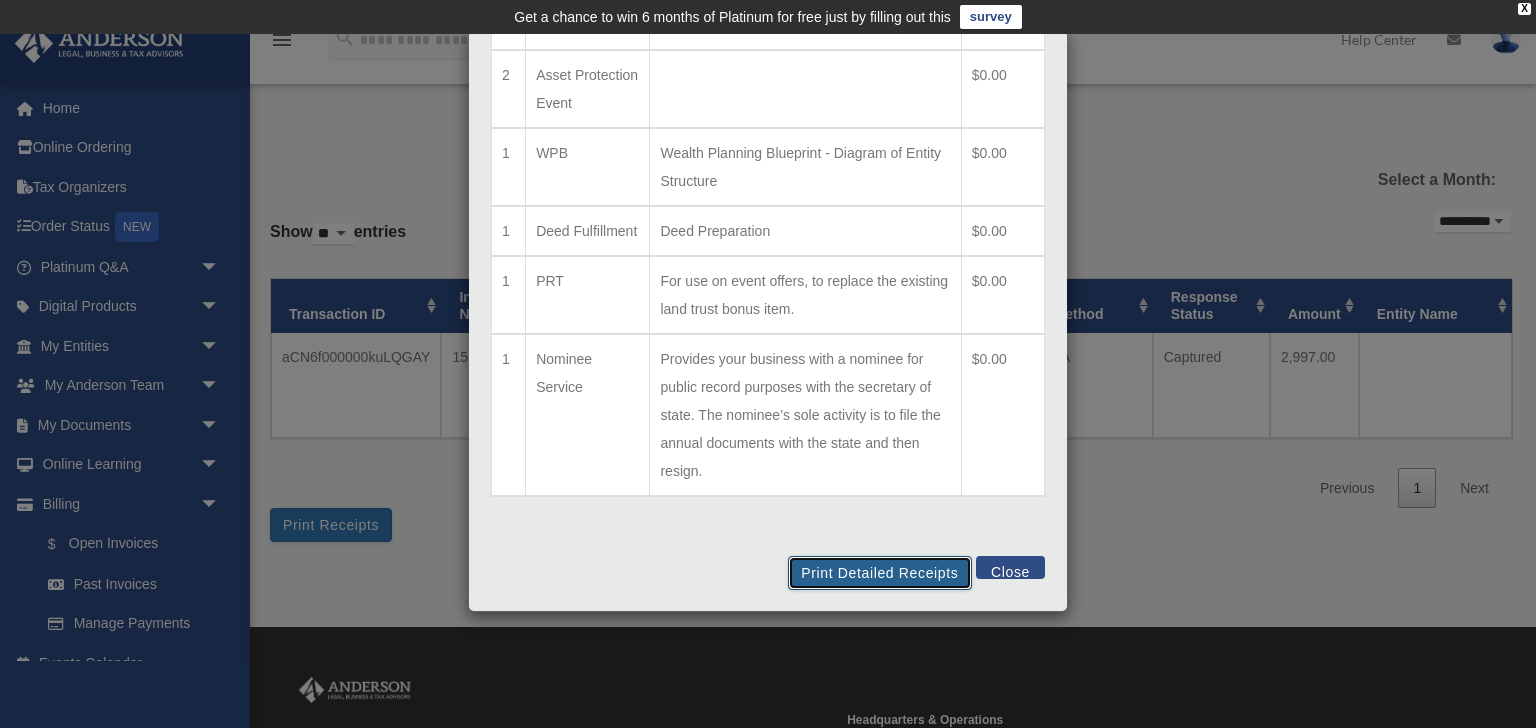 click on "Print Detailed Receipts" at bounding box center [879, 573] 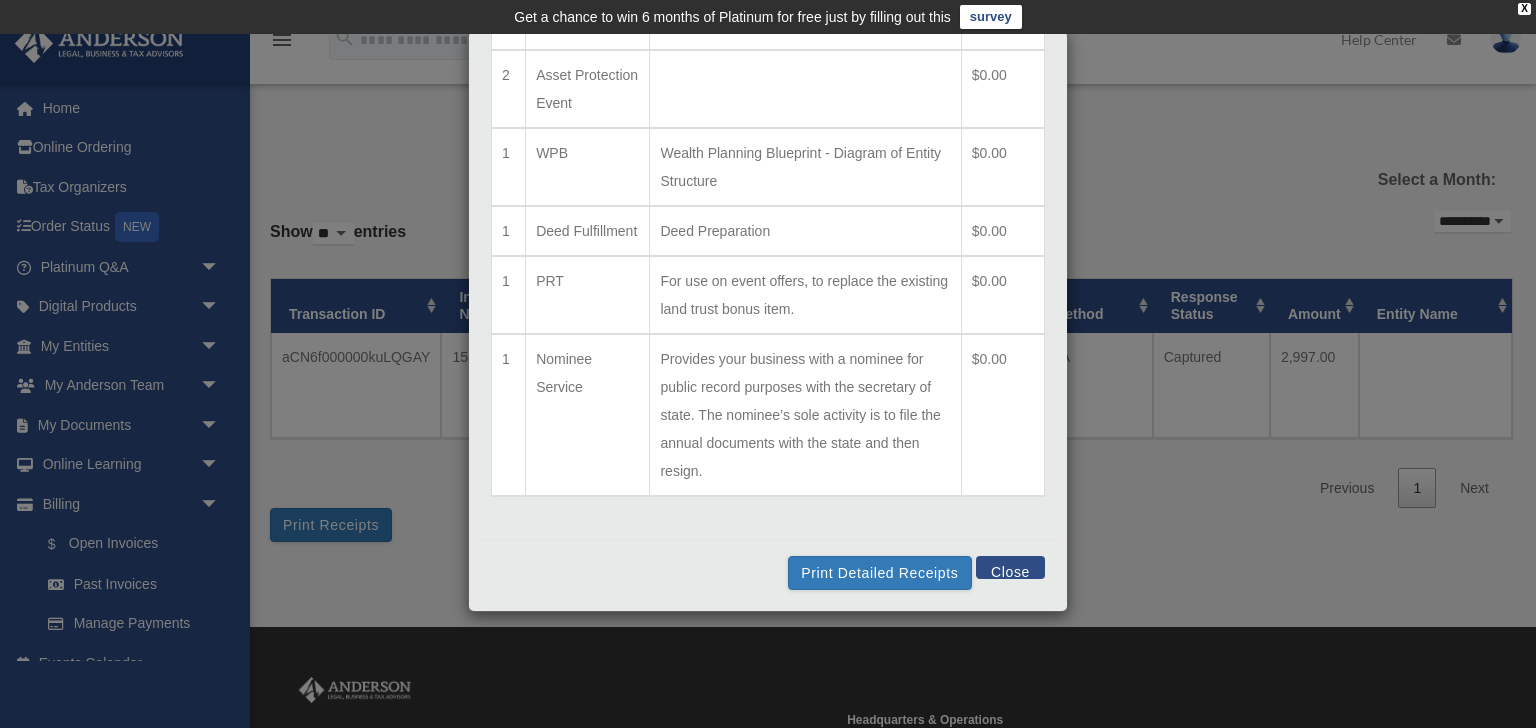 click on "Close" at bounding box center [1010, 567] 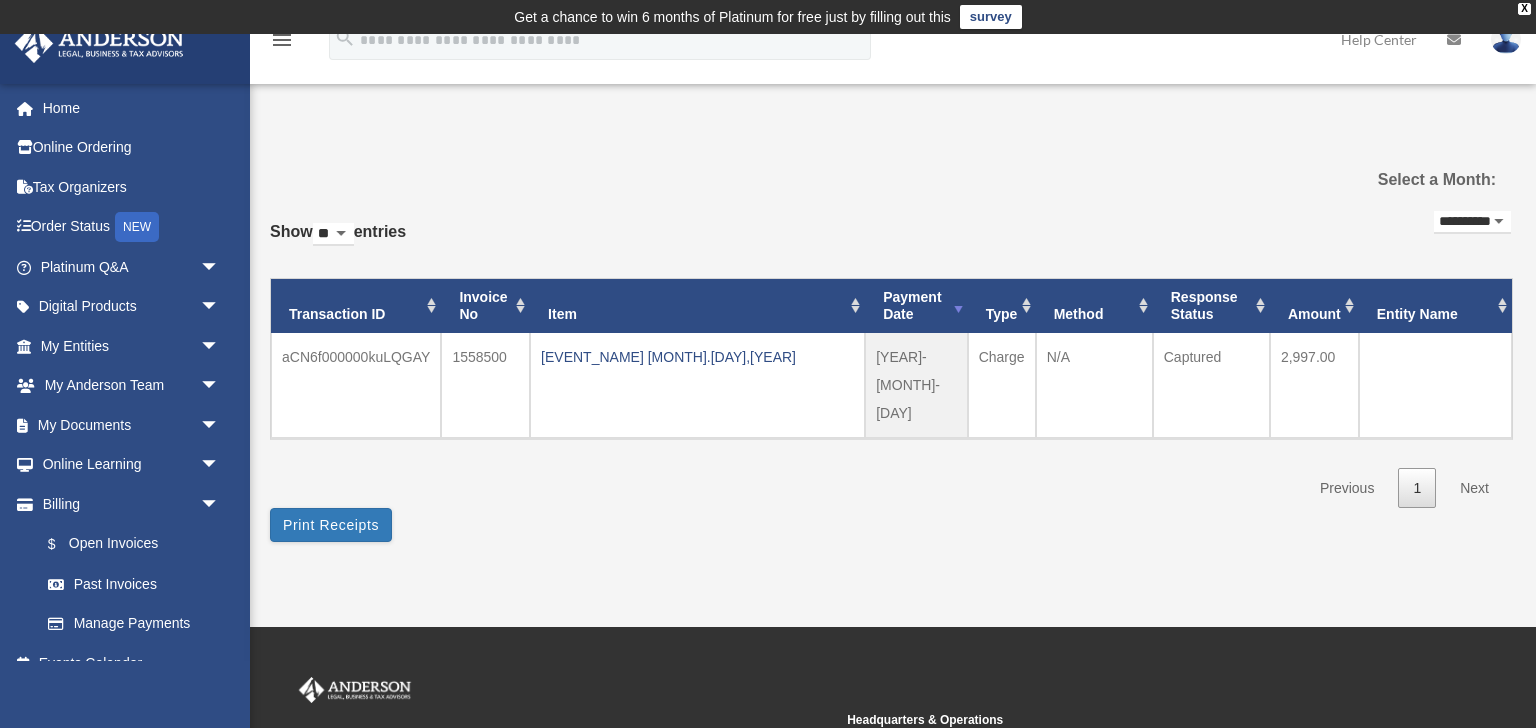 click on "**********" at bounding box center [1472, 222] 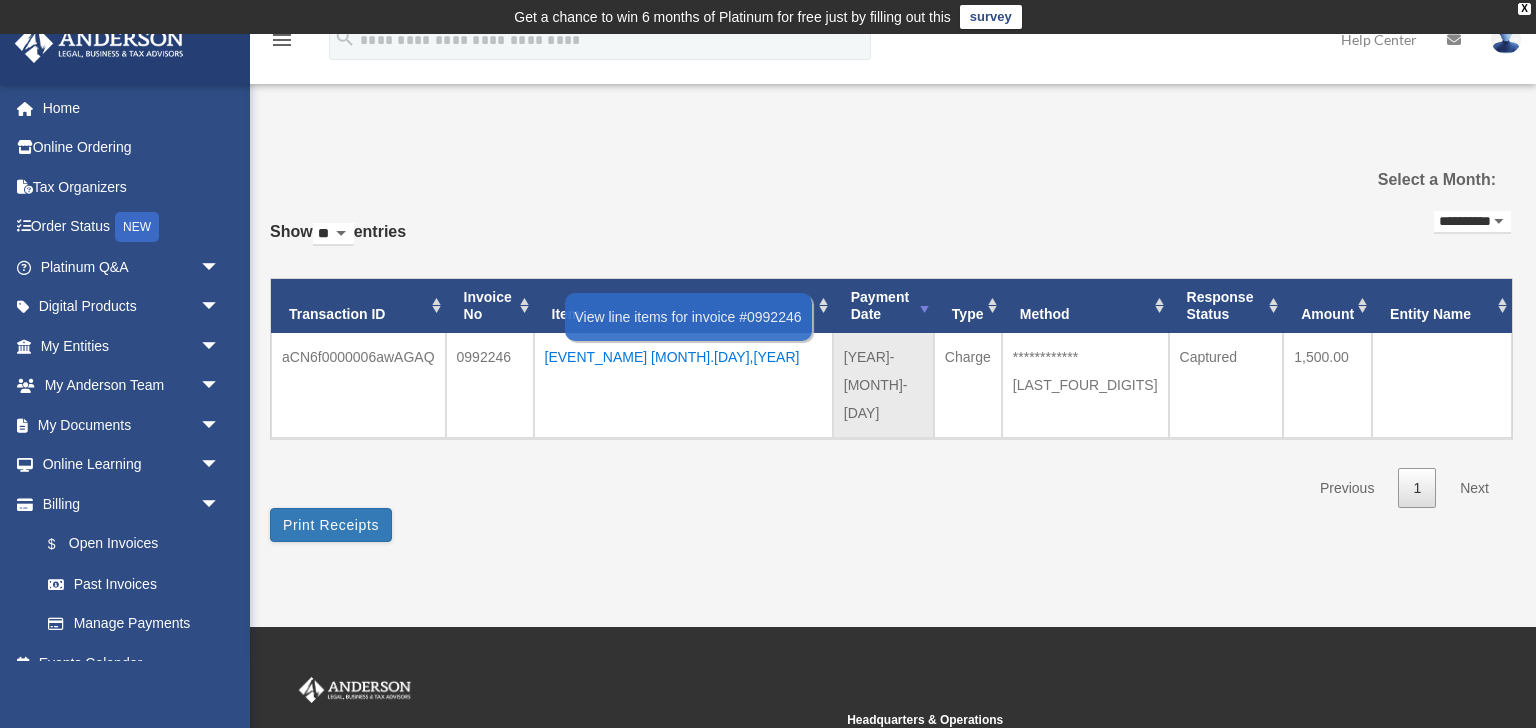 click on "[EVENT_NAME] [MONTH].[DAY],[YEAR]" at bounding box center (683, 357) 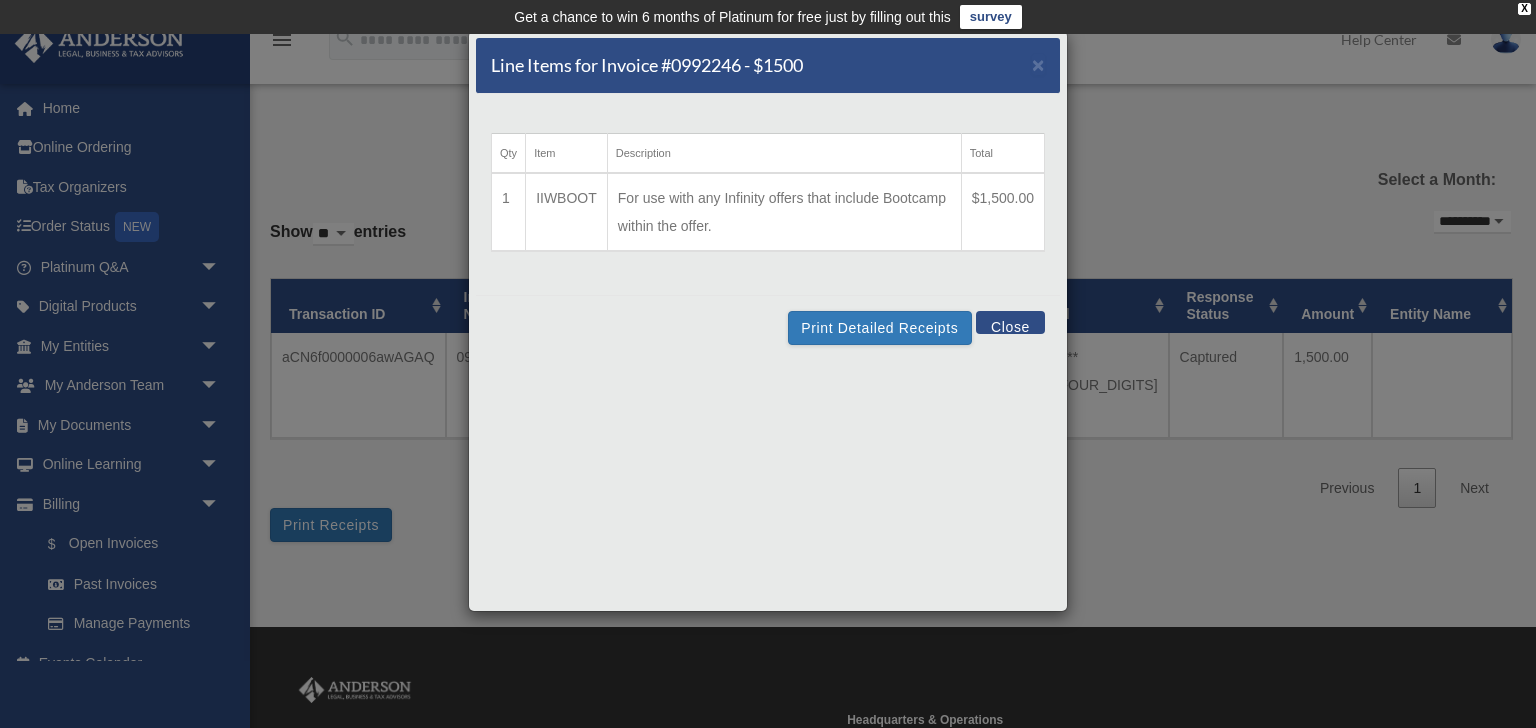 click on "Close" at bounding box center (1010, 322) 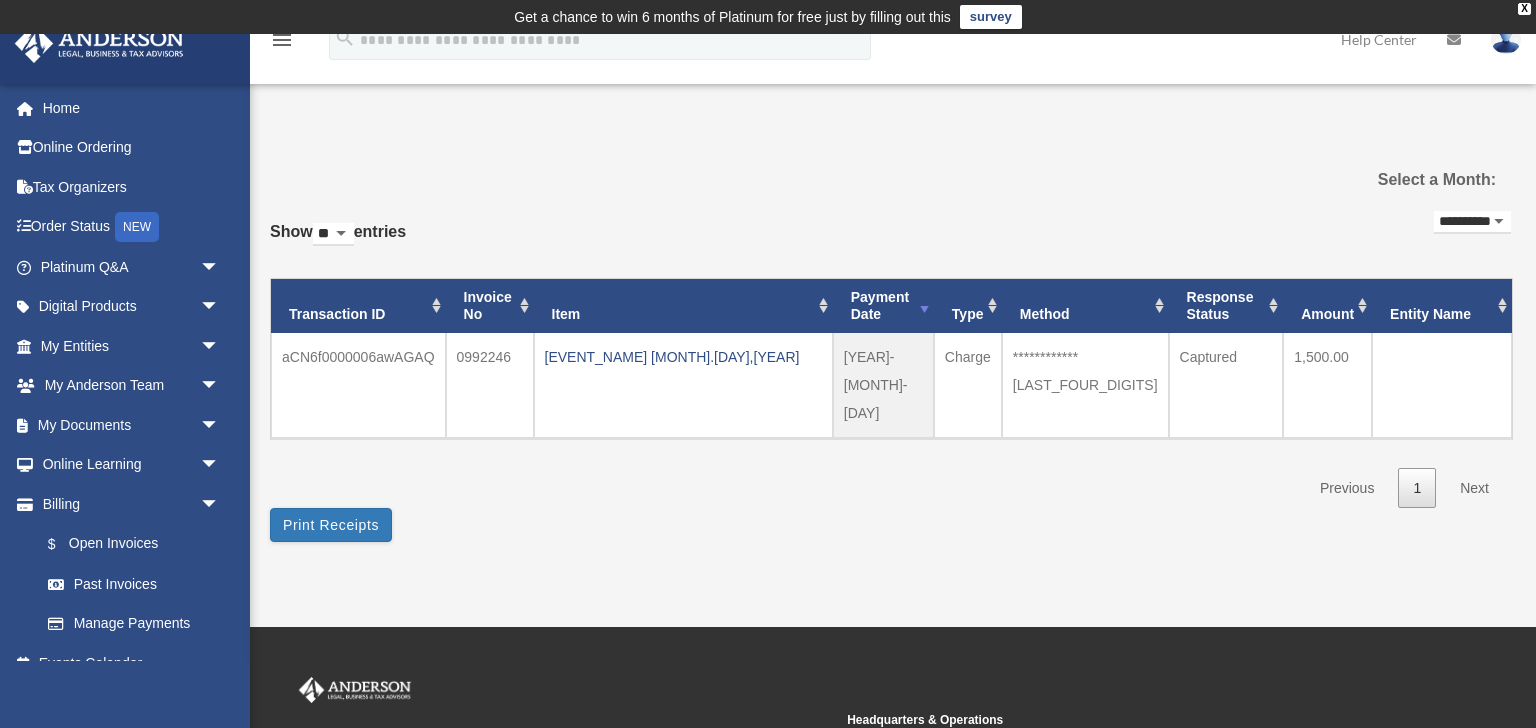 click on "**********" at bounding box center [1472, 222] 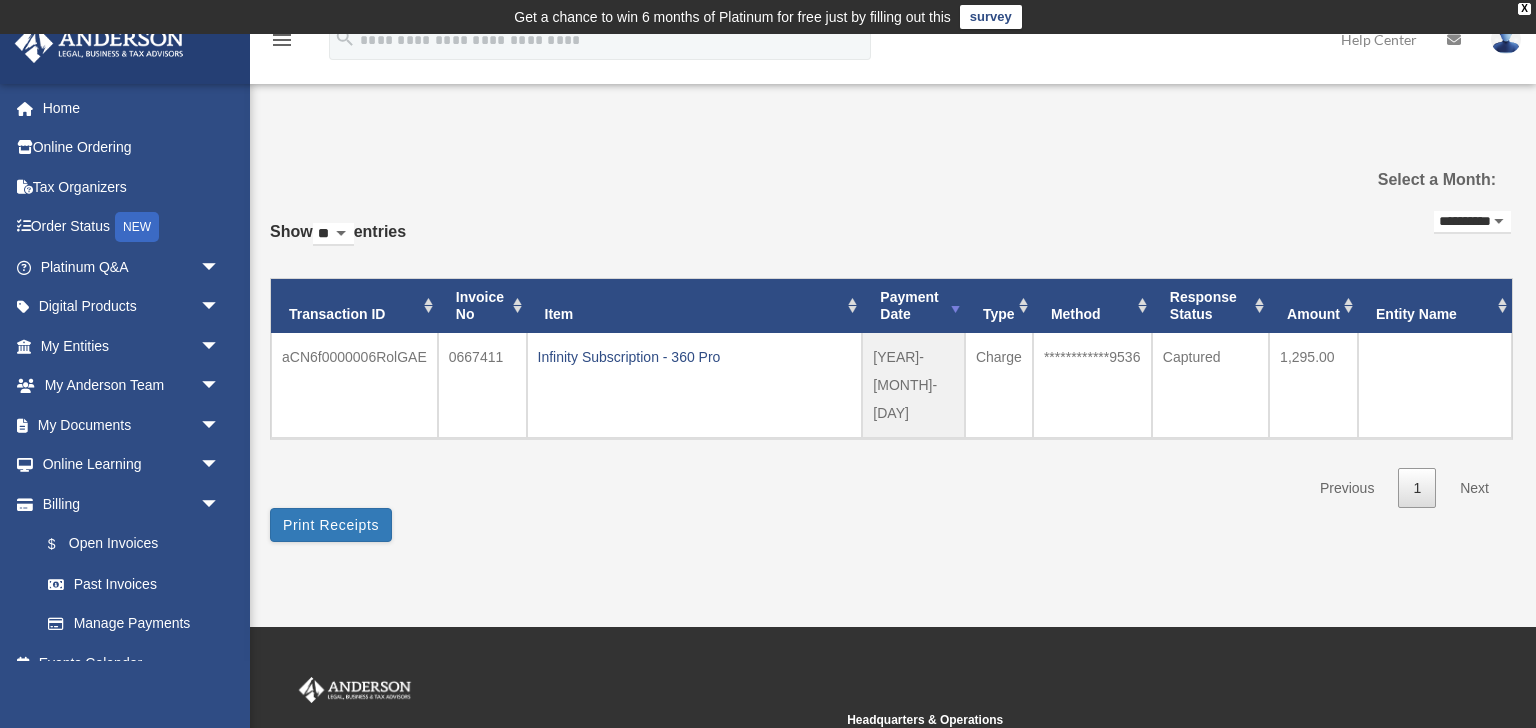 click on "**********" at bounding box center (1472, 222) 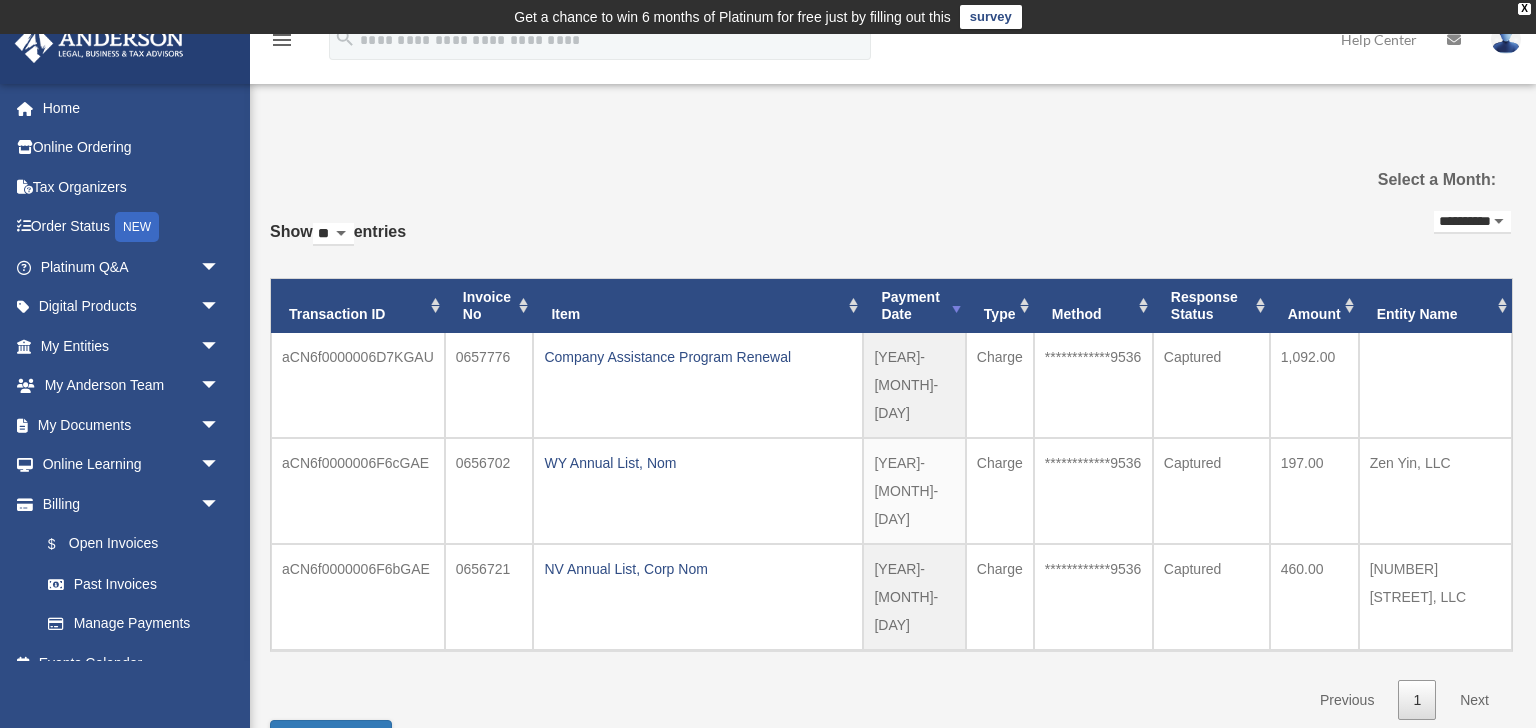 click on "**********" at bounding box center (1472, 222) 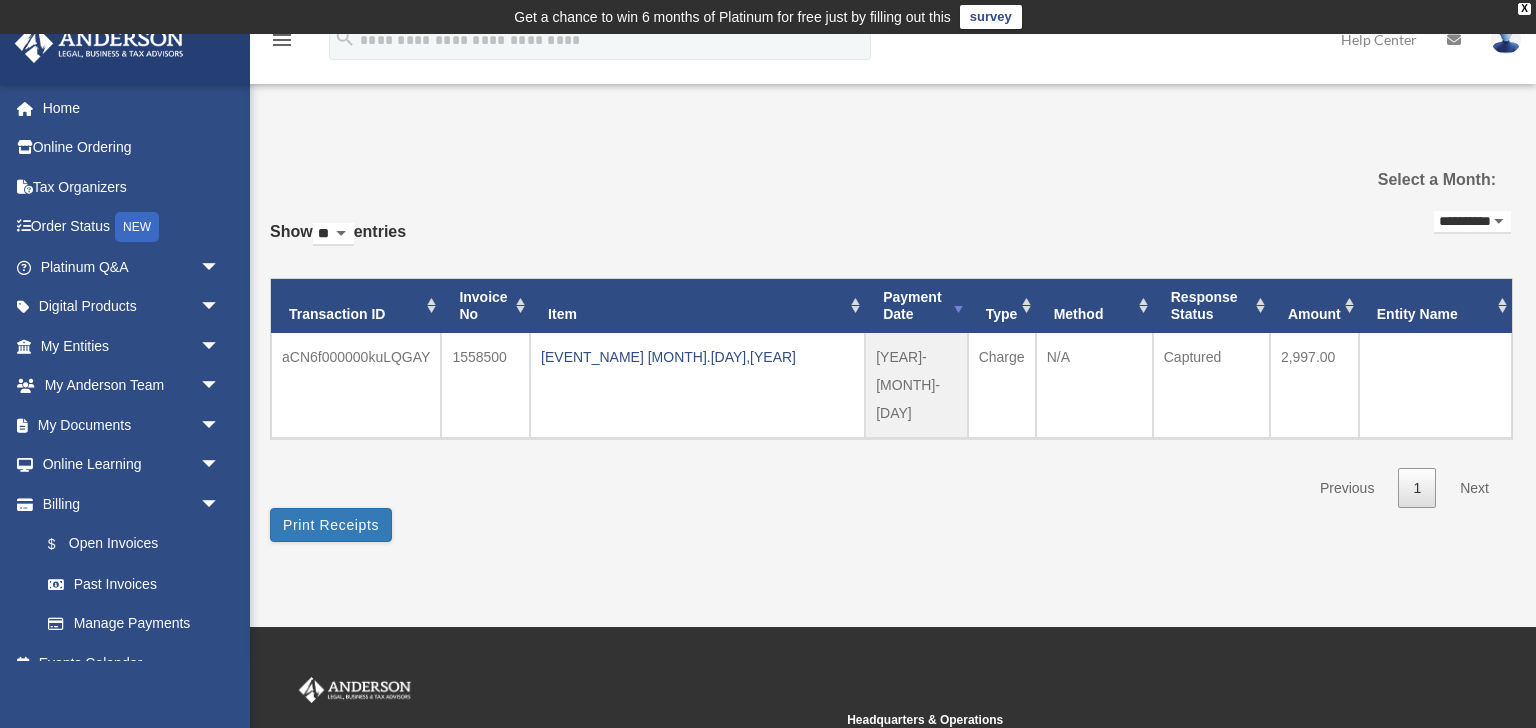 click on "**********" at bounding box center (1472, 222) 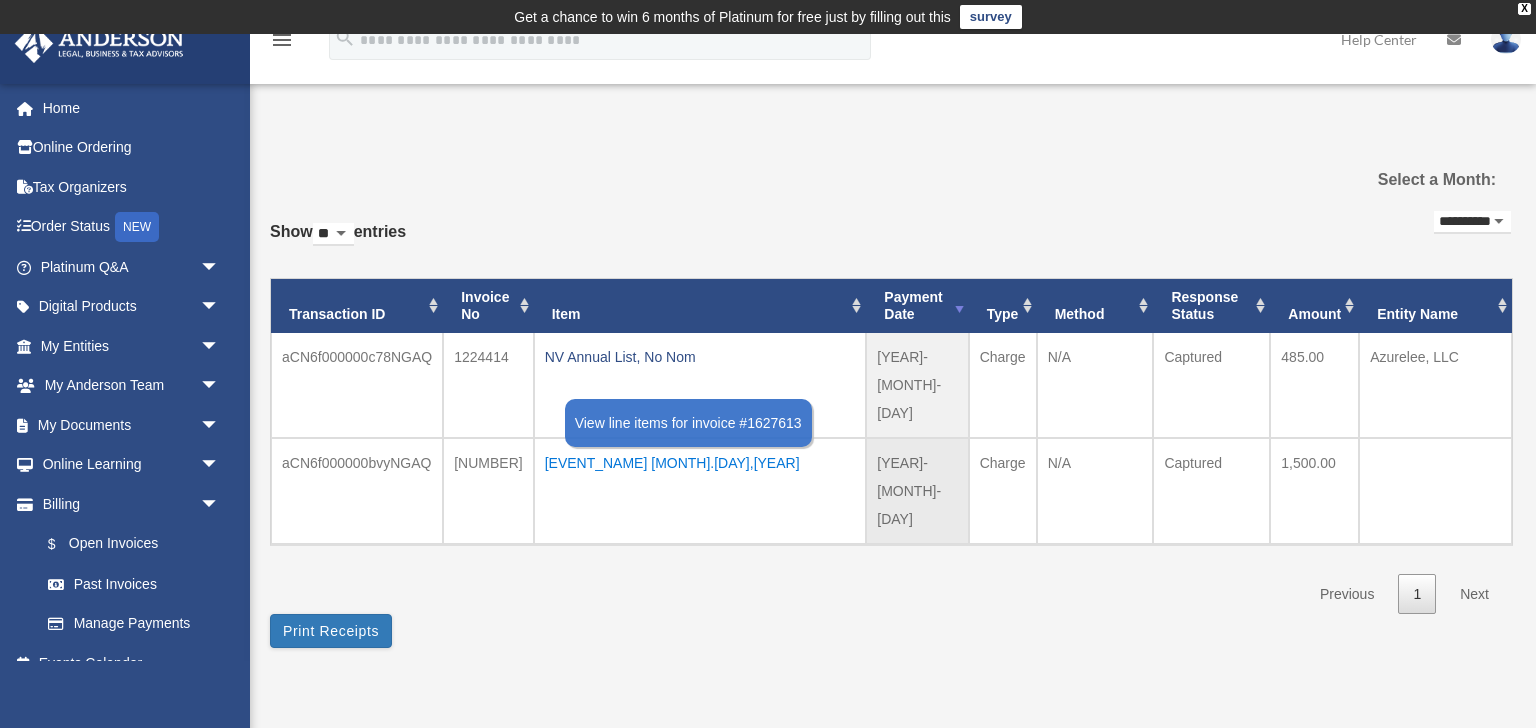 click on "[EVENT_NAME] [MONTH].[DAY],[YEAR]" at bounding box center [700, 463] 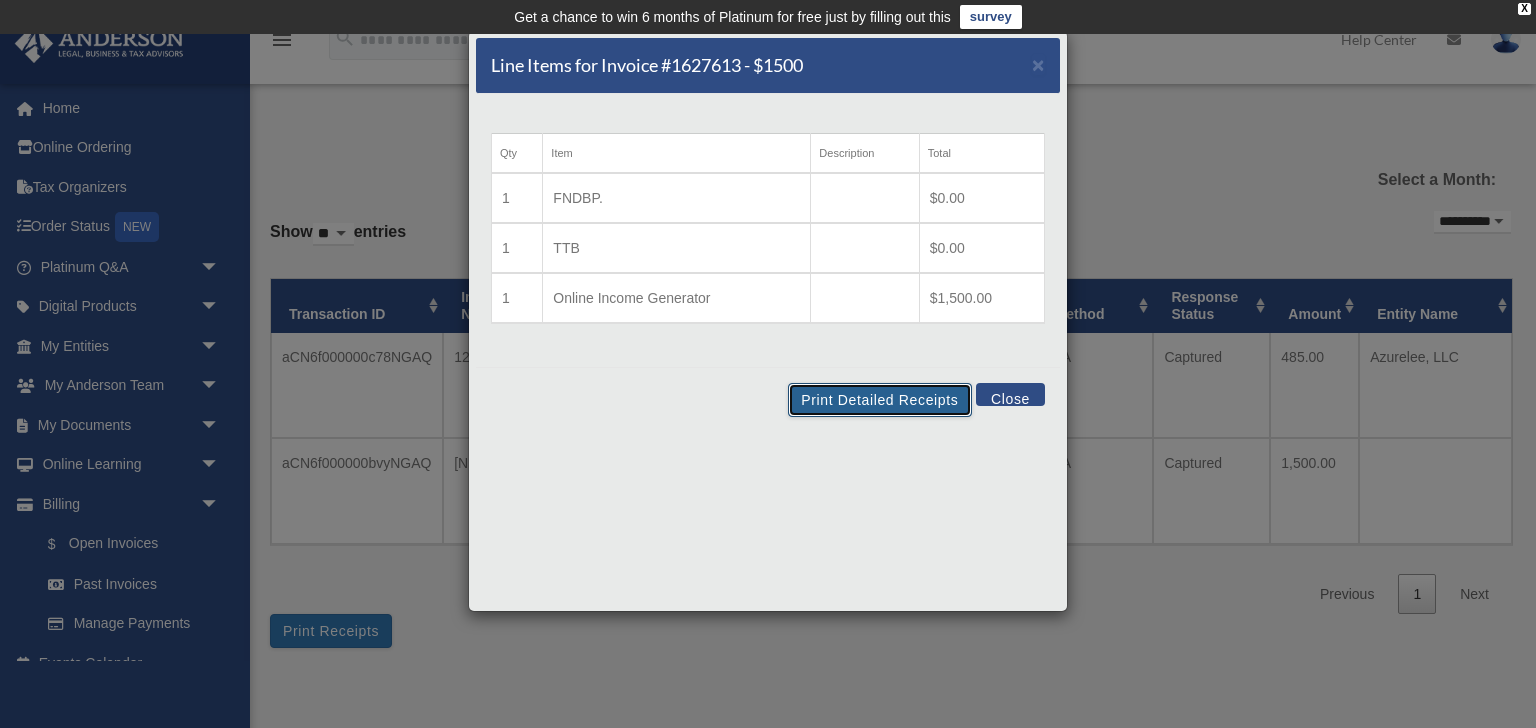 click on "Print Detailed Receipts" at bounding box center [879, 400] 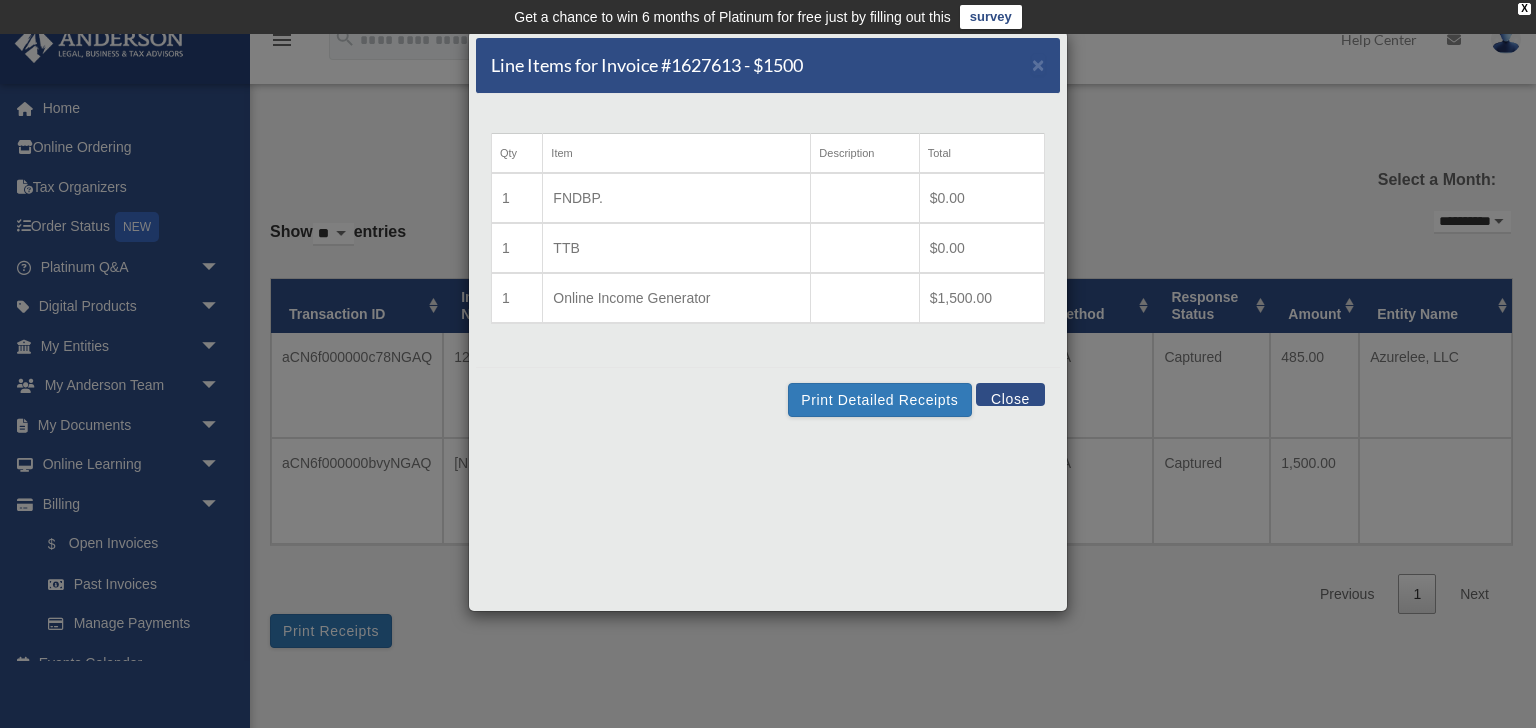 click on "Close" at bounding box center (1010, 394) 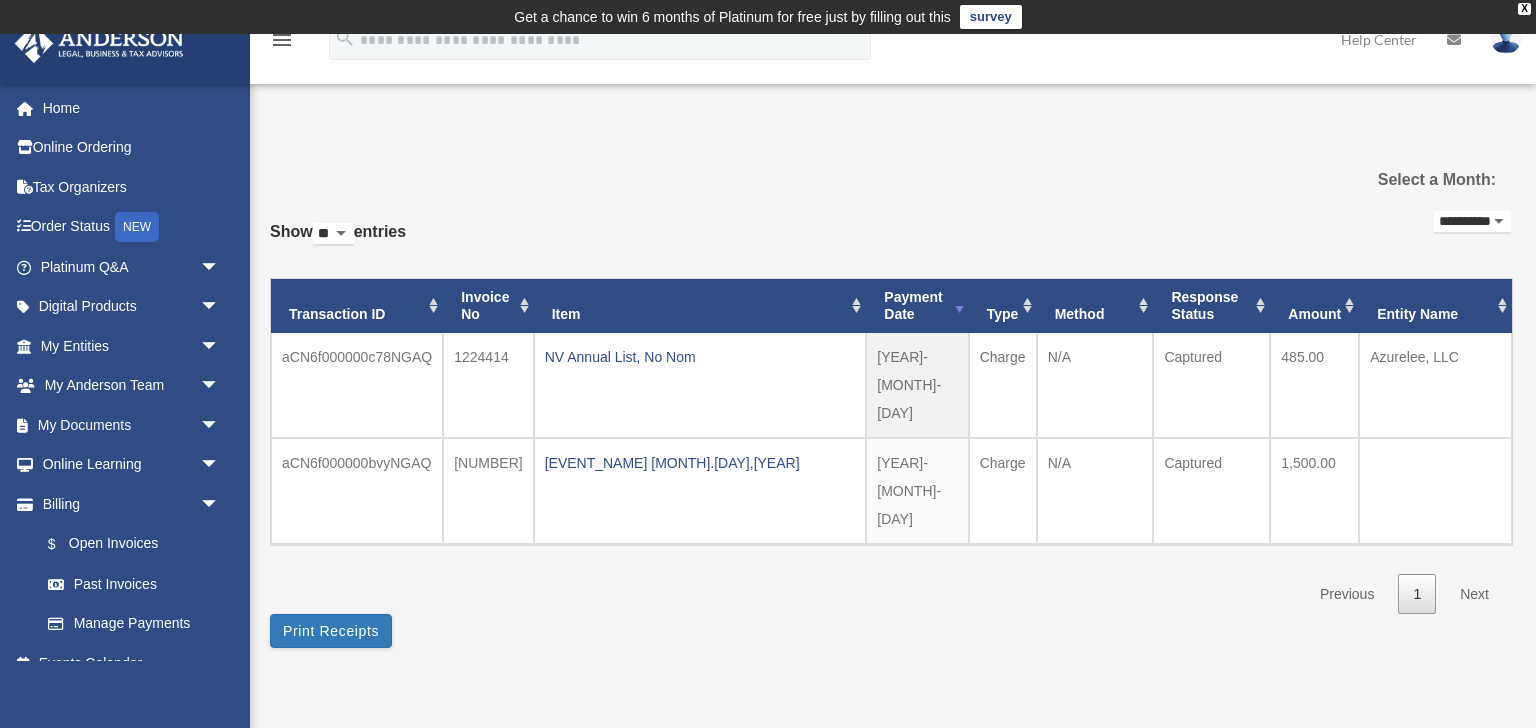 click on "**********" at bounding box center [1472, 222] 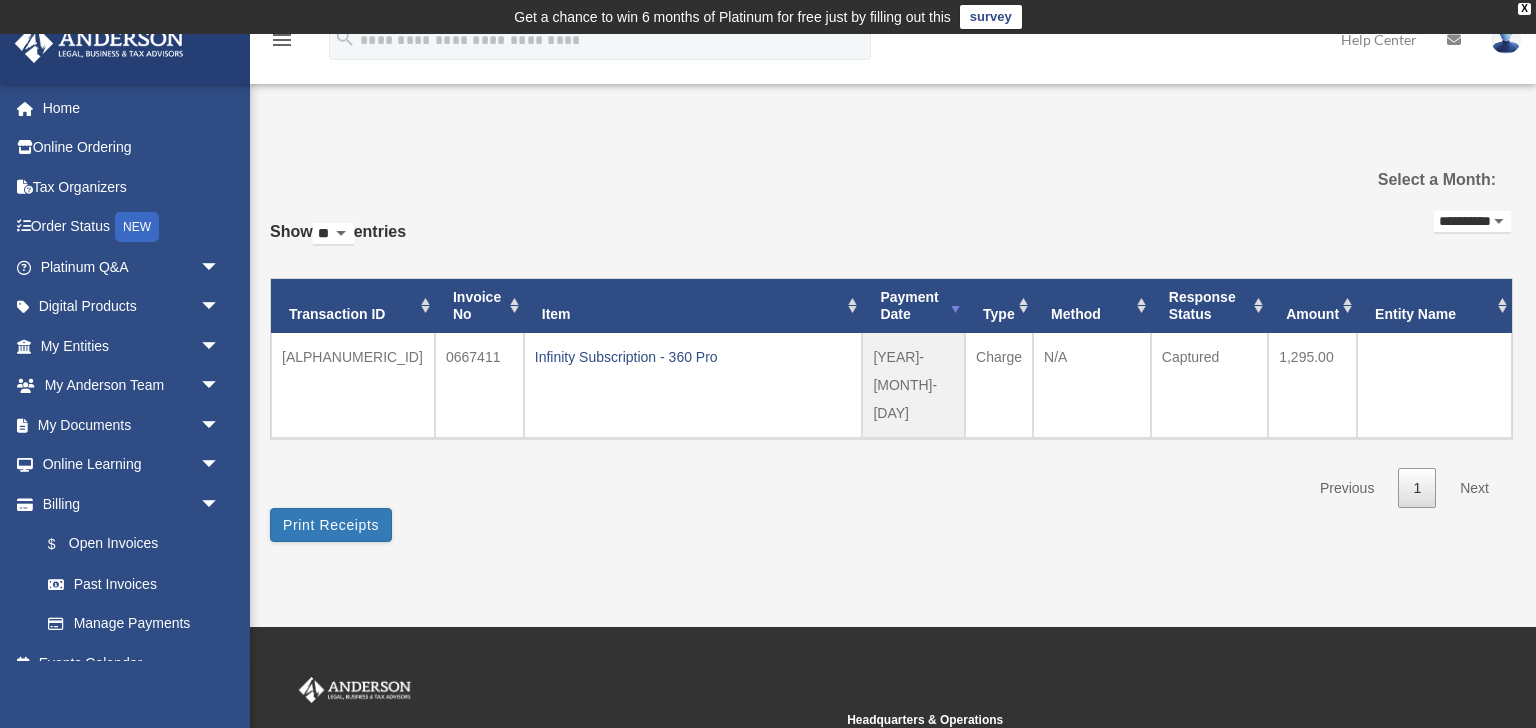 click on "**********" at bounding box center (1472, 222) 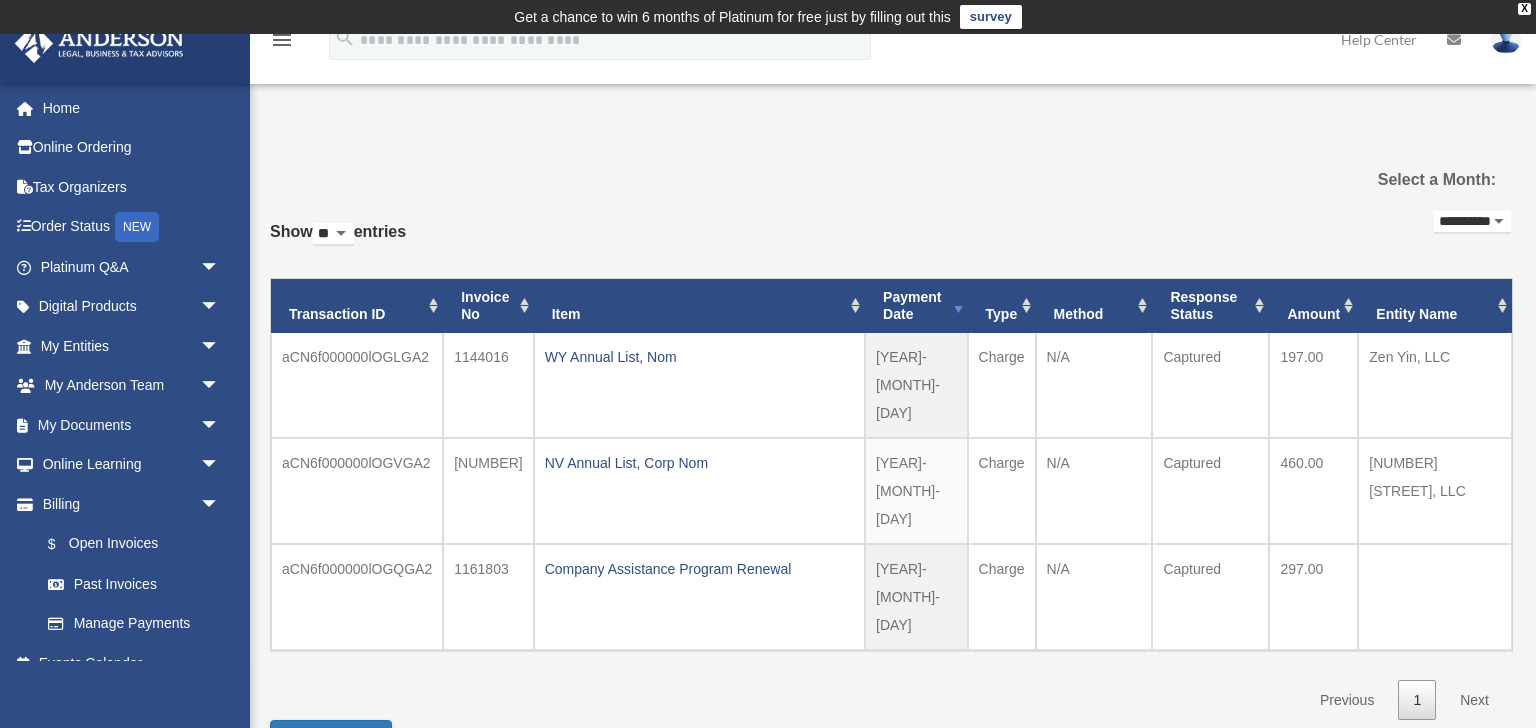 click on "**********" at bounding box center (1472, 222) 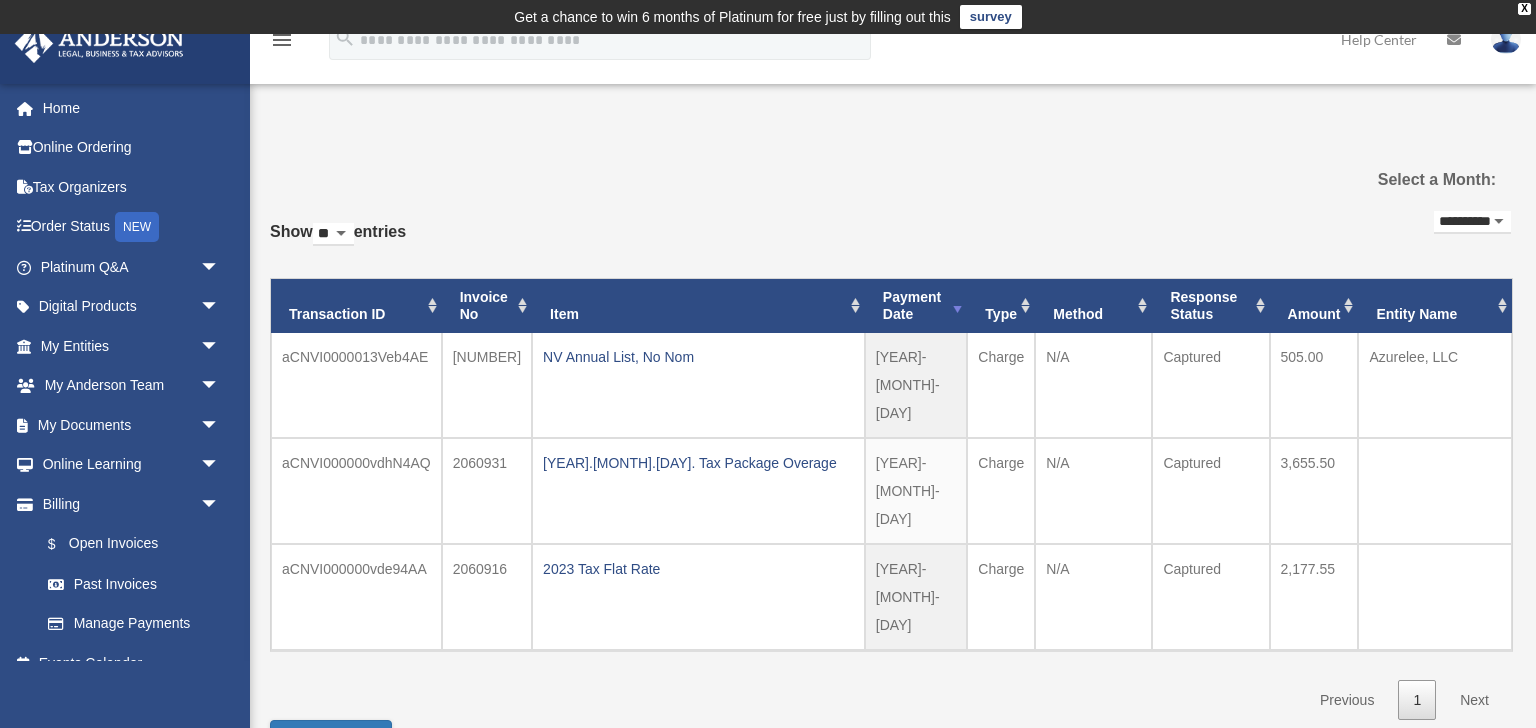 click on "**********" at bounding box center [1472, 222] 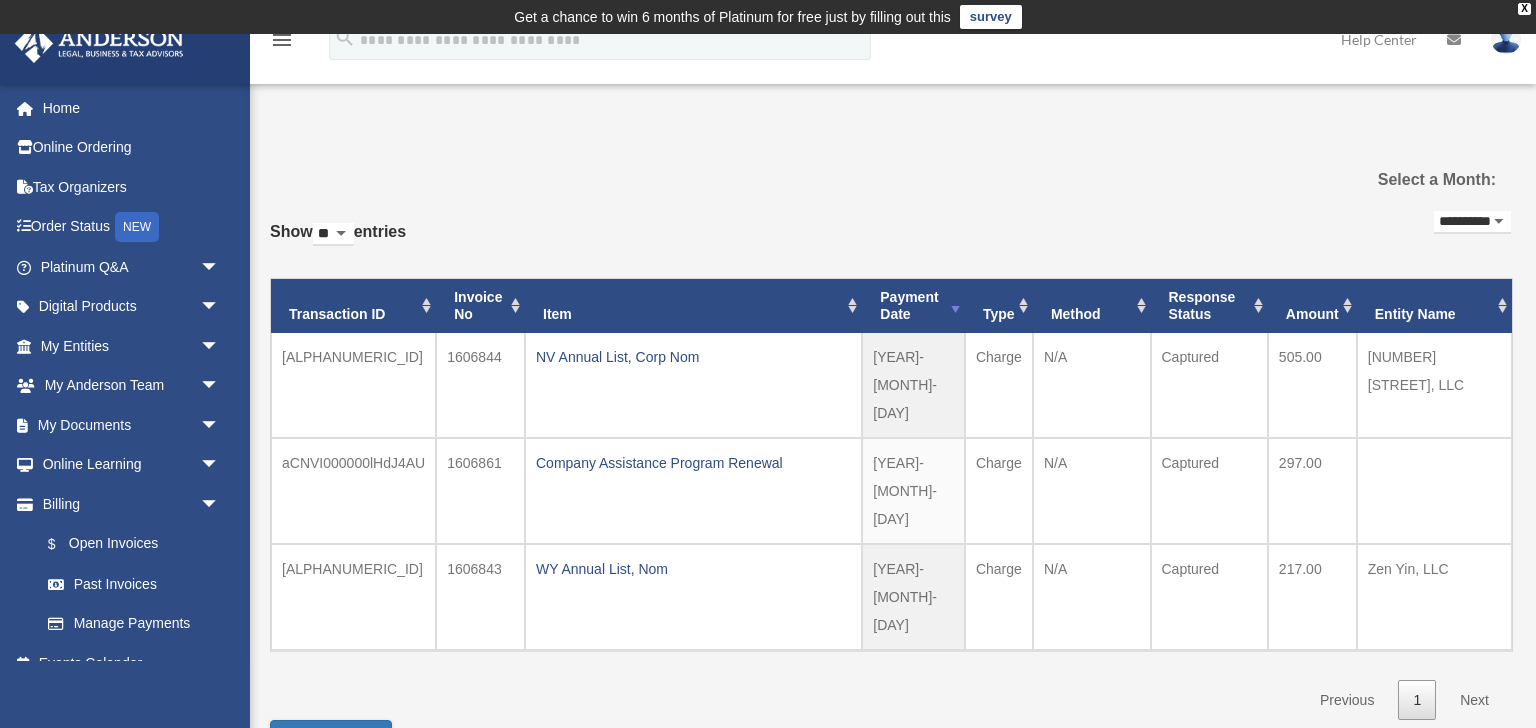 click on "**********" at bounding box center [1472, 222] 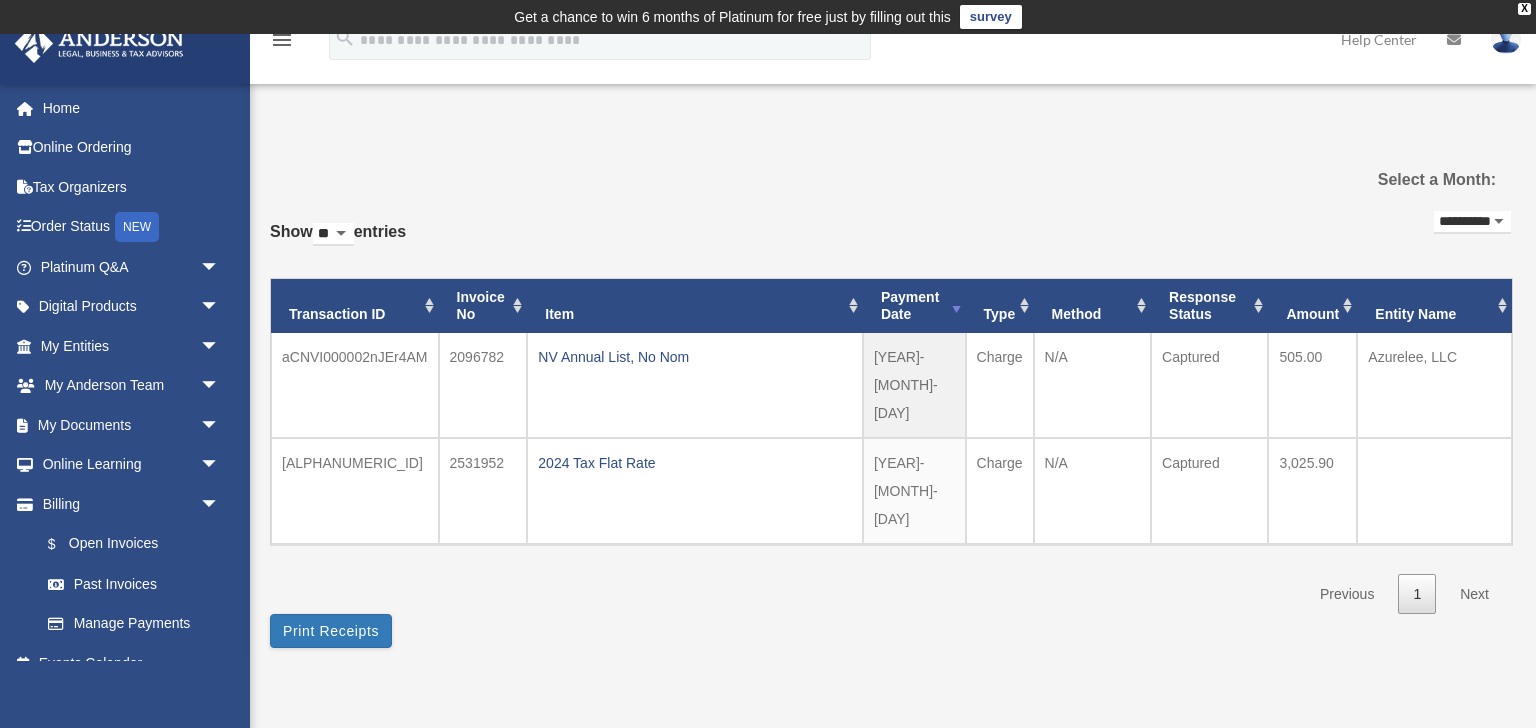 click on "**********" at bounding box center [1472, 222] 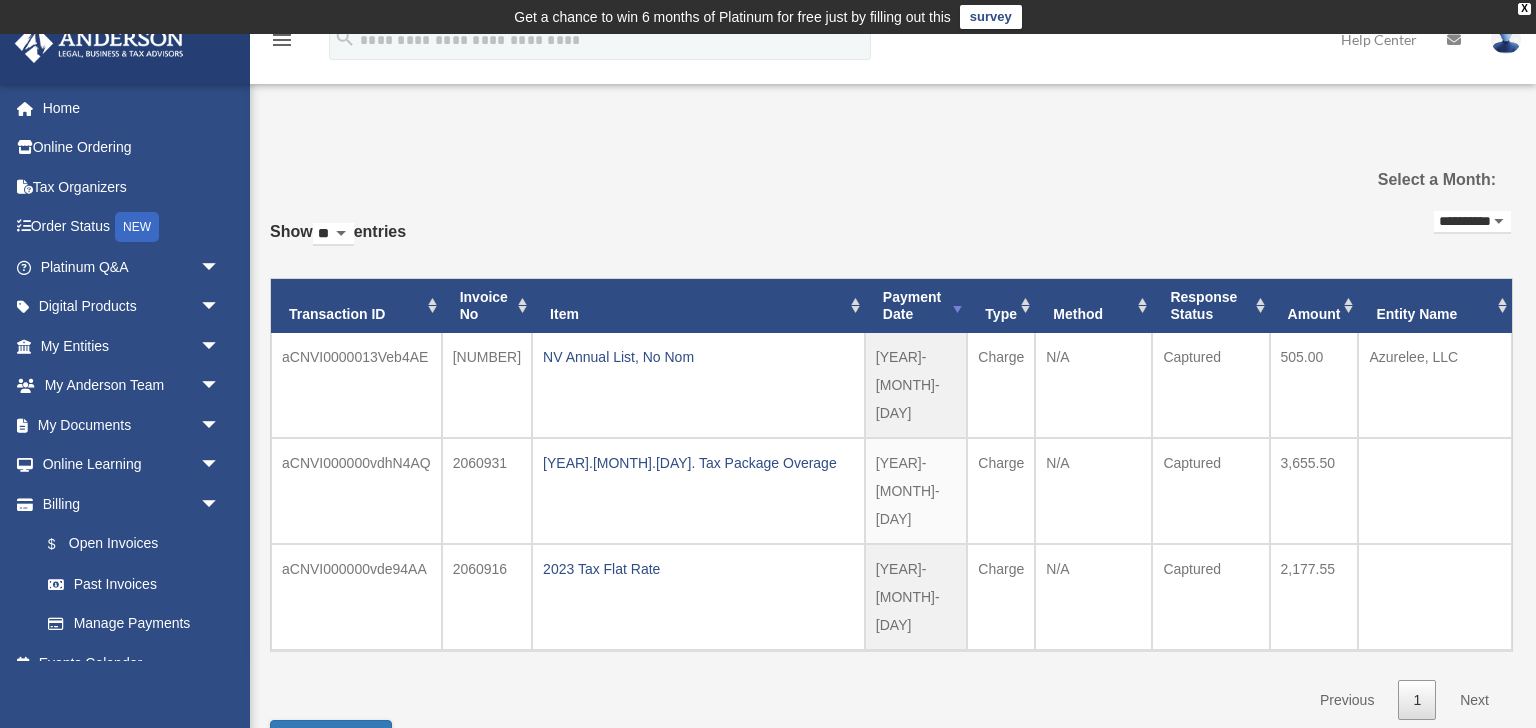 click on "**********" at bounding box center [1472, 222] 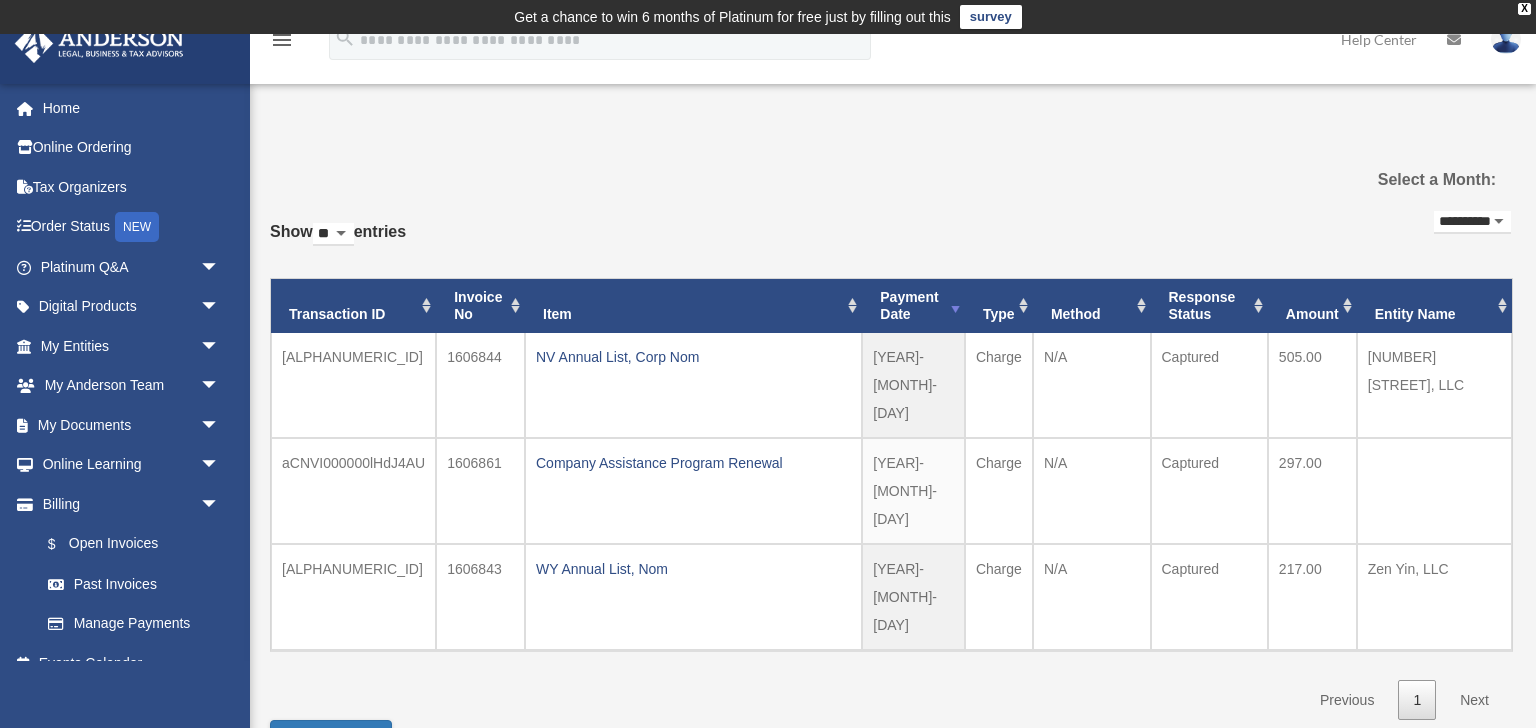 click on "**********" at bounding box center [1472, 222] 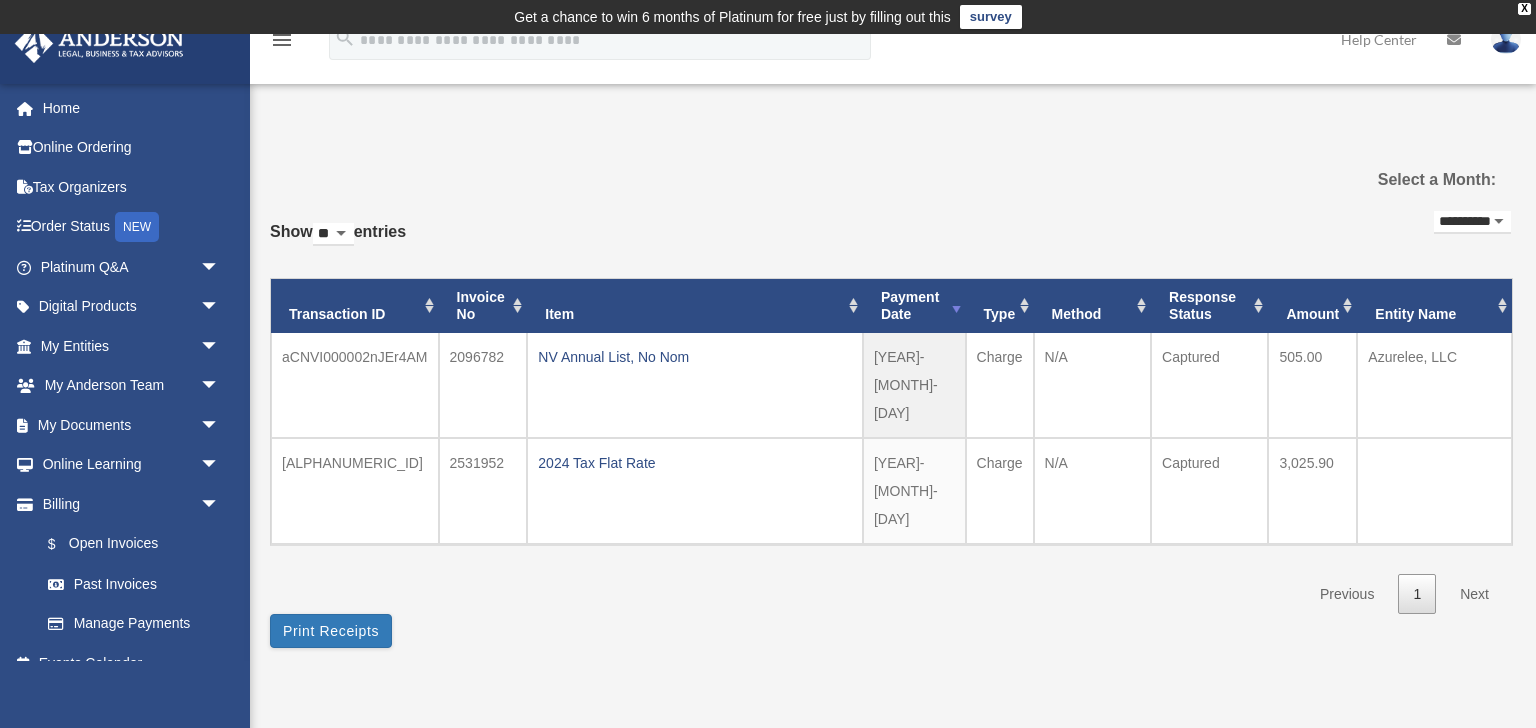 click on "**********" at bounding box center [1472, 222] 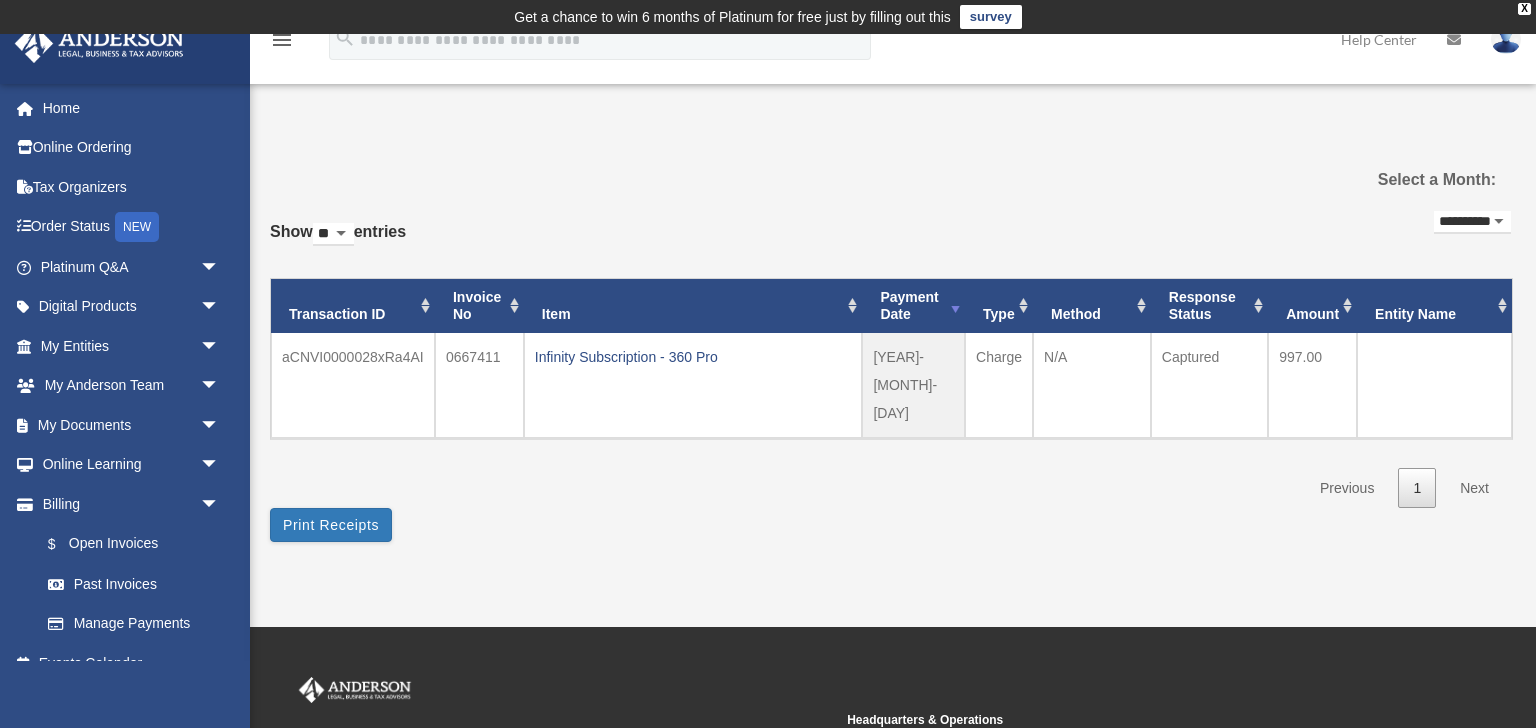 click on "**********" at bounding box center (1472, 222) 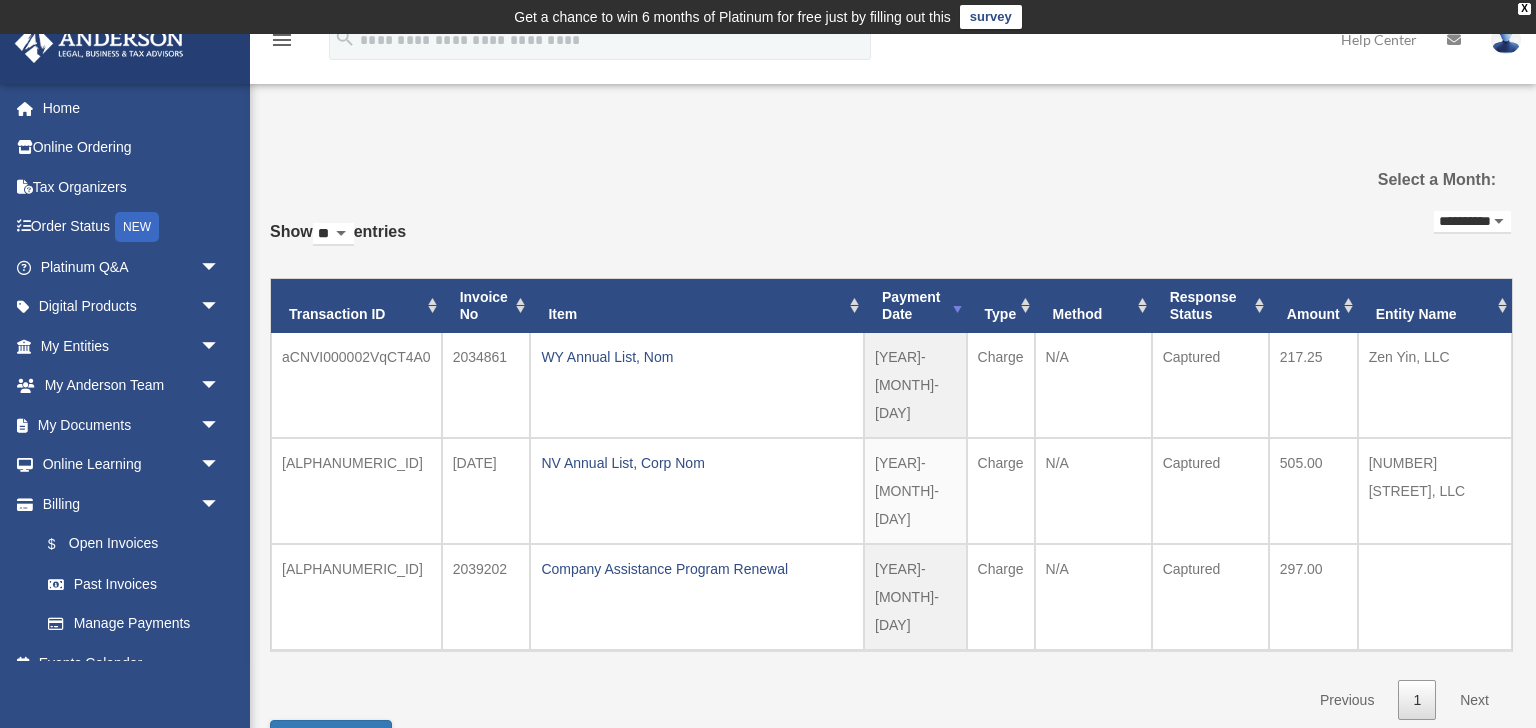 click on "**********" at bounding box center (1472, 222) 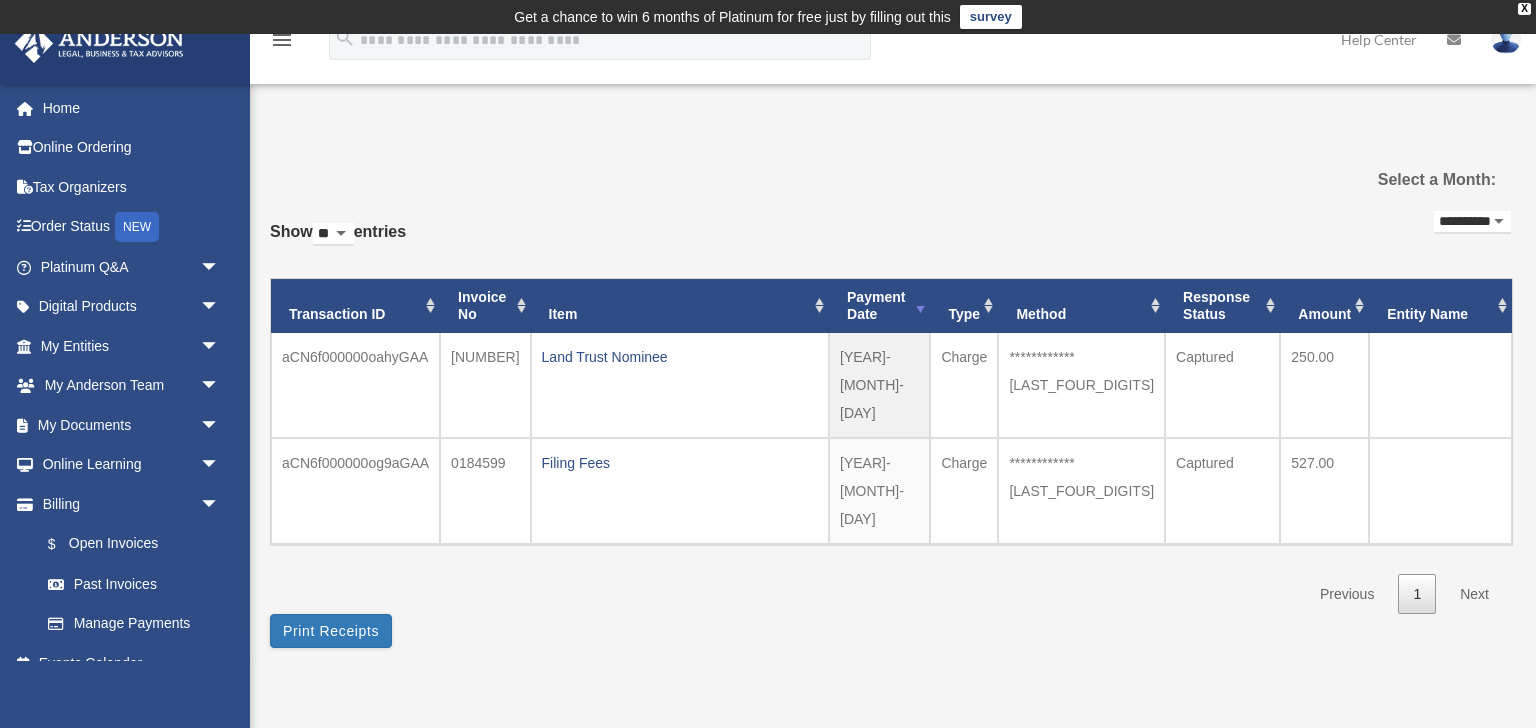 click on "**********" at bounding box center [1472, 222] 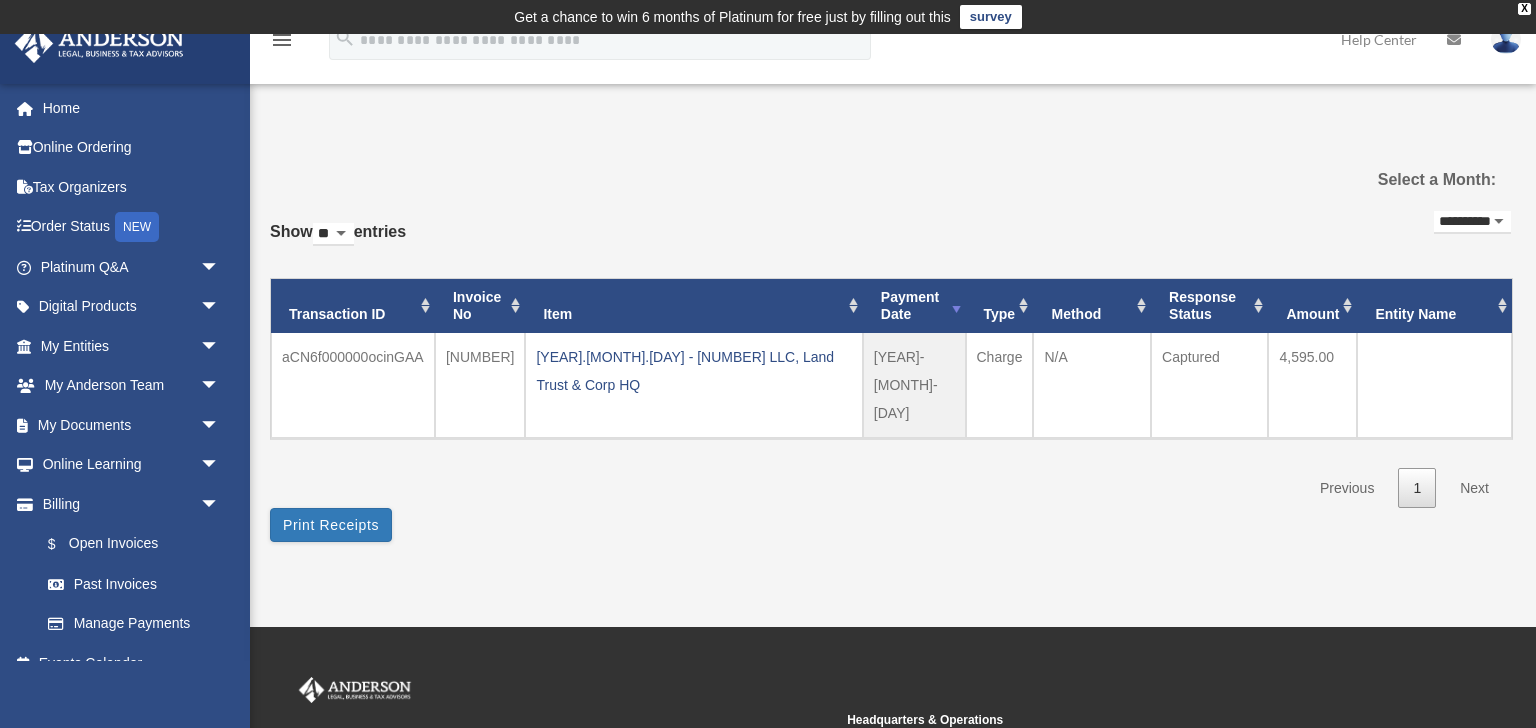 click on "**********" at bounding box center (1472, 222) 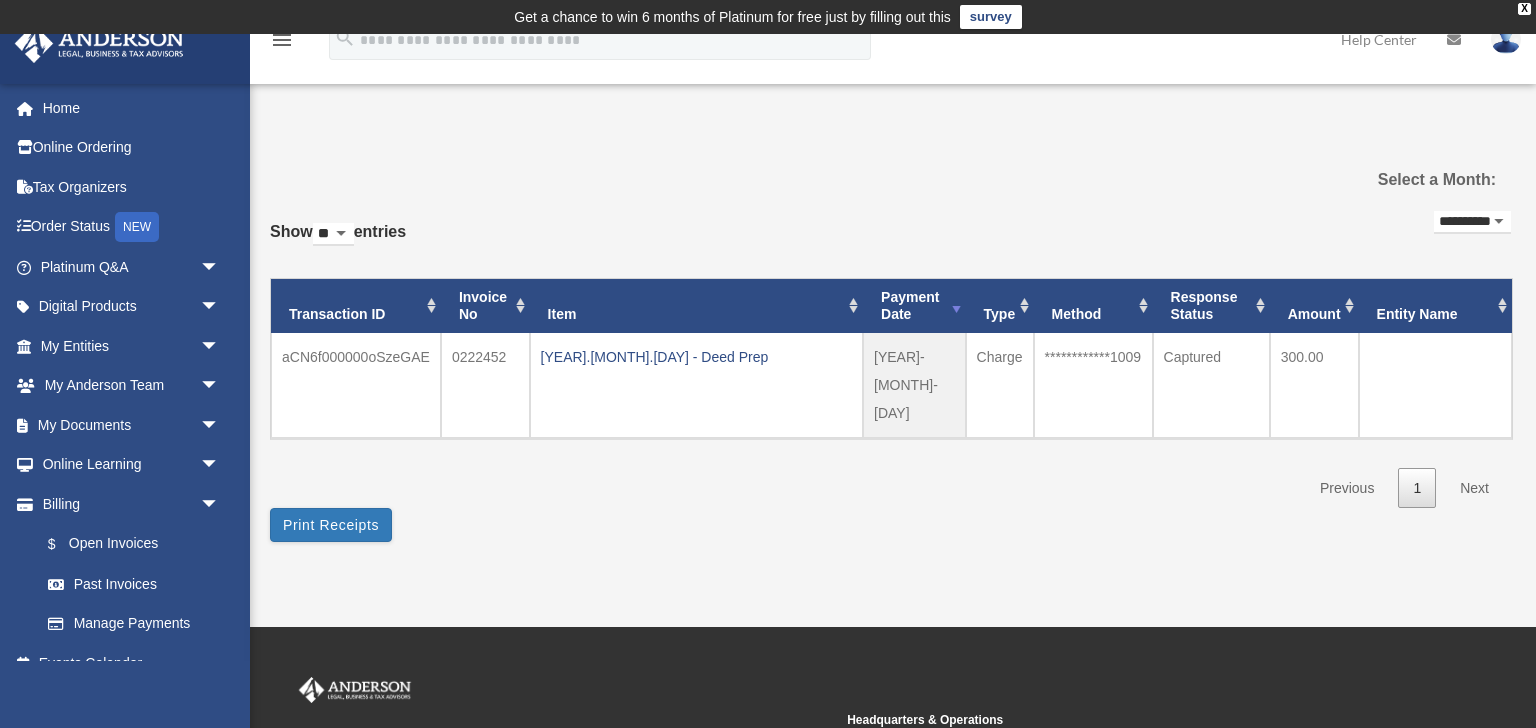 click on "**********" at bounding box center [1472, 222] 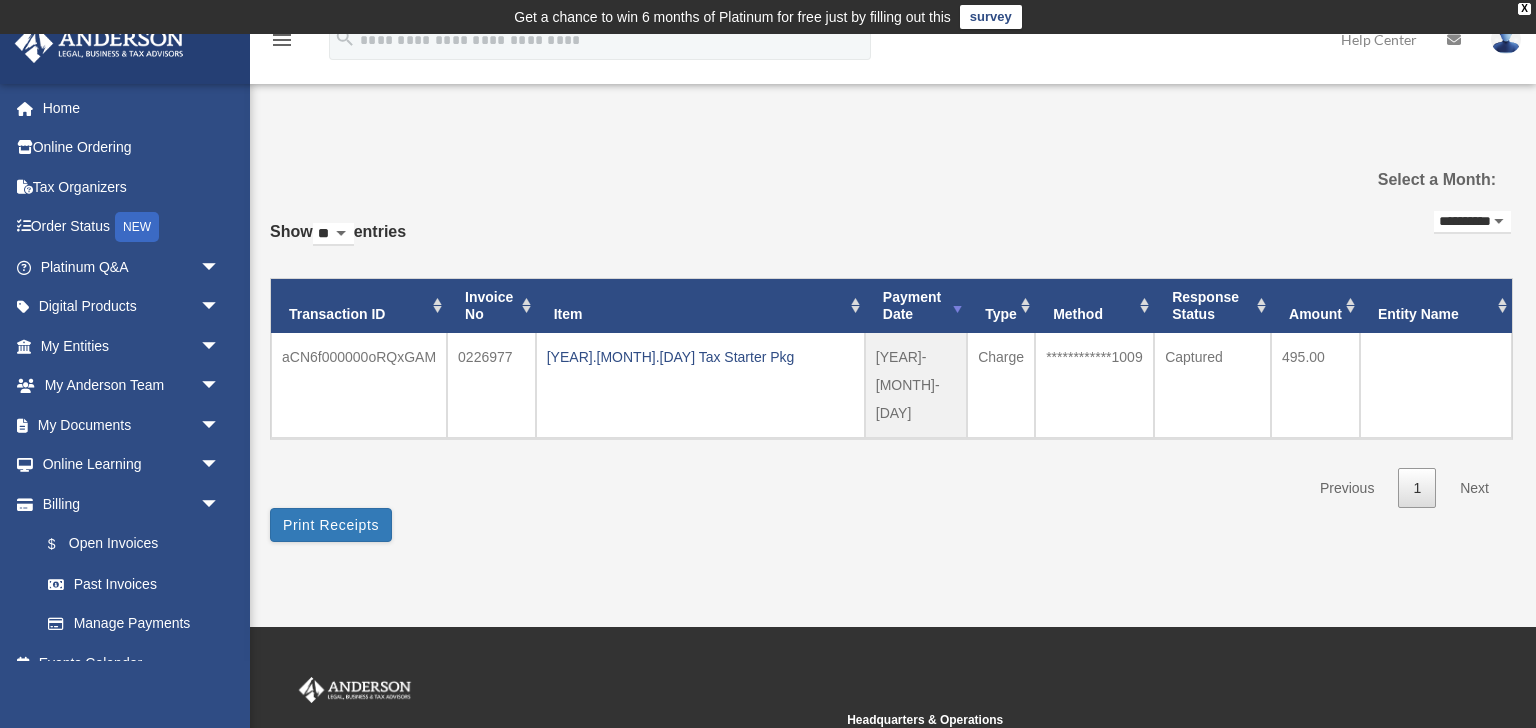 click on "**********" at bounding box center [1472, 222] 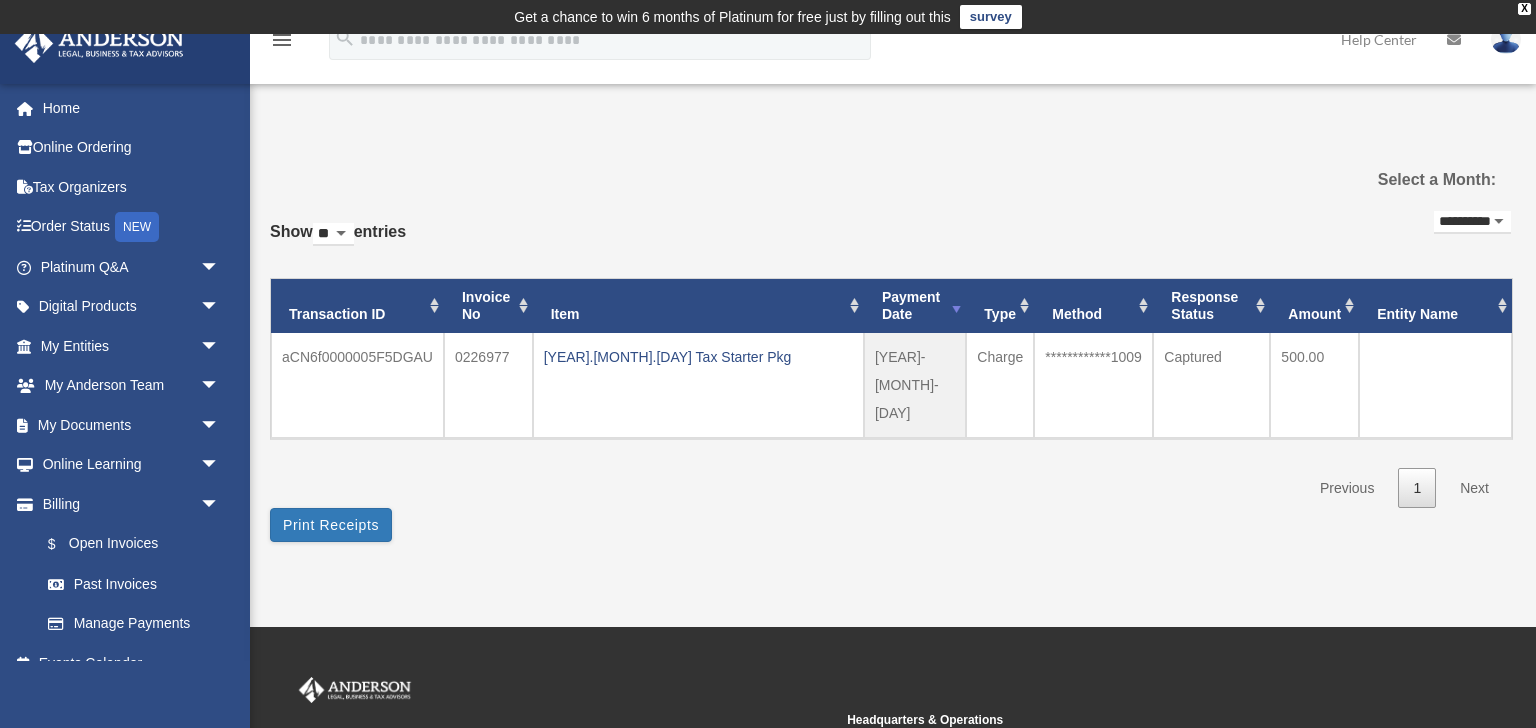 click on "**********" at bounding box center (1472, 222) 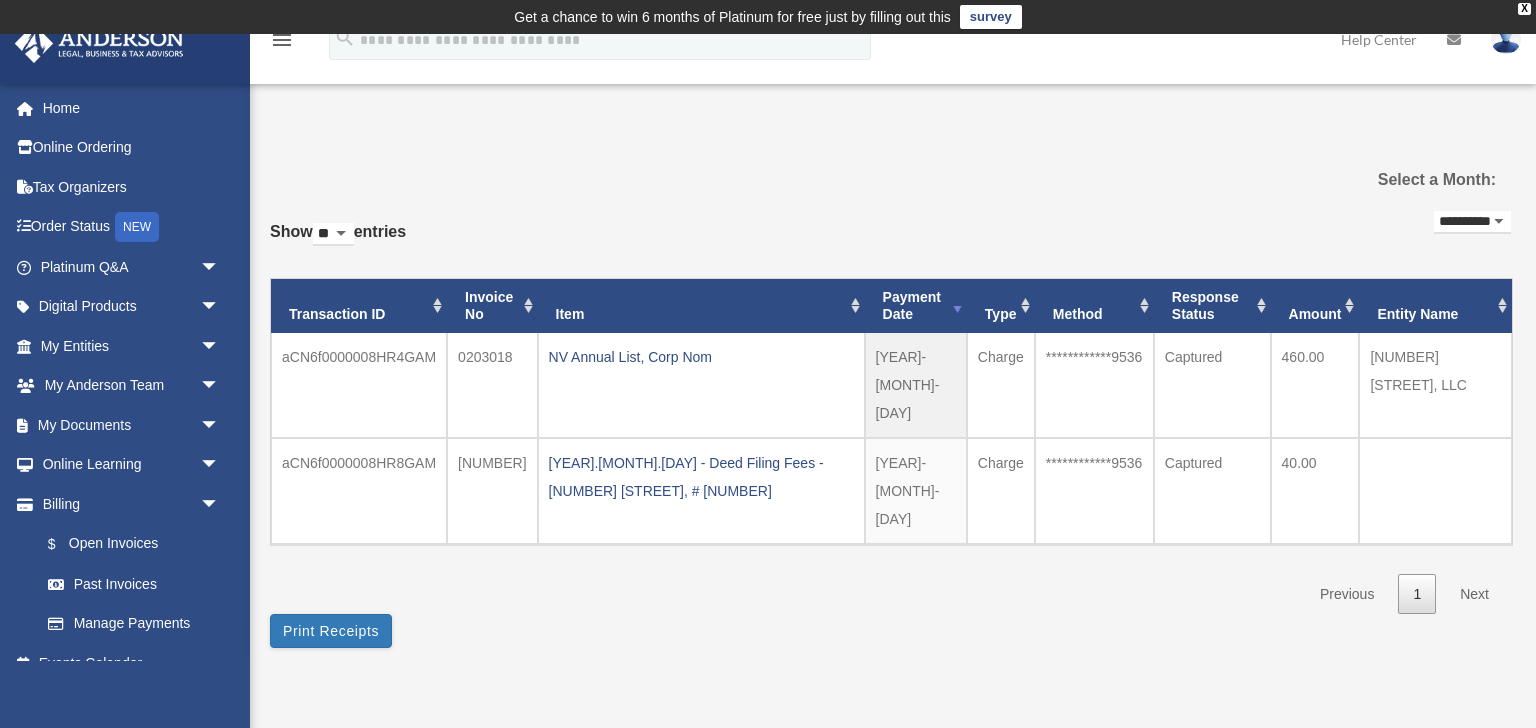 click on "**********" at bounding box center [1472, 222] 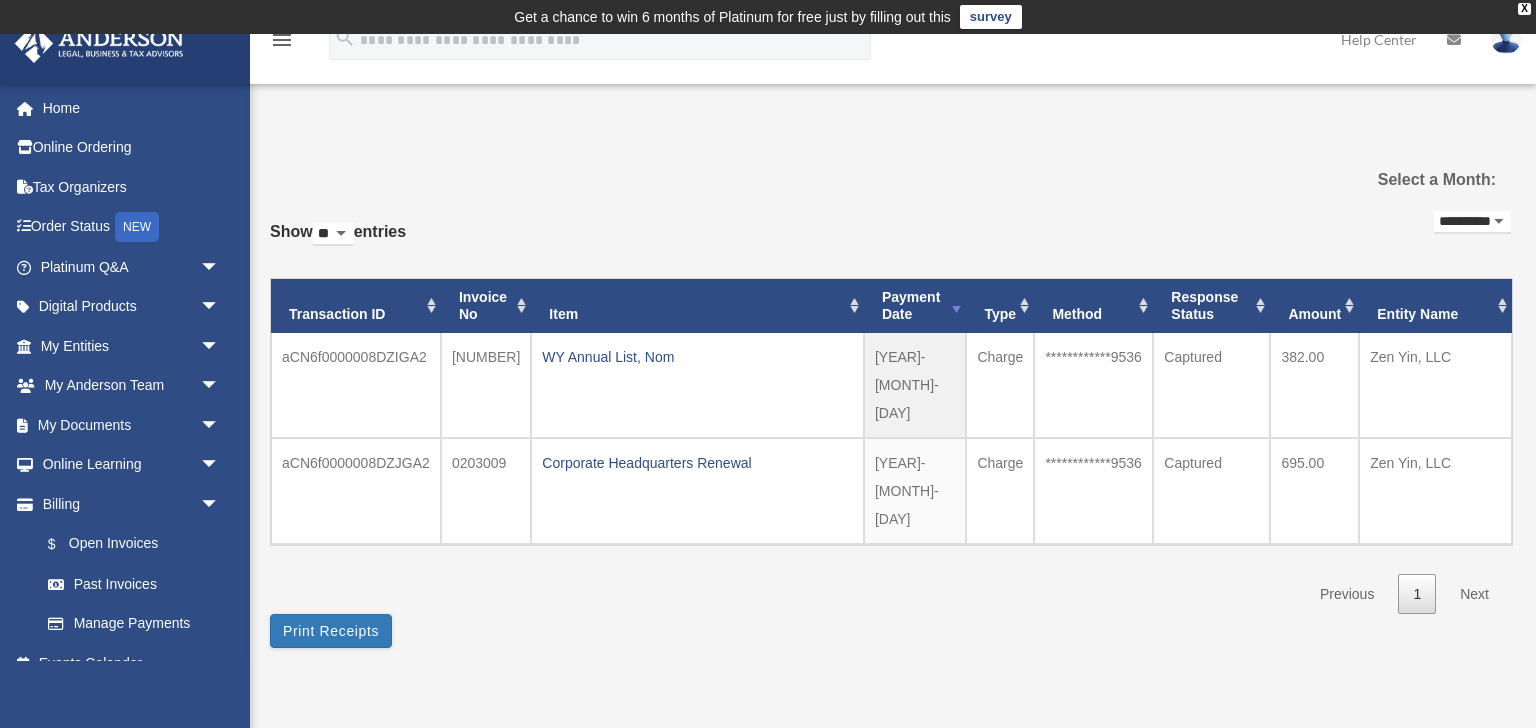 click on "**********" at bounding box center [1472, 222] 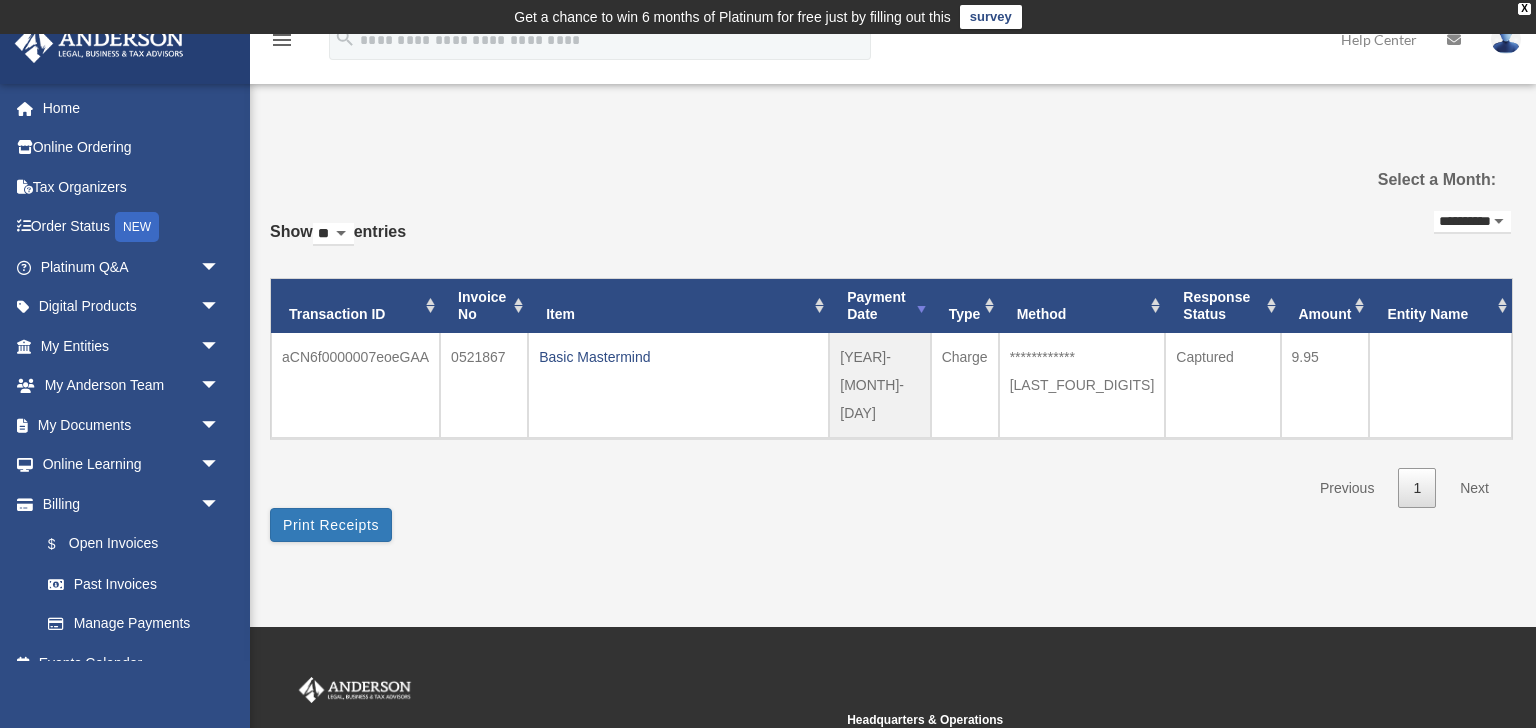 click on "**********" at bounding box center (1472, 222) 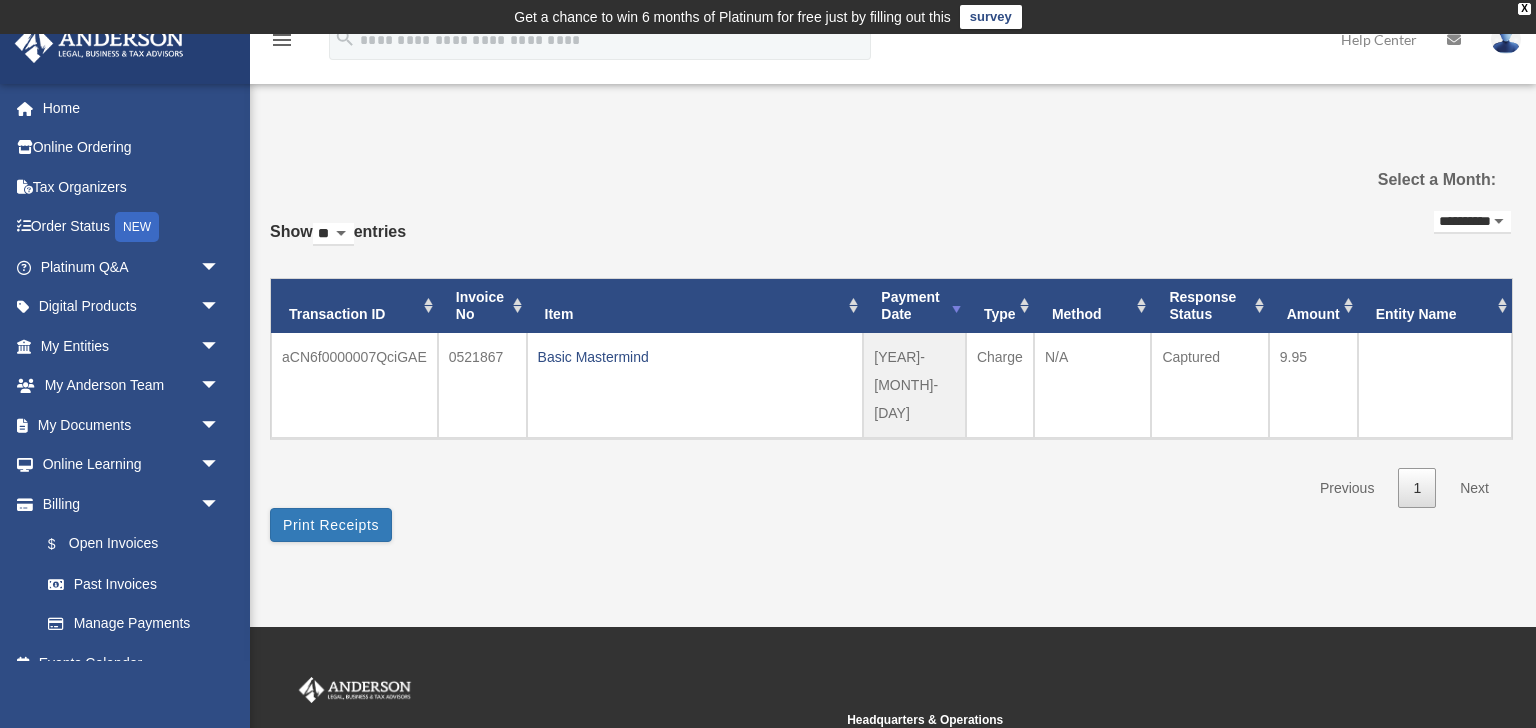 click on "**********" at bounding box center (1472, 222) 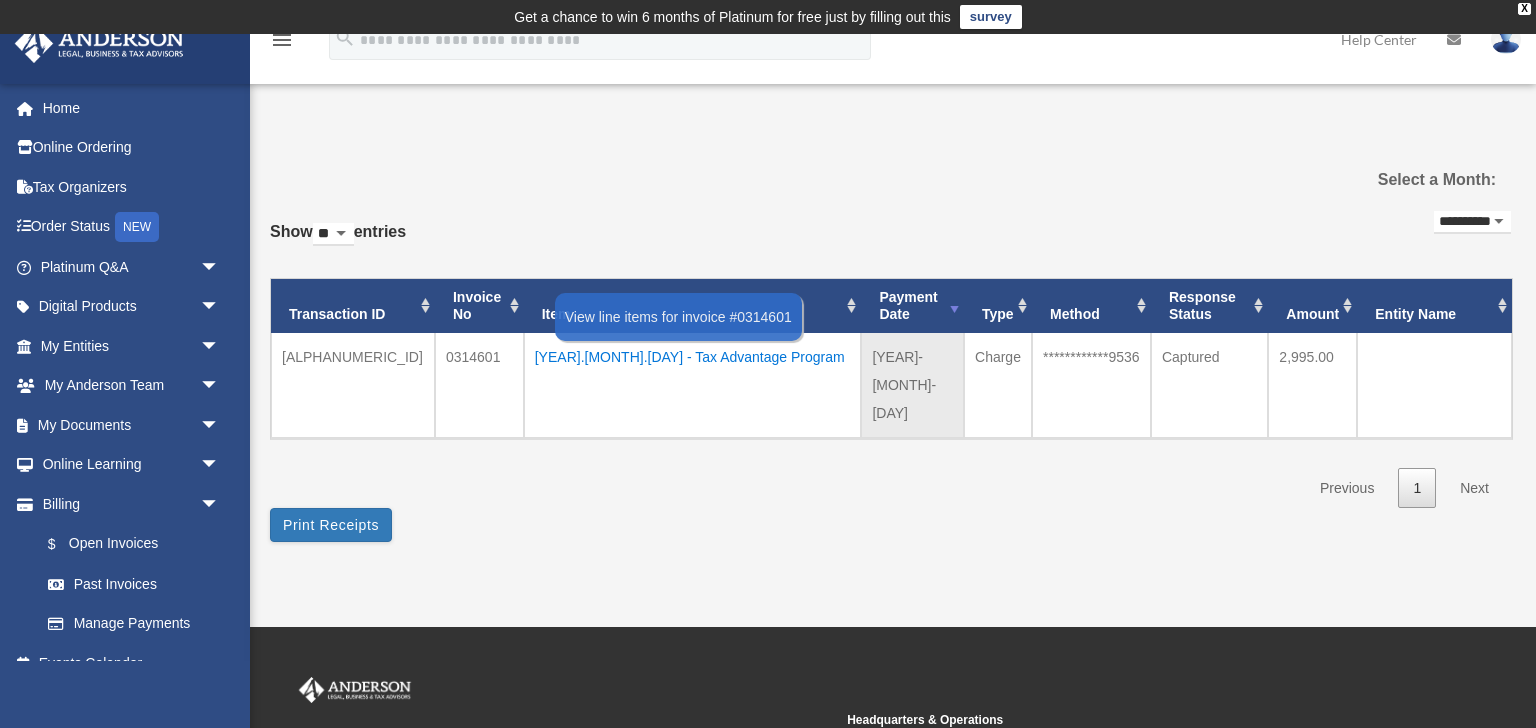 click on "[YEAR].[MONTH].[DAY] - Tax Advantage Program" at bounding box center [693, 357] 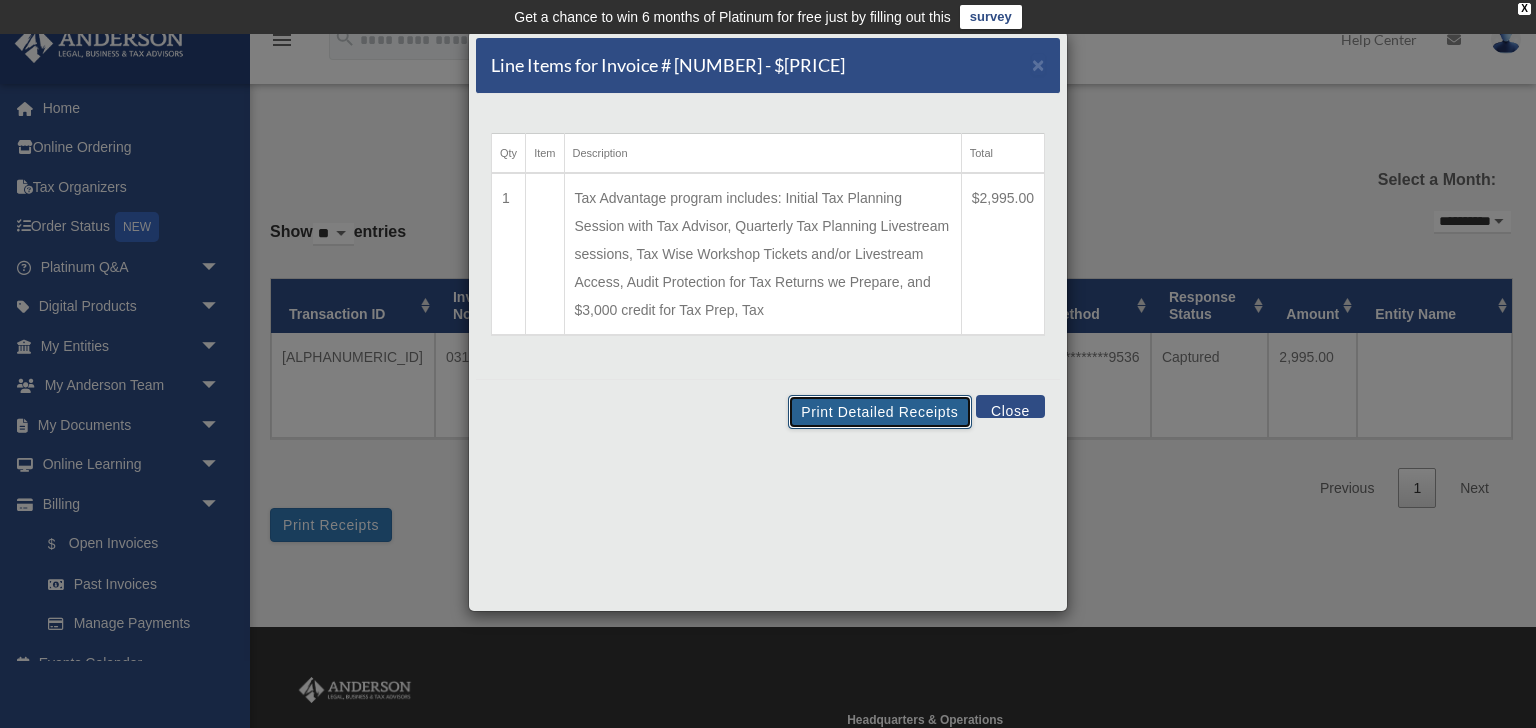click on "Print Detailed Receipts" at bounding box center (879, 412) 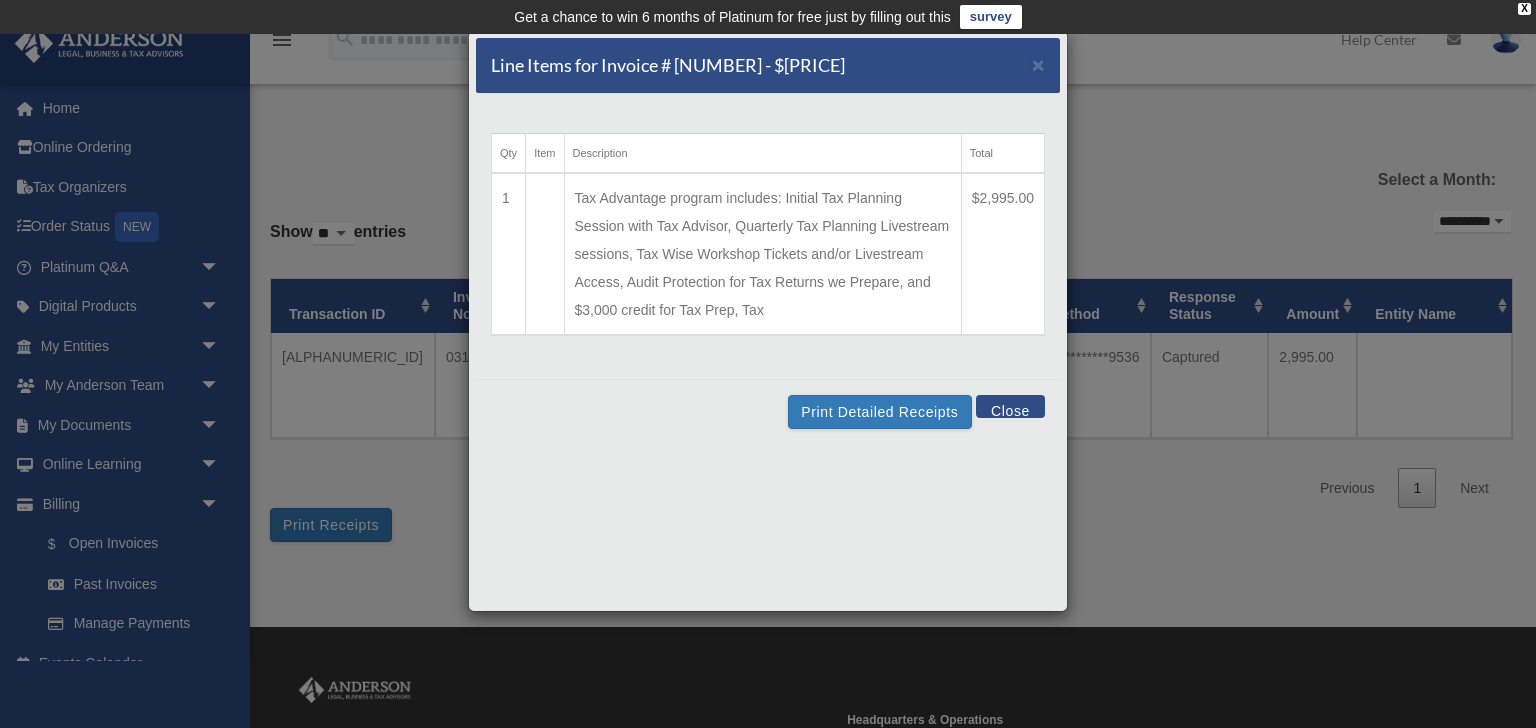 click on "Close" at bounding box center [1010, 406] 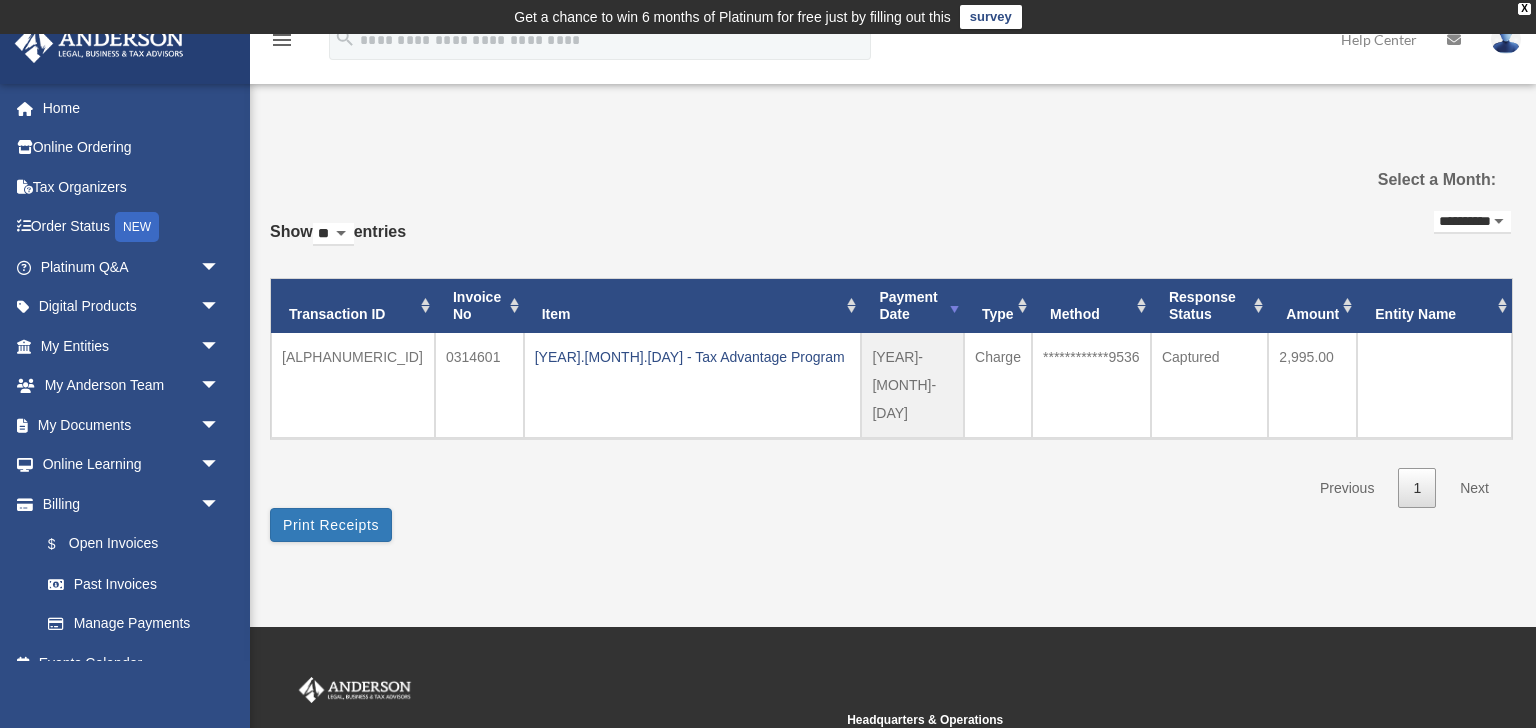click on "**********" at bounding box center (1472, 222) 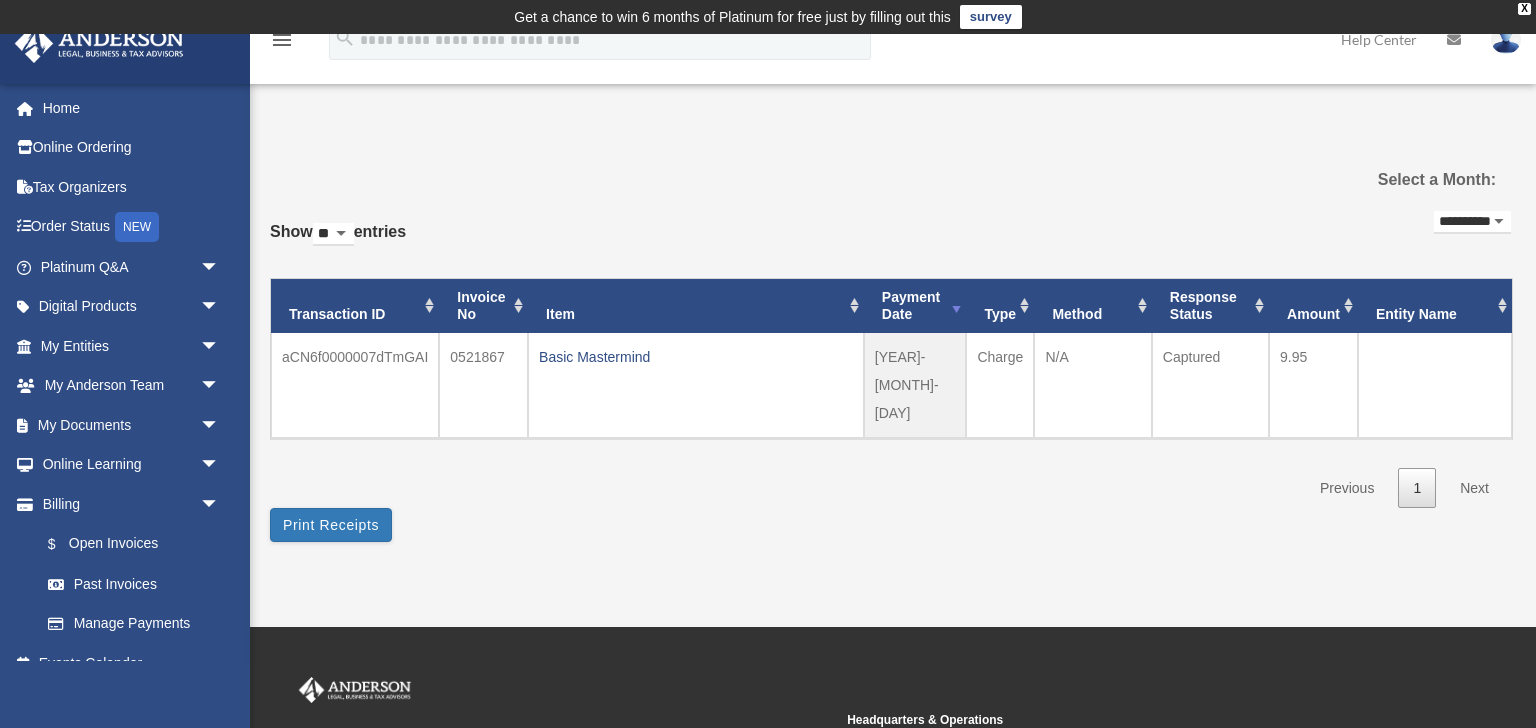 click on "**********" at bounding box center [1472, 222] 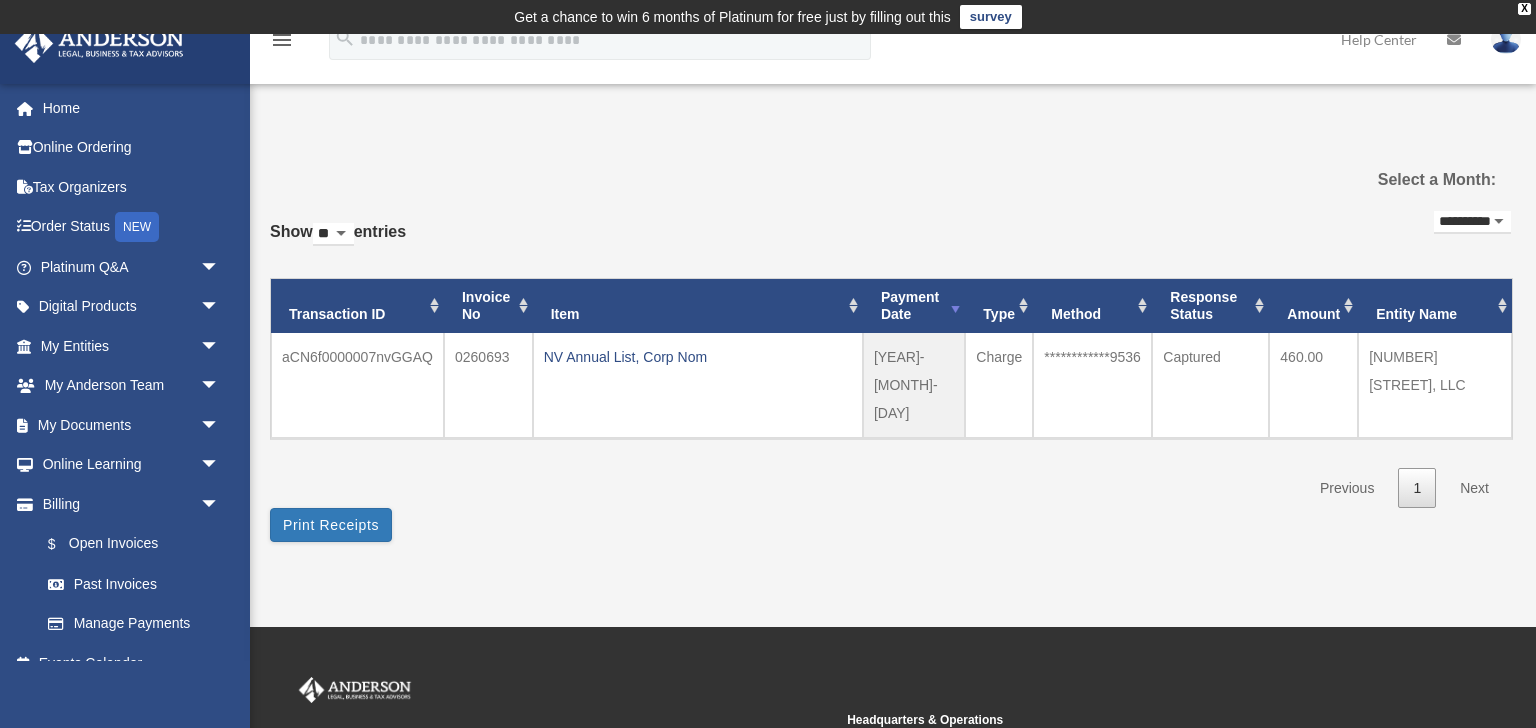 click on "**********" at bounding box center [1472, 222] 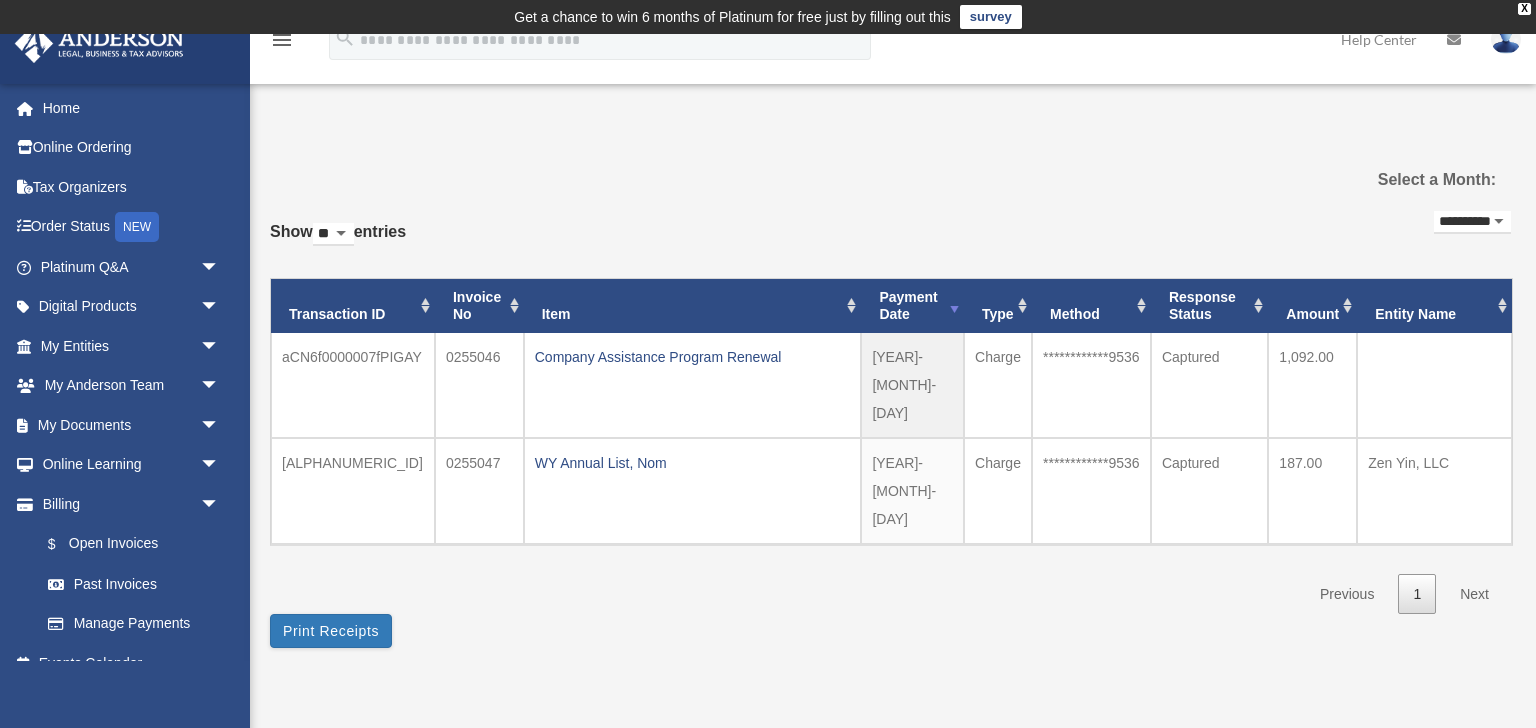 click on "**********" at bounding box center (1472, 222) 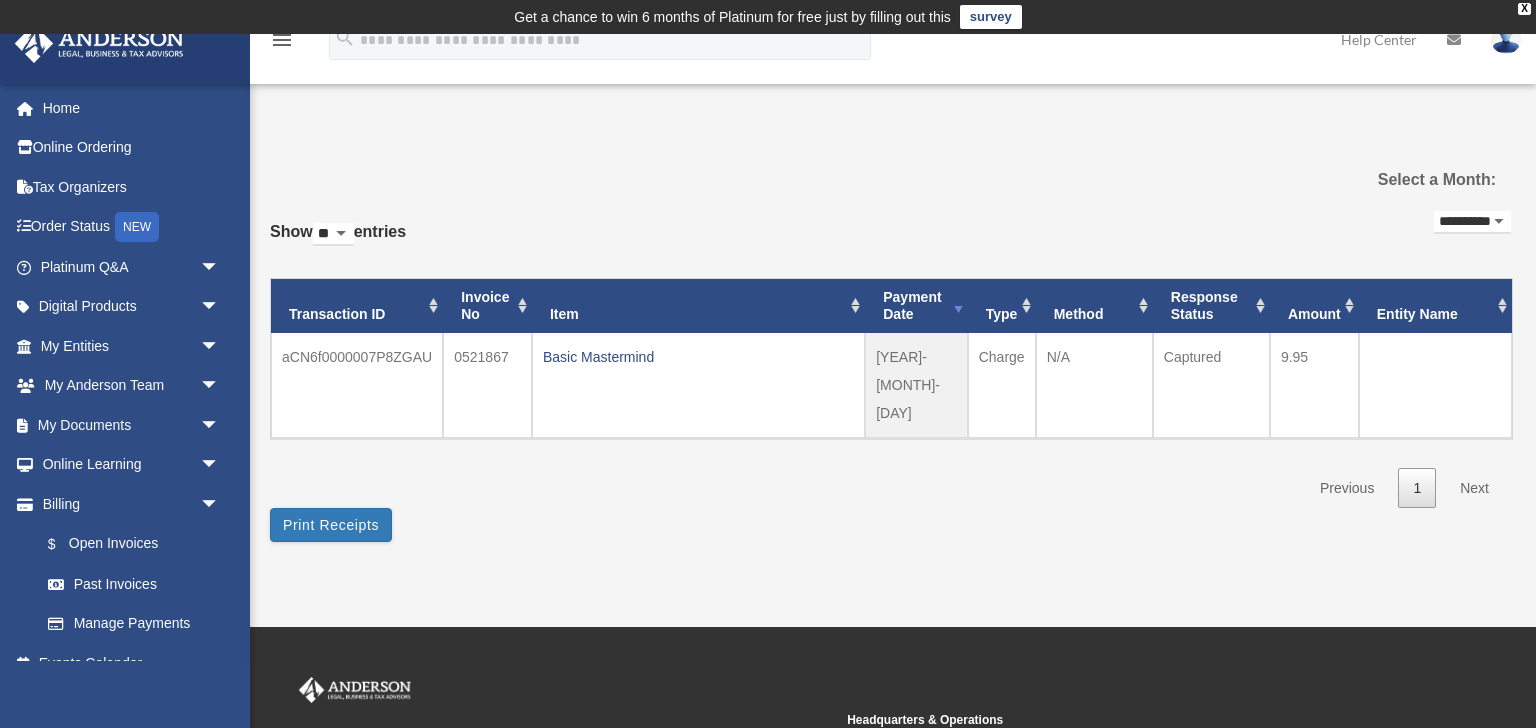 click on "**********" at bounding box center [1472, 222] 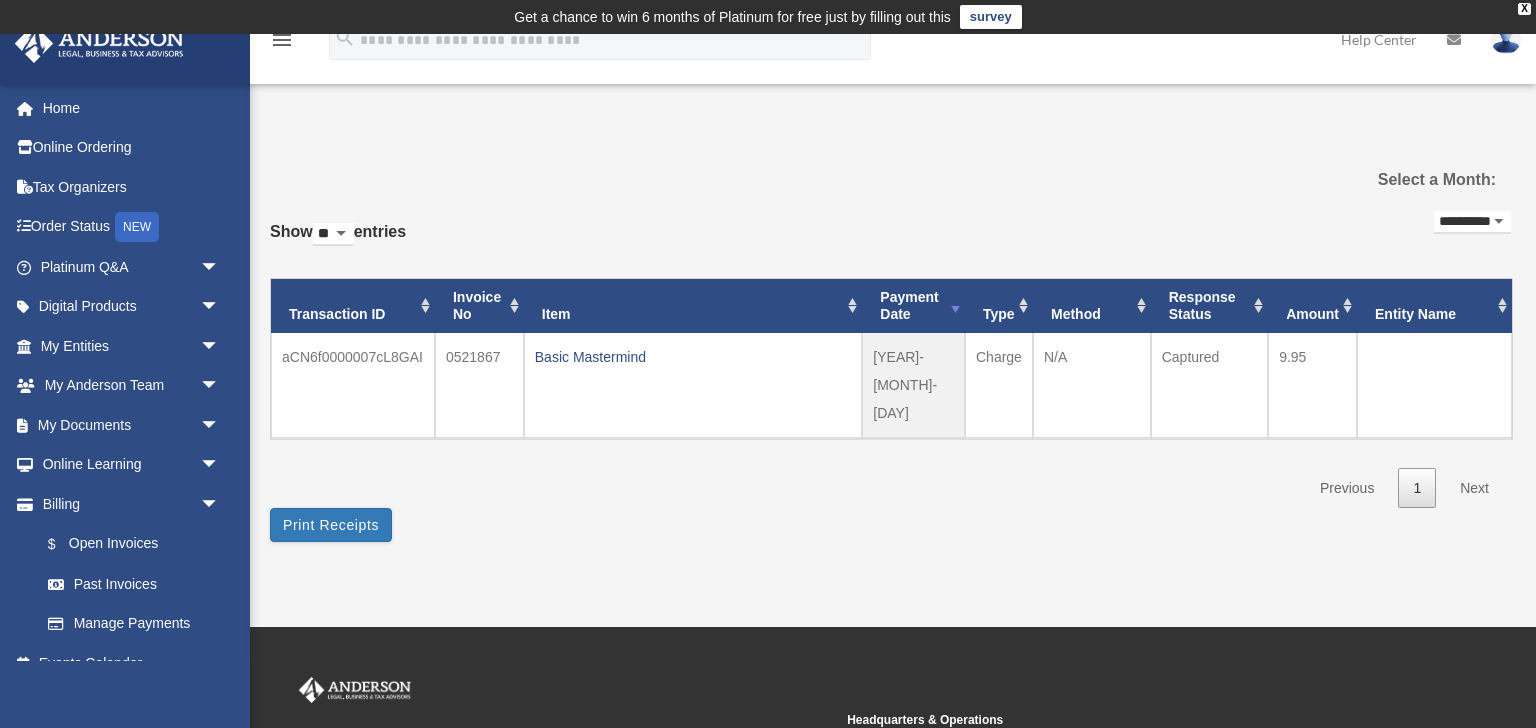 click on "**********" at bounding box center (1472, 222) 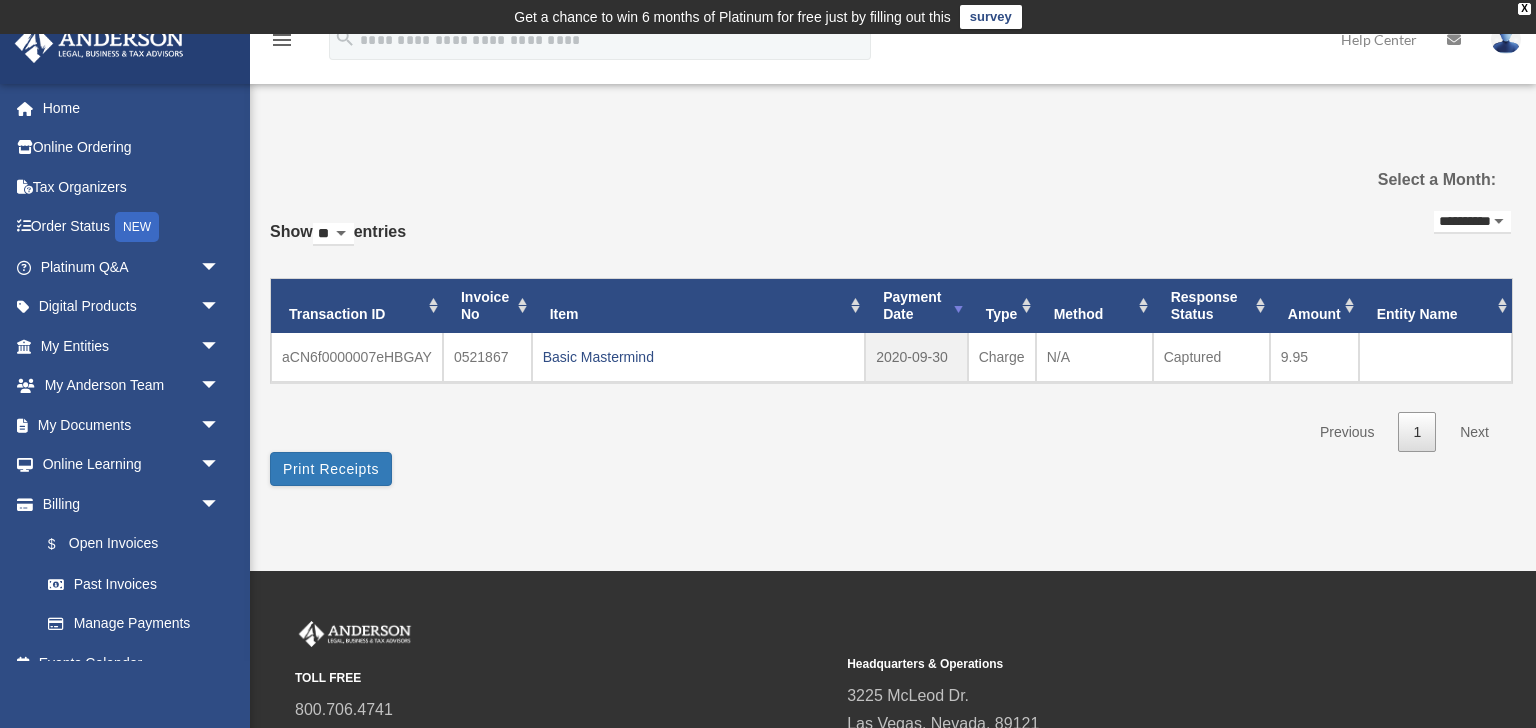 click on "**********" at bounding box center (1472, 222) 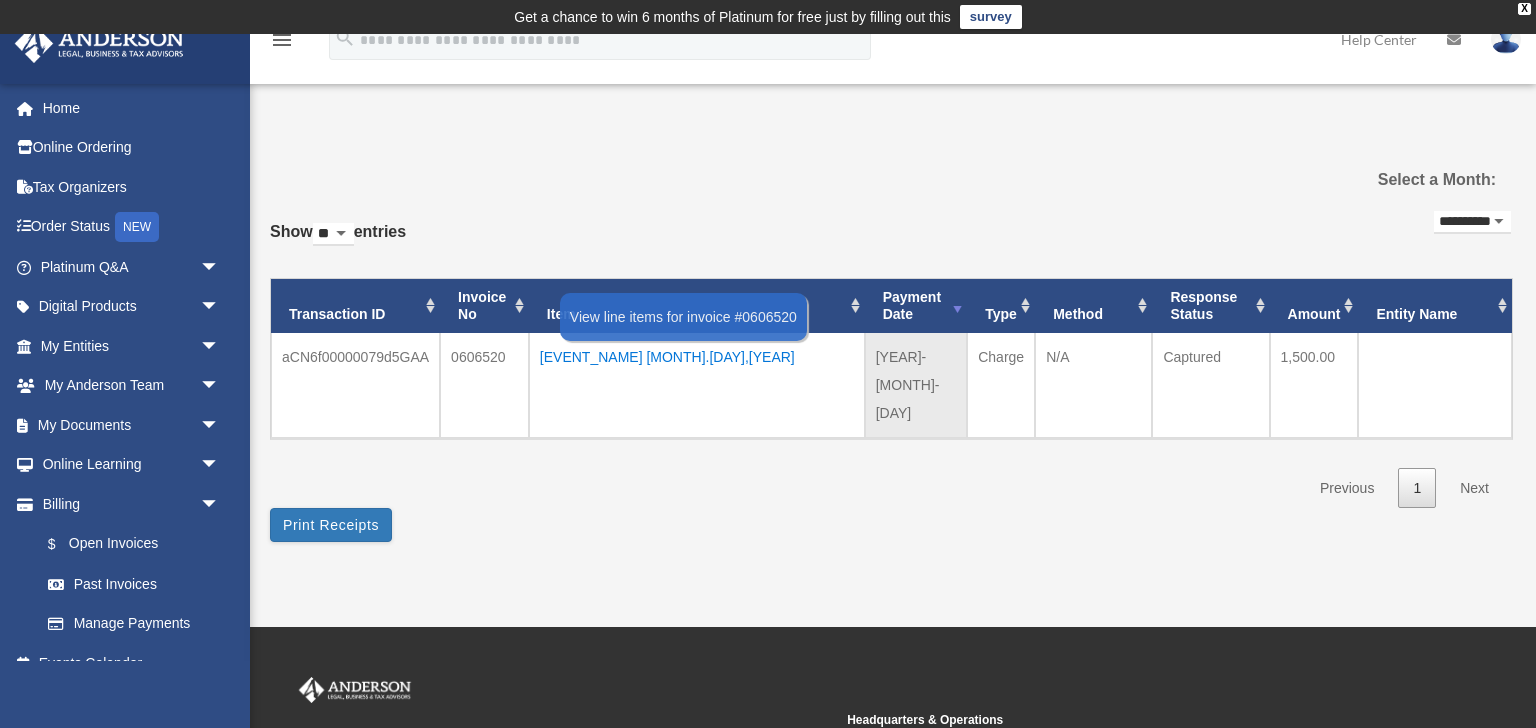 click on "[EVENT_NAME] [MONTH].[DAY],[YEAR]" at bounding box center (697, 357) 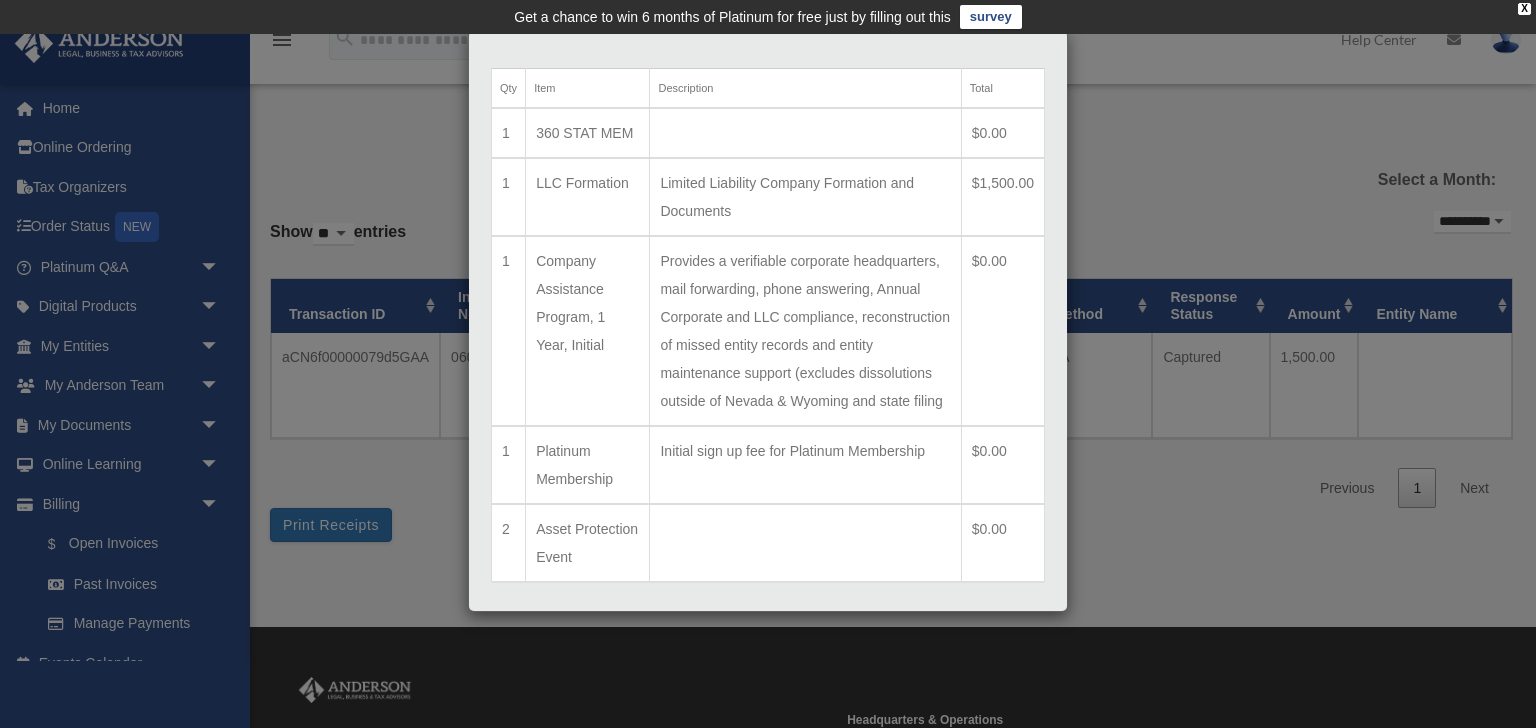 scroll, scrollTop: 151, scrollLeft: 0, axis: vertical 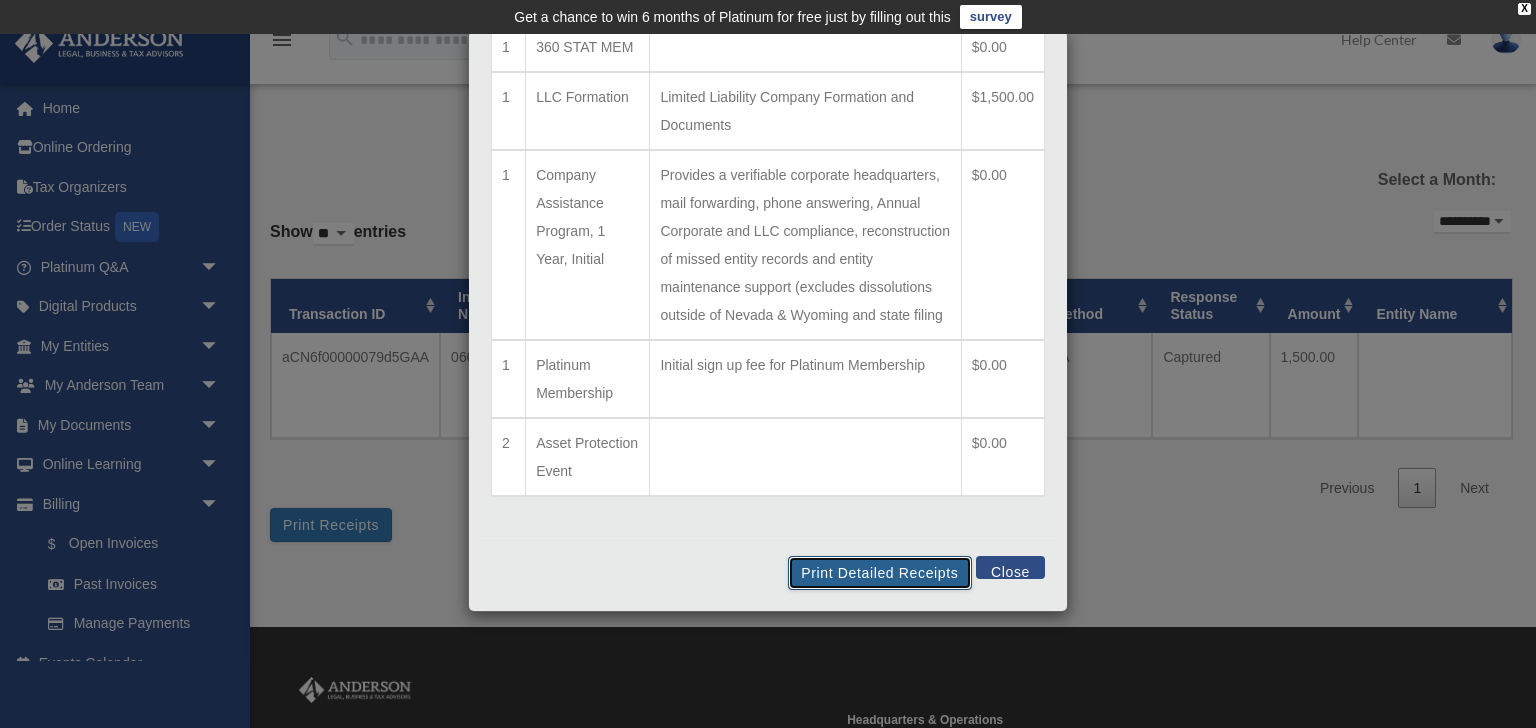 click on "Print Detailed Receipts" at bounding box center (879, 573) 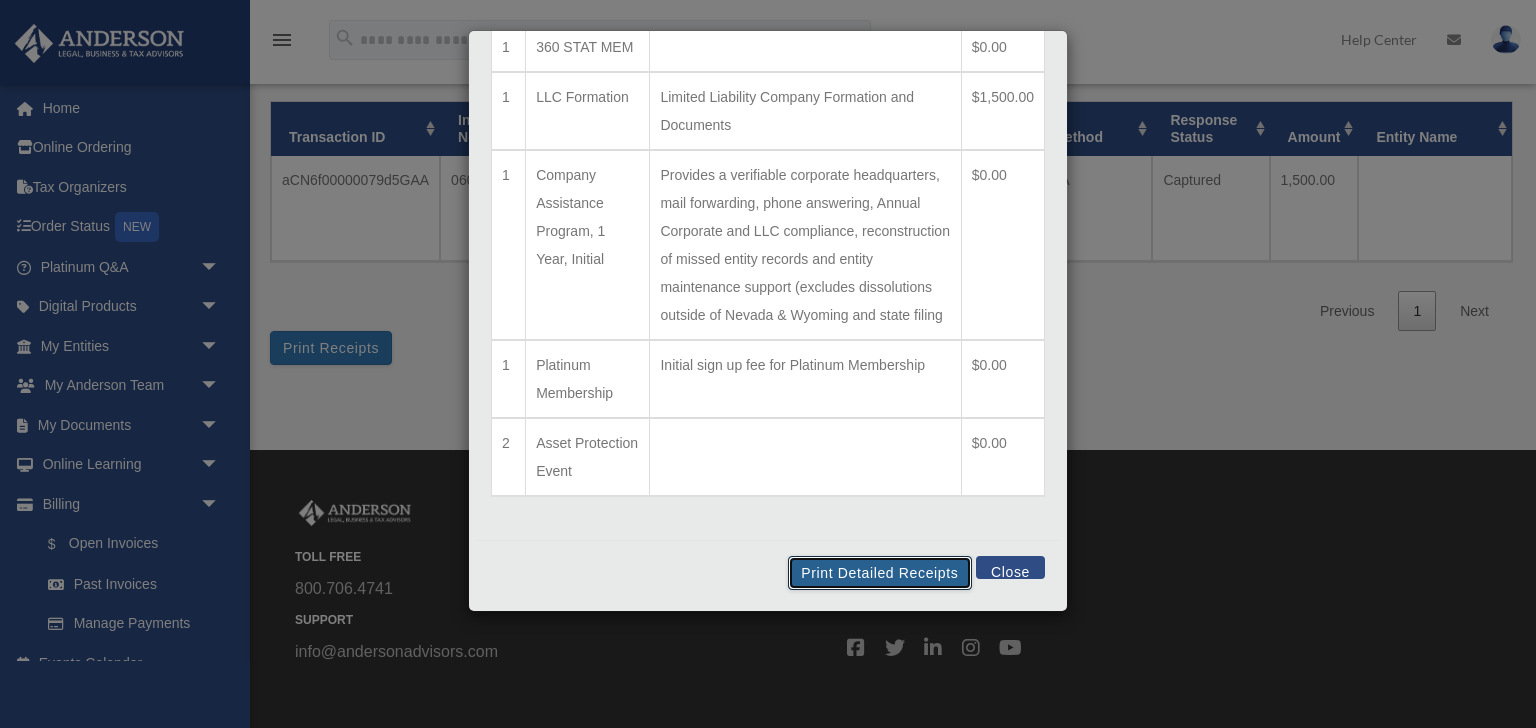 scroll, scrollTop: 217, scrollLeft: 0, axis: vertical 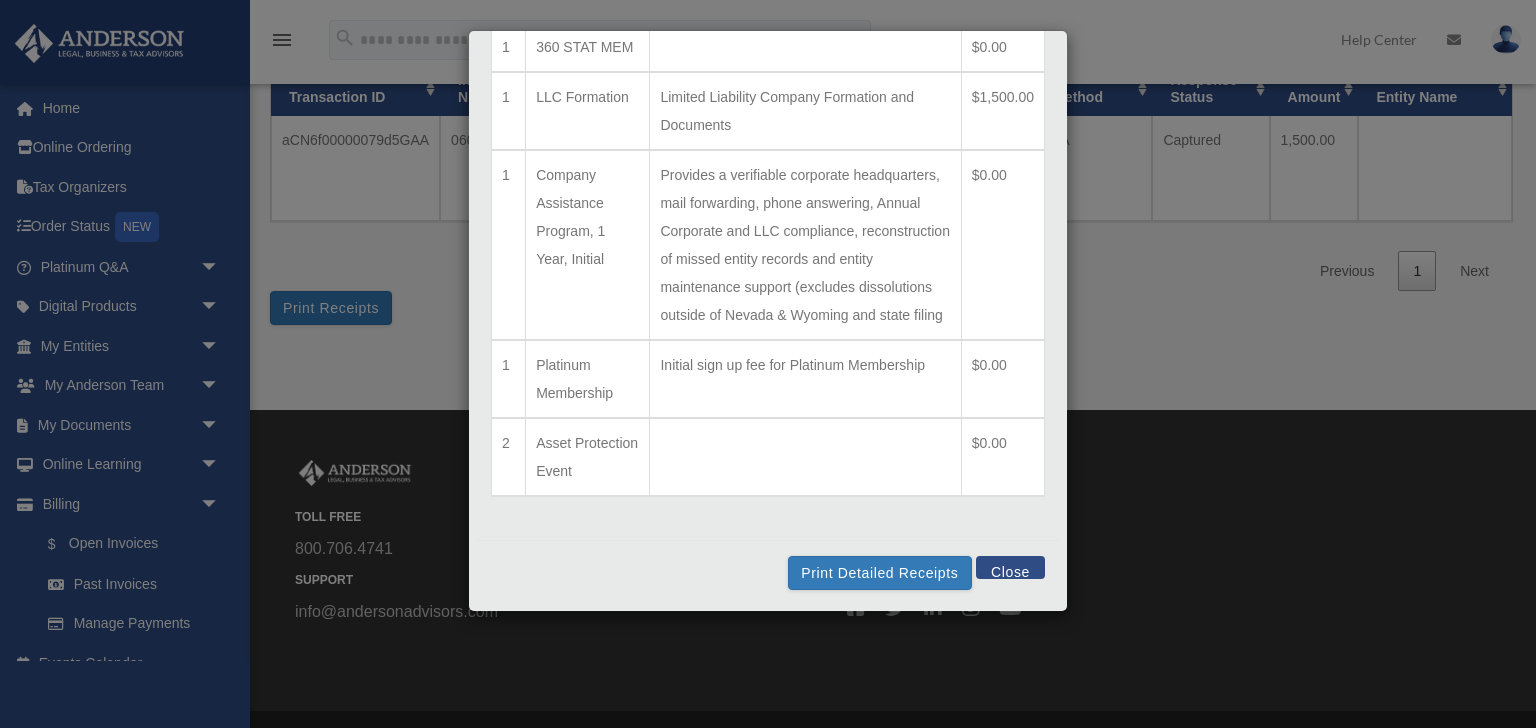 click on "Close" at bounding box center [1010, 567] 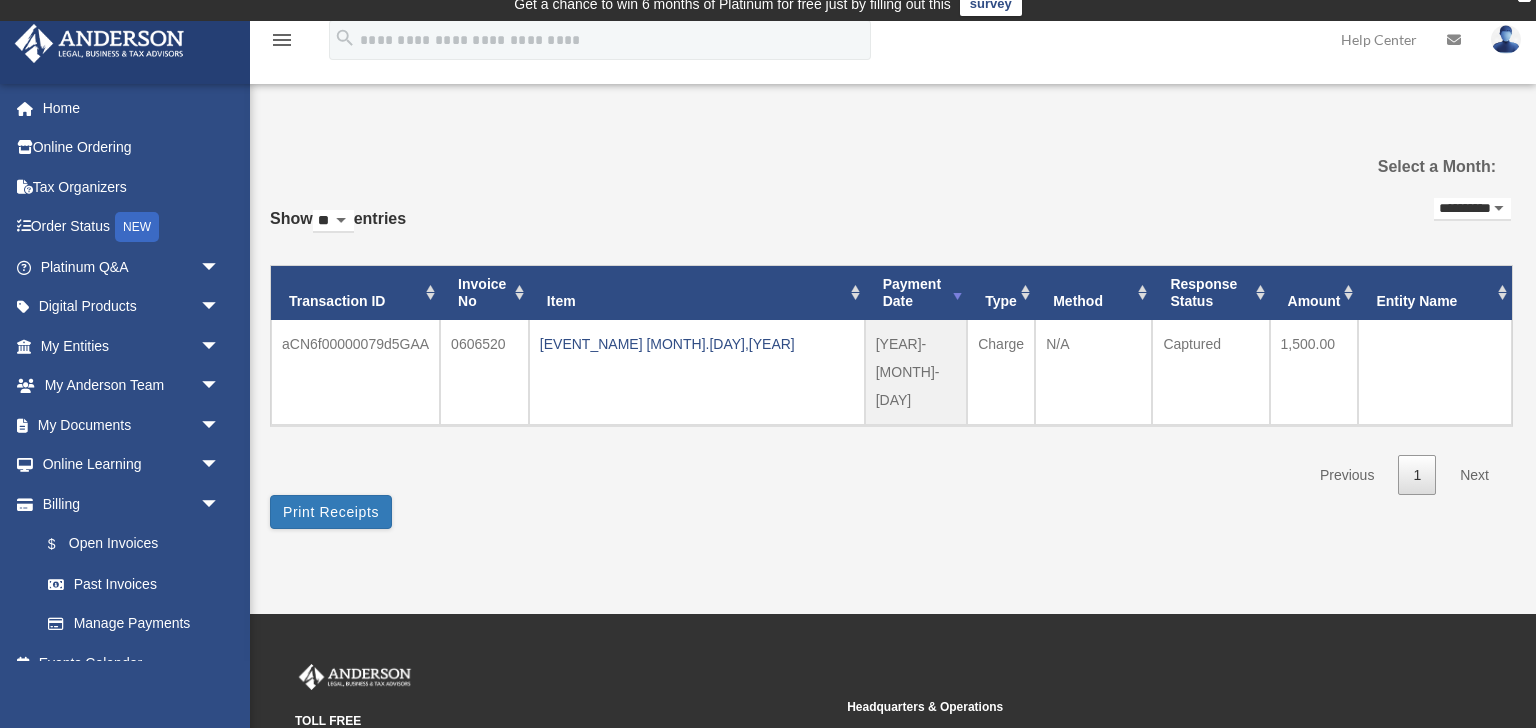 scroll, scrollTop: 0, scrollLeft: 0, axis: both 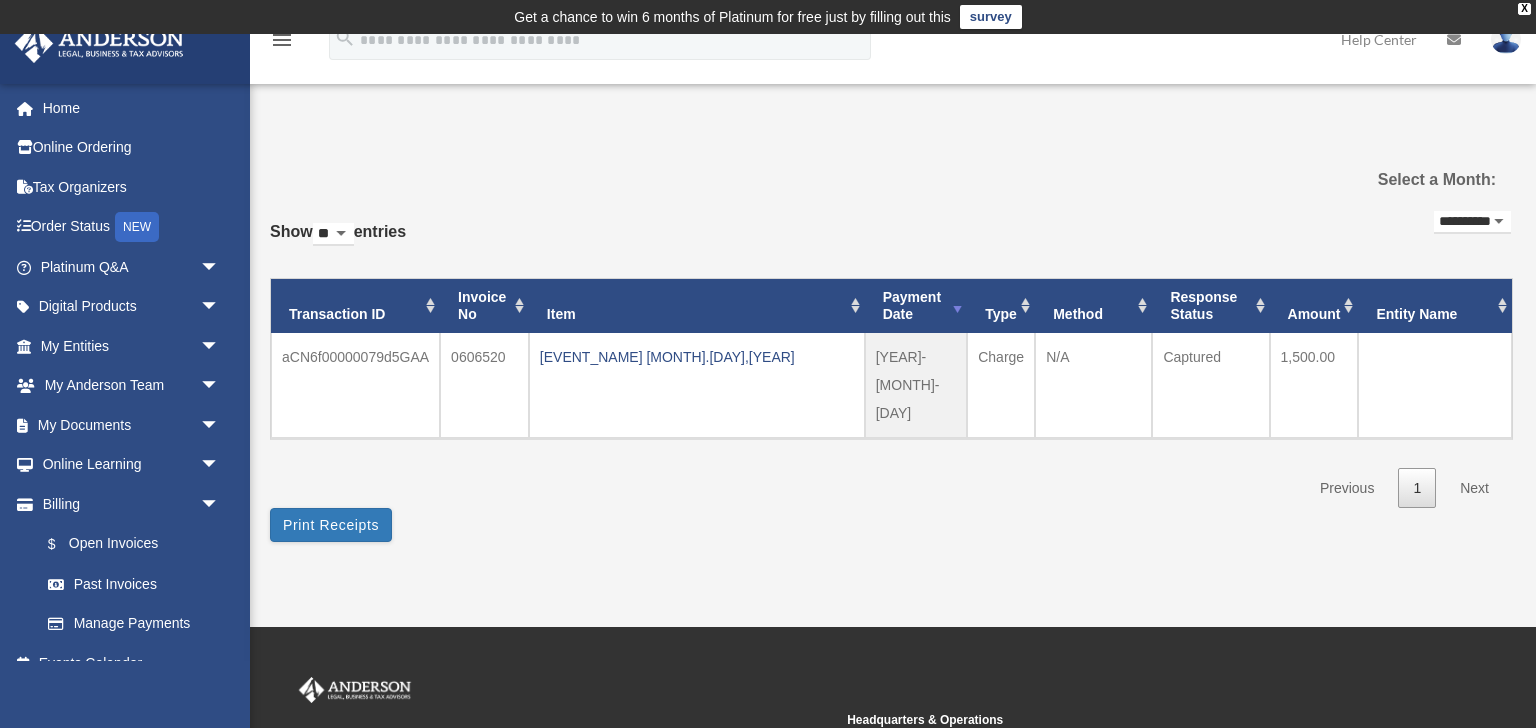 click on "**********" at bounding box center [1472, 222] 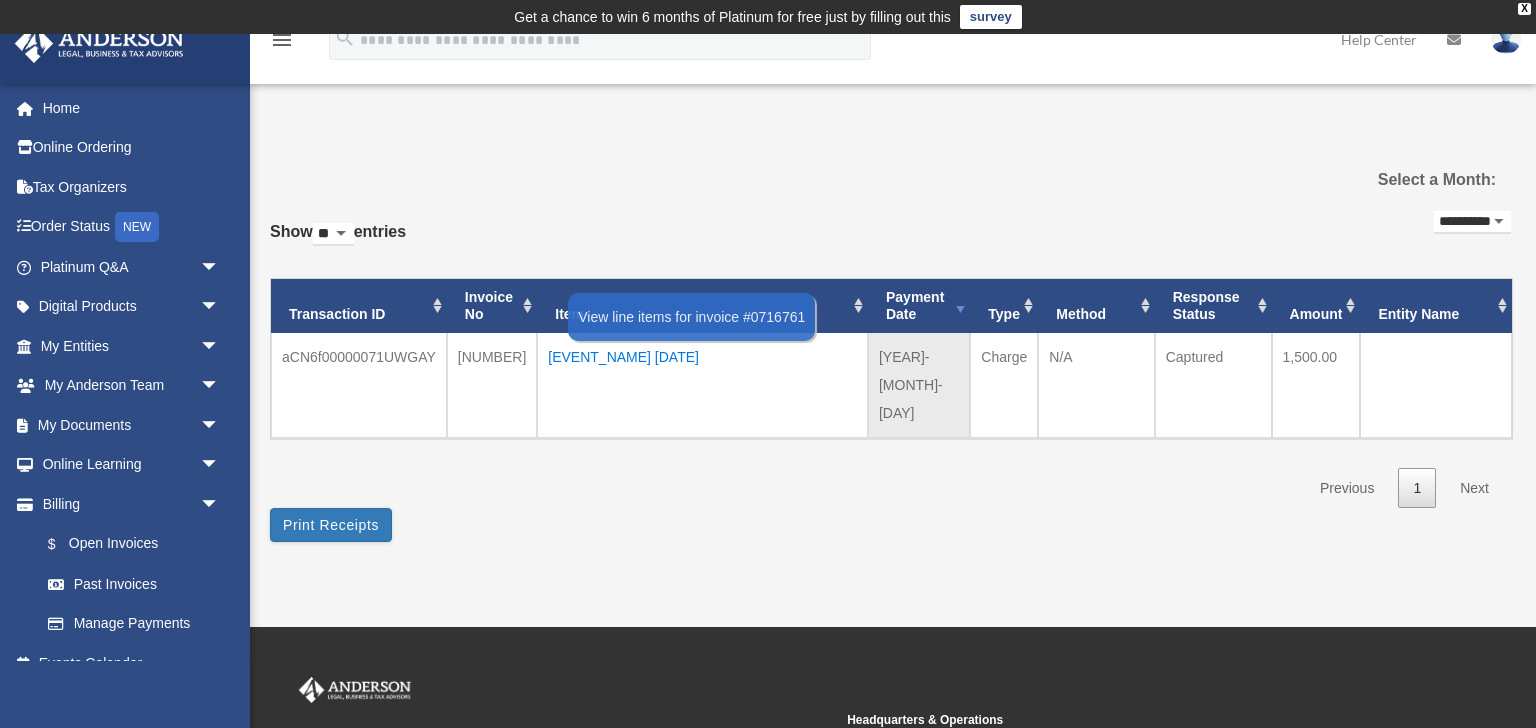click on "[EVENT_NAME] [DATE]" at bounding box center (702, 357) 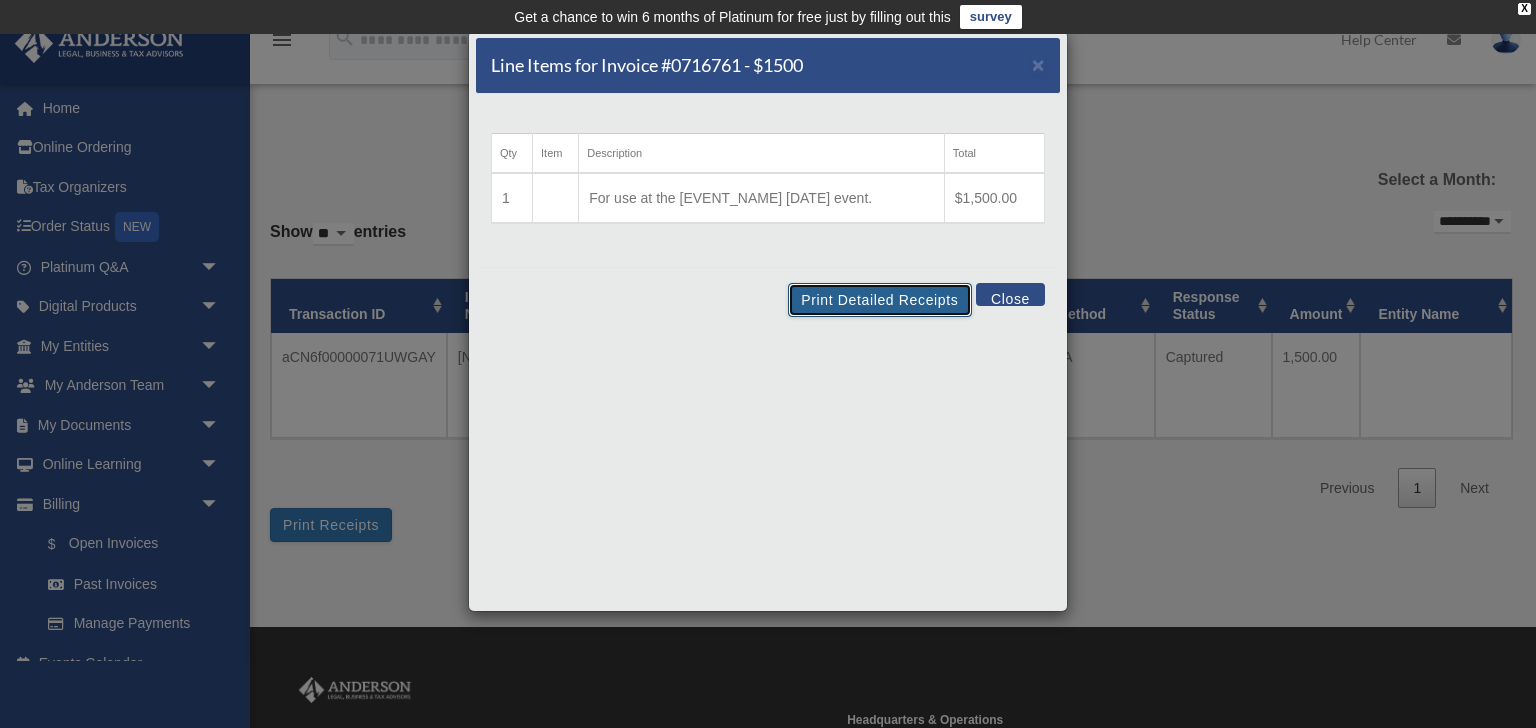 click on "Print Detailed Receipts" at bounding box center [879, 300] 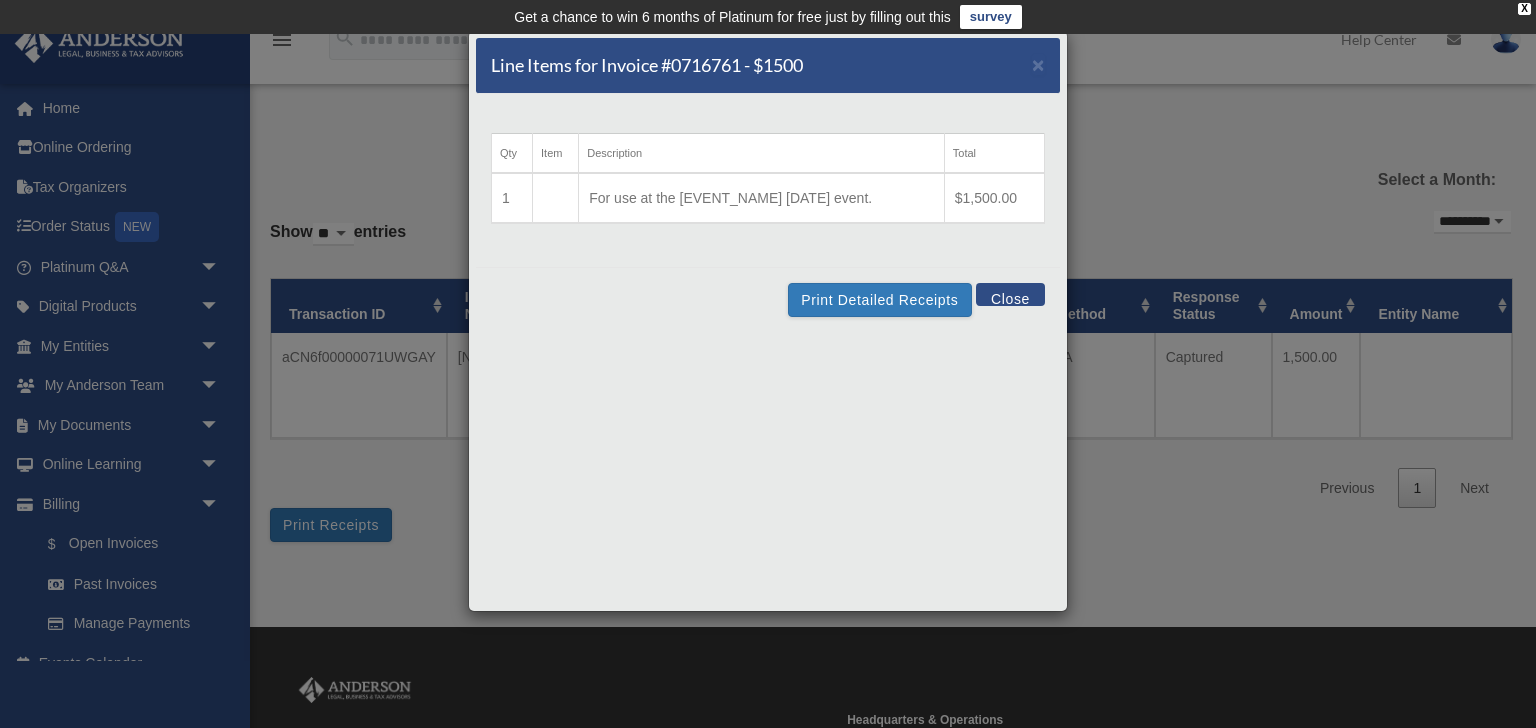 click on "Line Items for Invoice # [NUMBER]  - $[PRICE]
×
Qty Item Description Total  [NUMBER]      For use at the [EVENT_NAME] [DATE] event.   $[PRICE]
Print Detailed Receipts
Close" at bounding box center (768, 364) 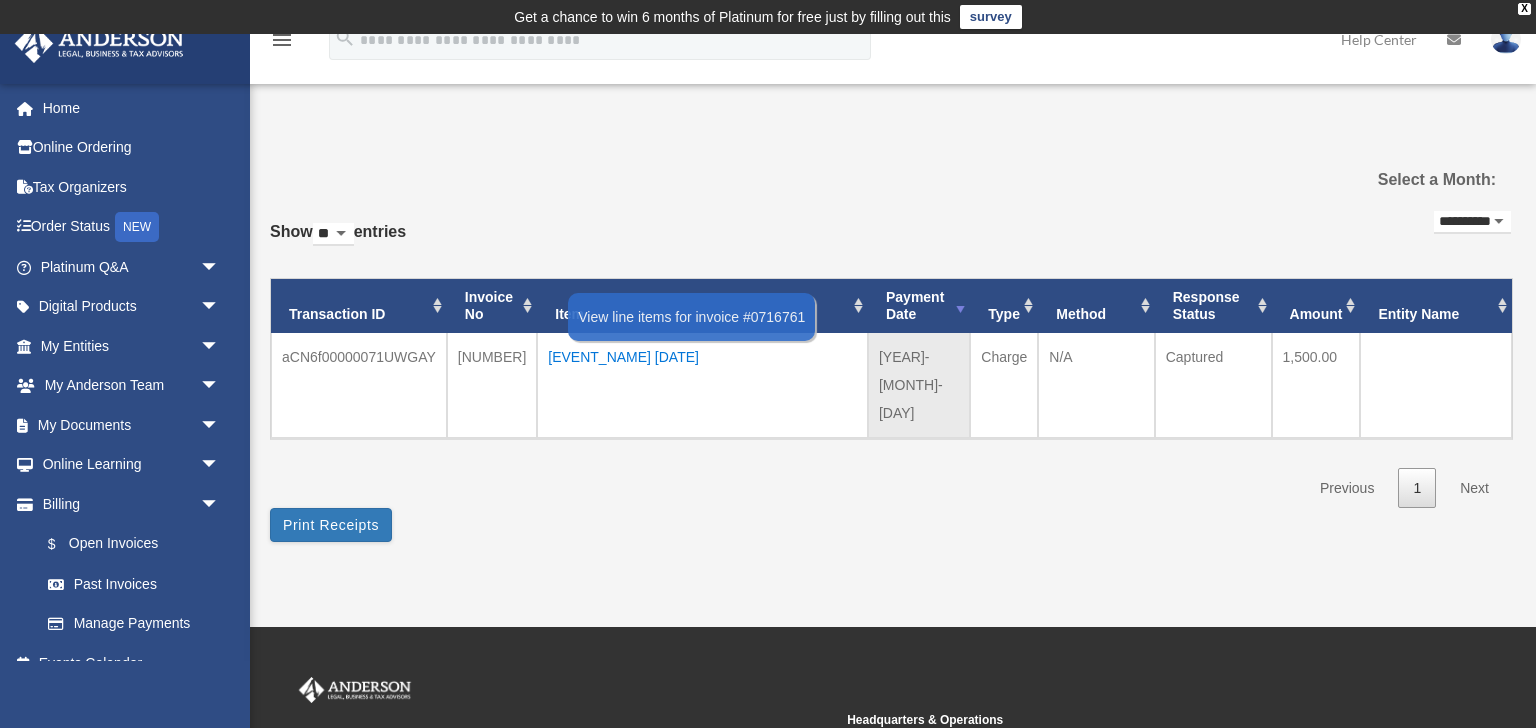 click on "[EVENT_NAME] [DATE]" at bounding box center (702, 357) 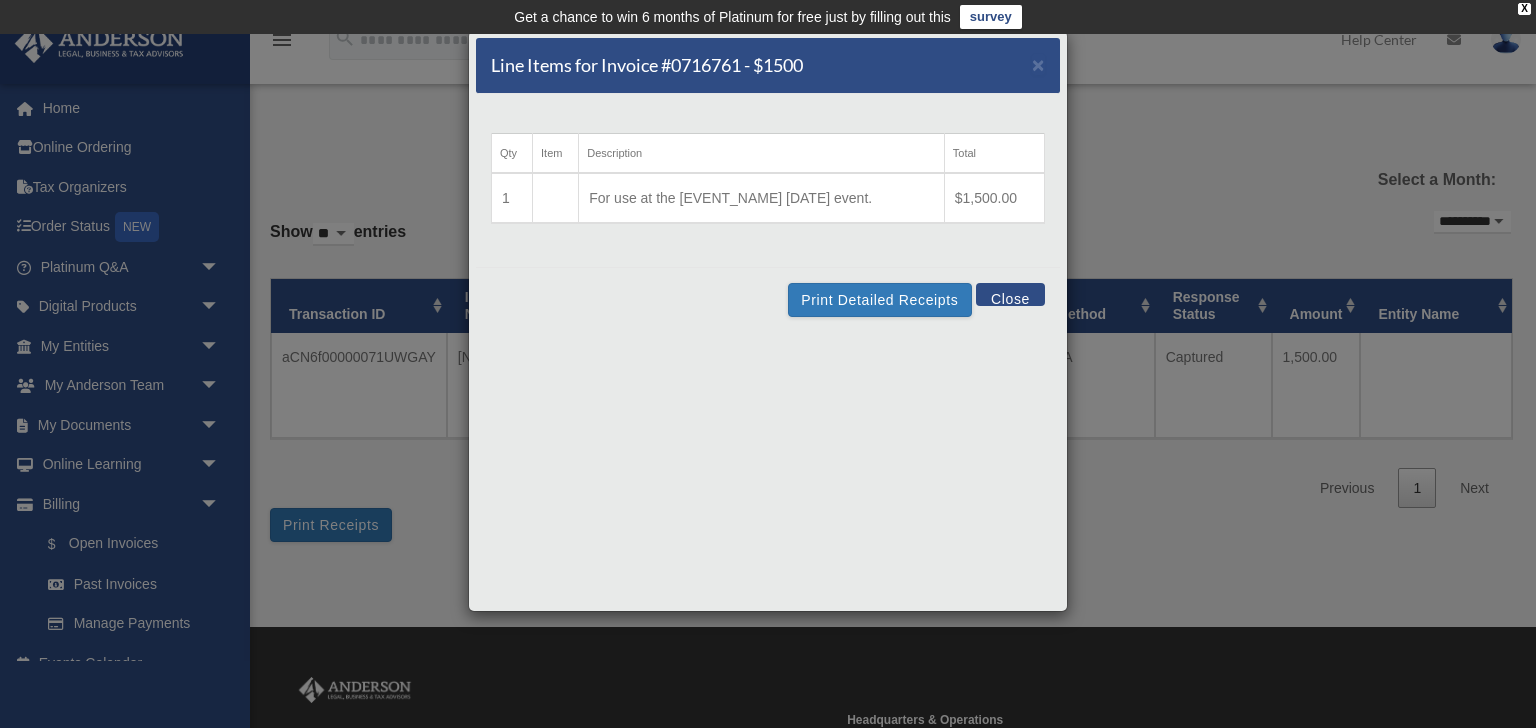 click on "For use at the [EVENT_NAME] [DATE] event." at bounding box center (762, 198) 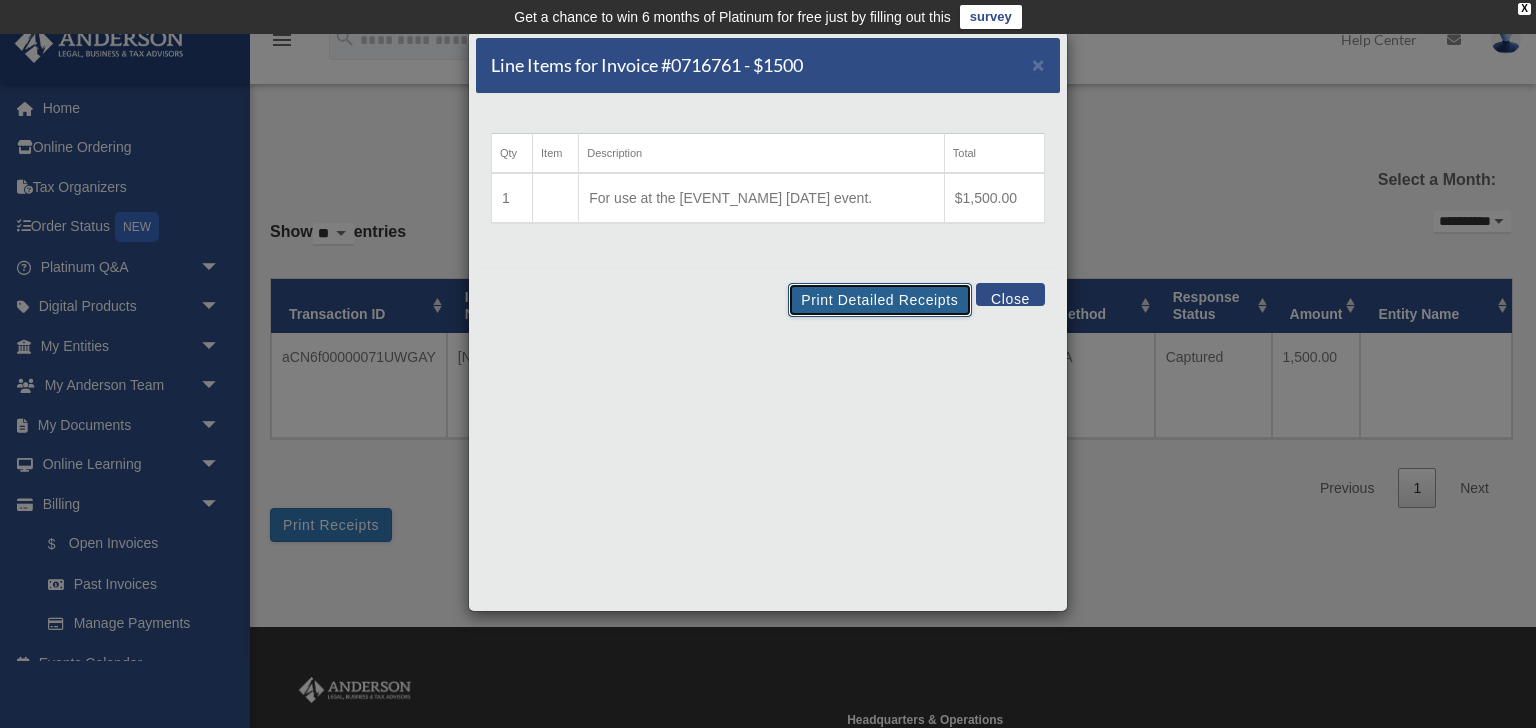 click on "Print Detailed Receipts" at bounding box center (879, 300) 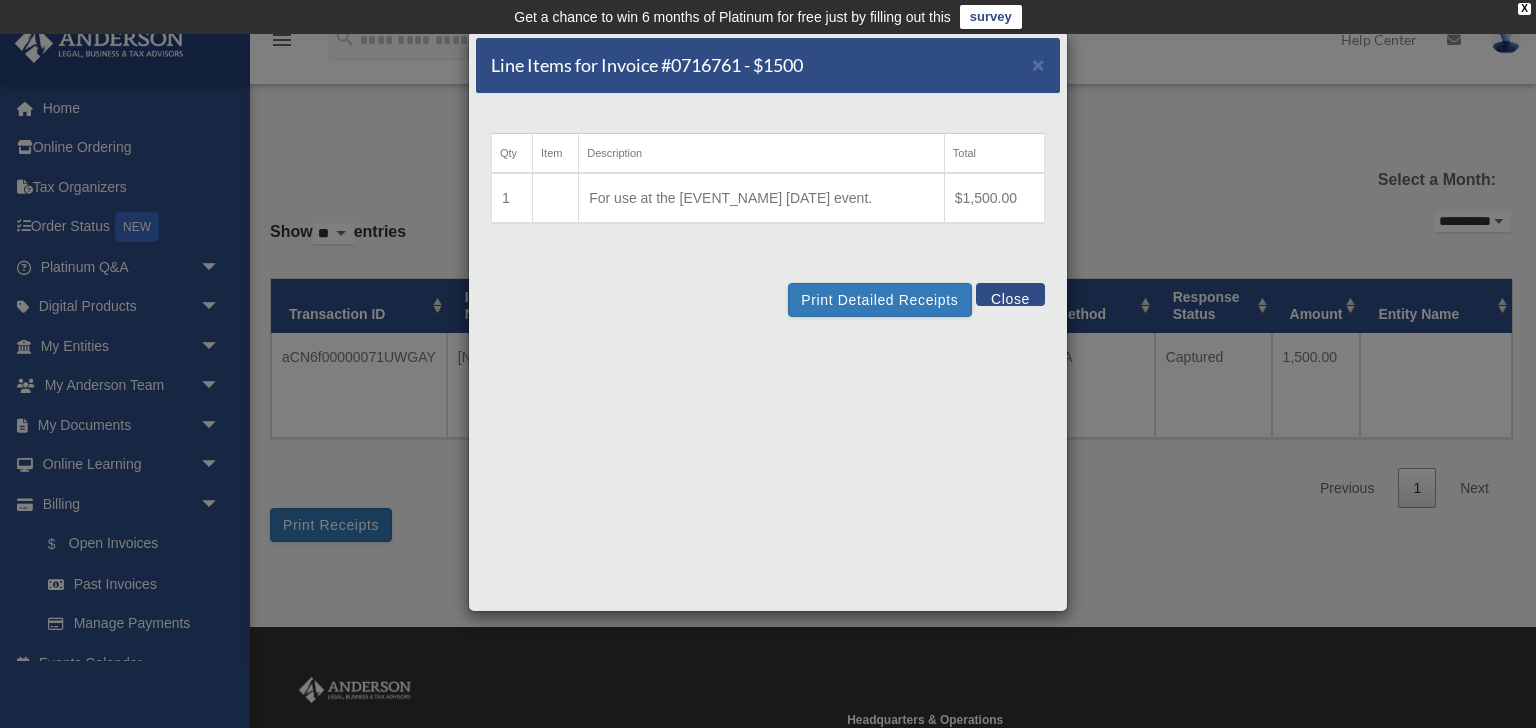 click on "Close" at bounding box center (1010, 294) 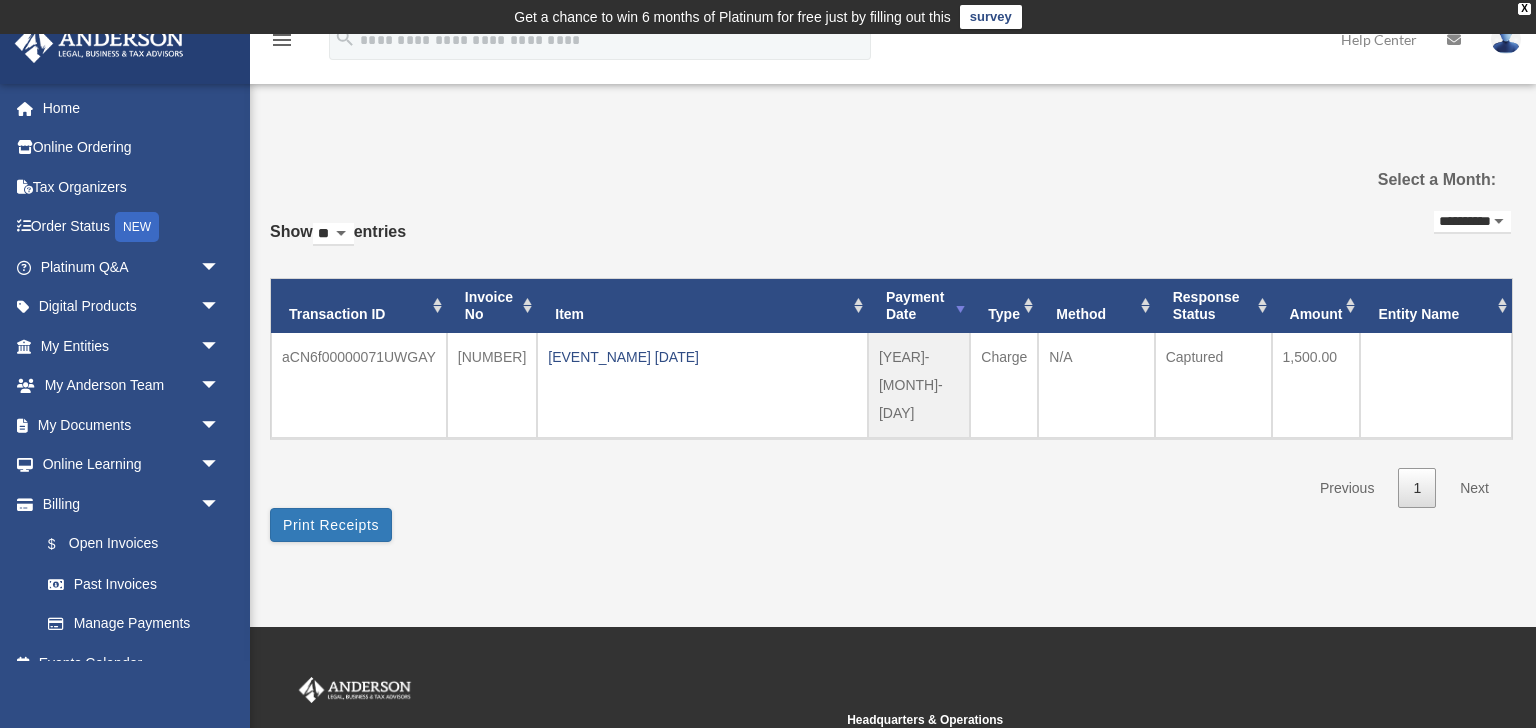 click on "**********" at bounding box center (1472, 222) 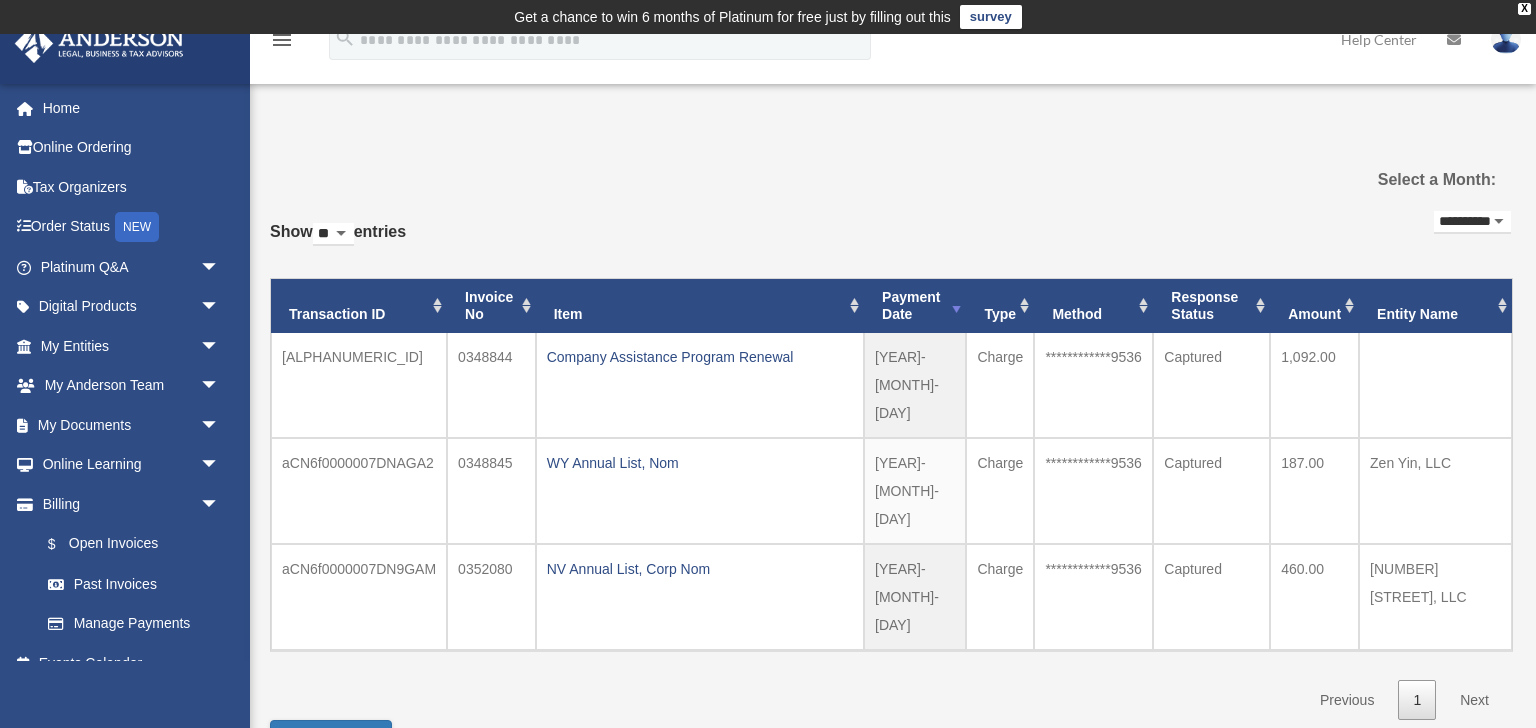 click on "**********" at bounding box center [1472, 222] 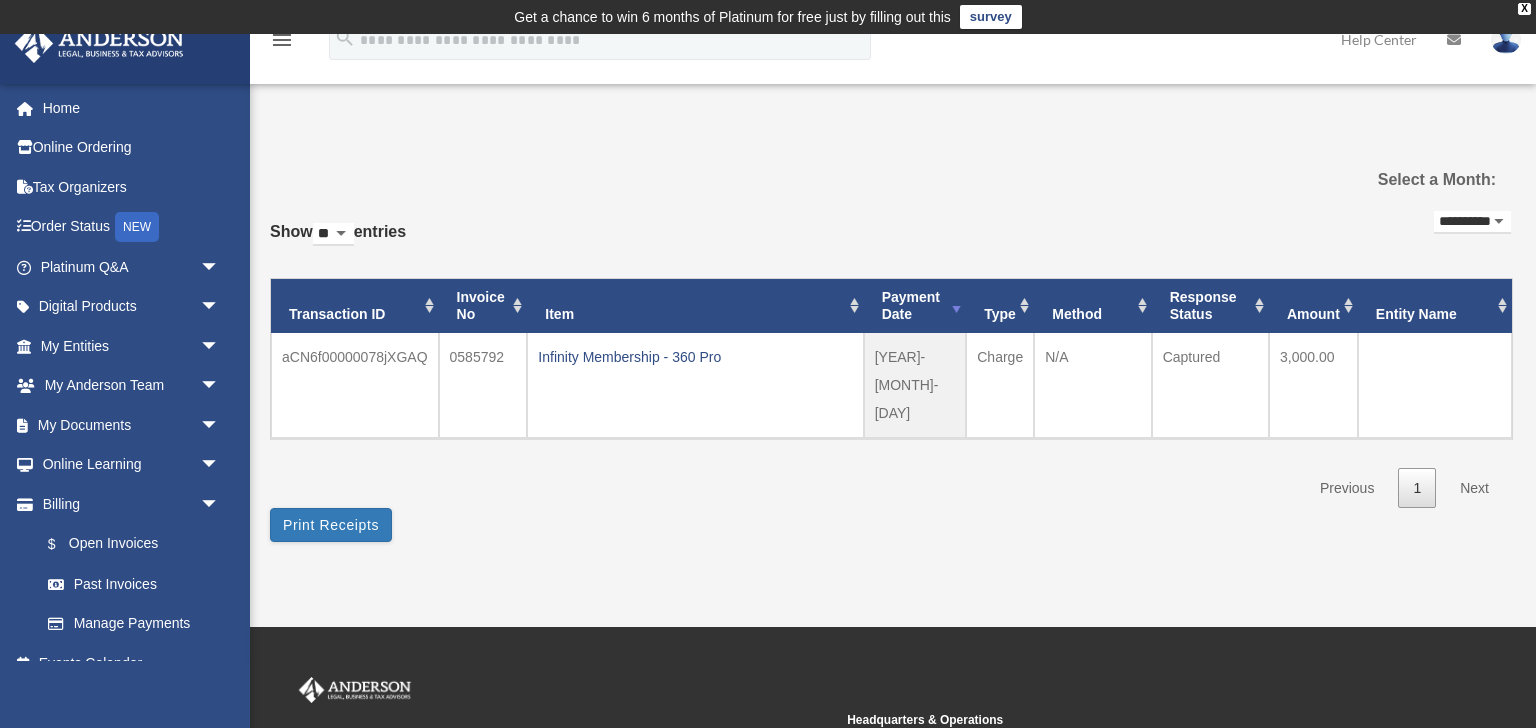 click on "**********" at bounding box center (1472, 222) 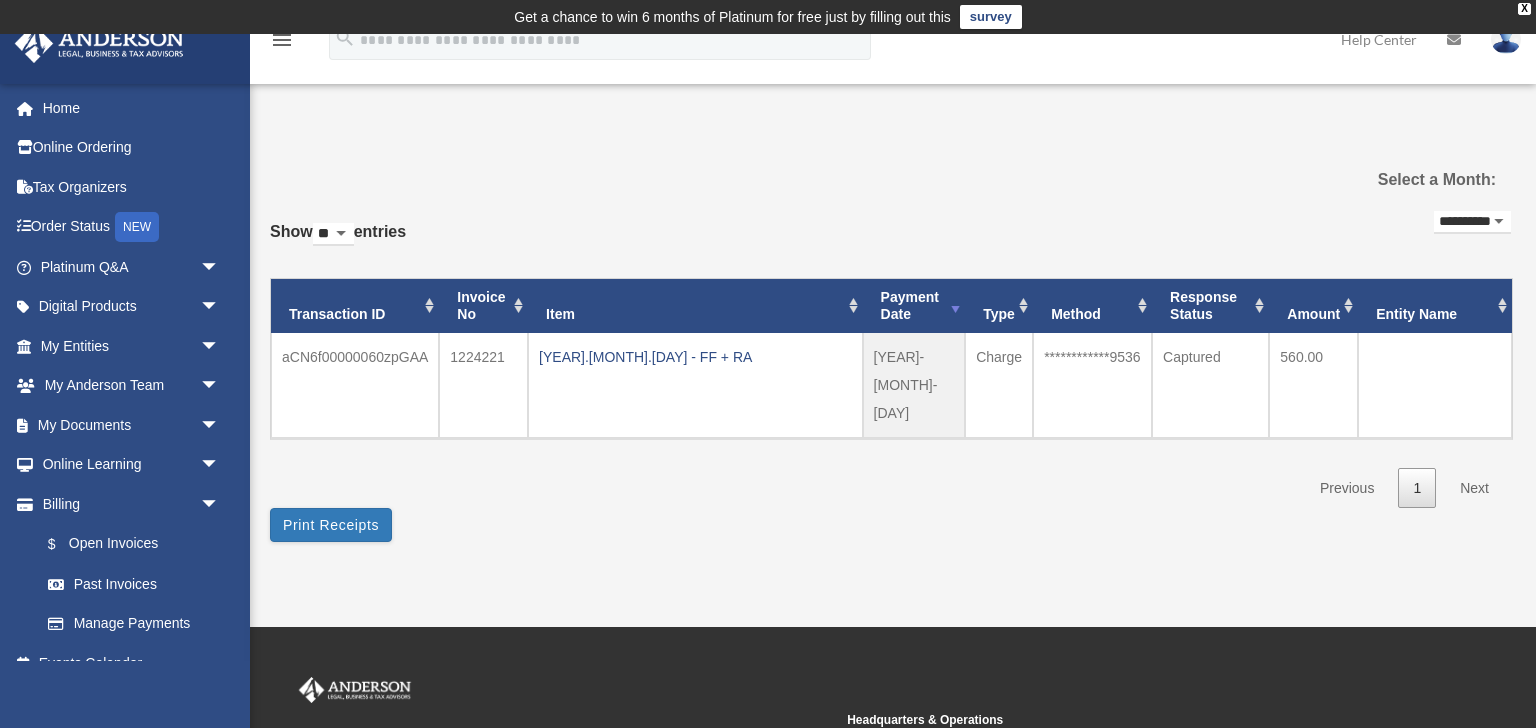 click on "**********" at bounding box center [1472, 222] 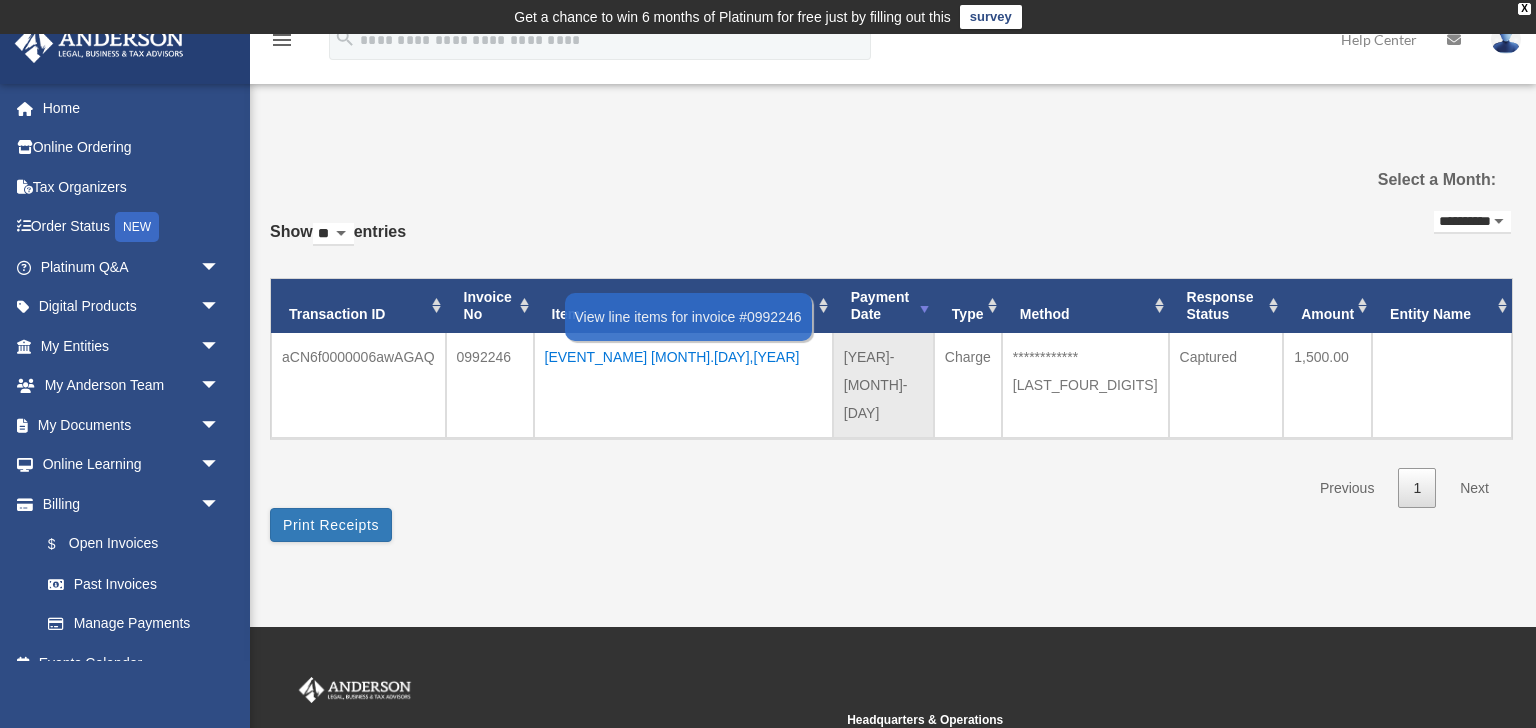 click on "[EVENT_NAME] [MONTH].[DAY],[YEAR]" at bounding box center (683, 357) 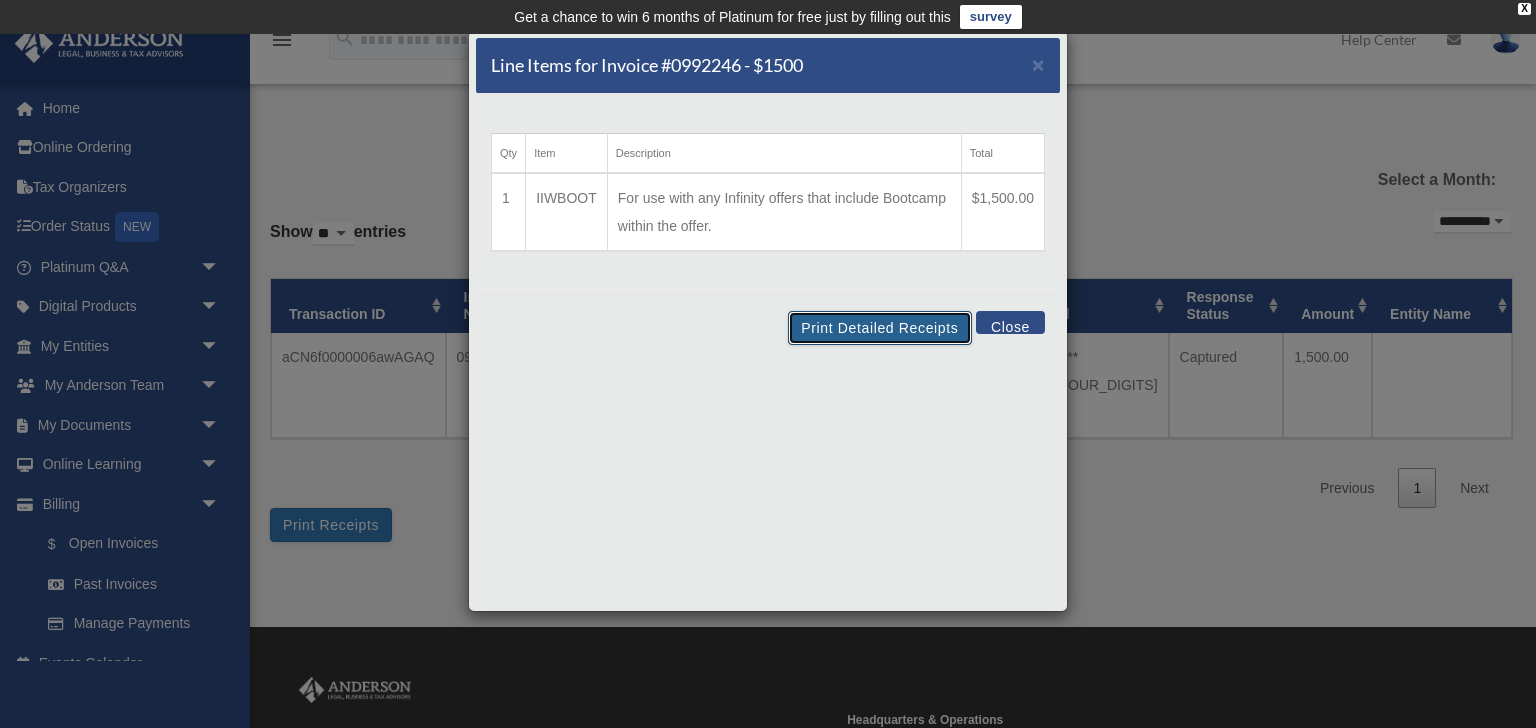 click on "Print Detailed Receipts" at bounding box center [879, 328] 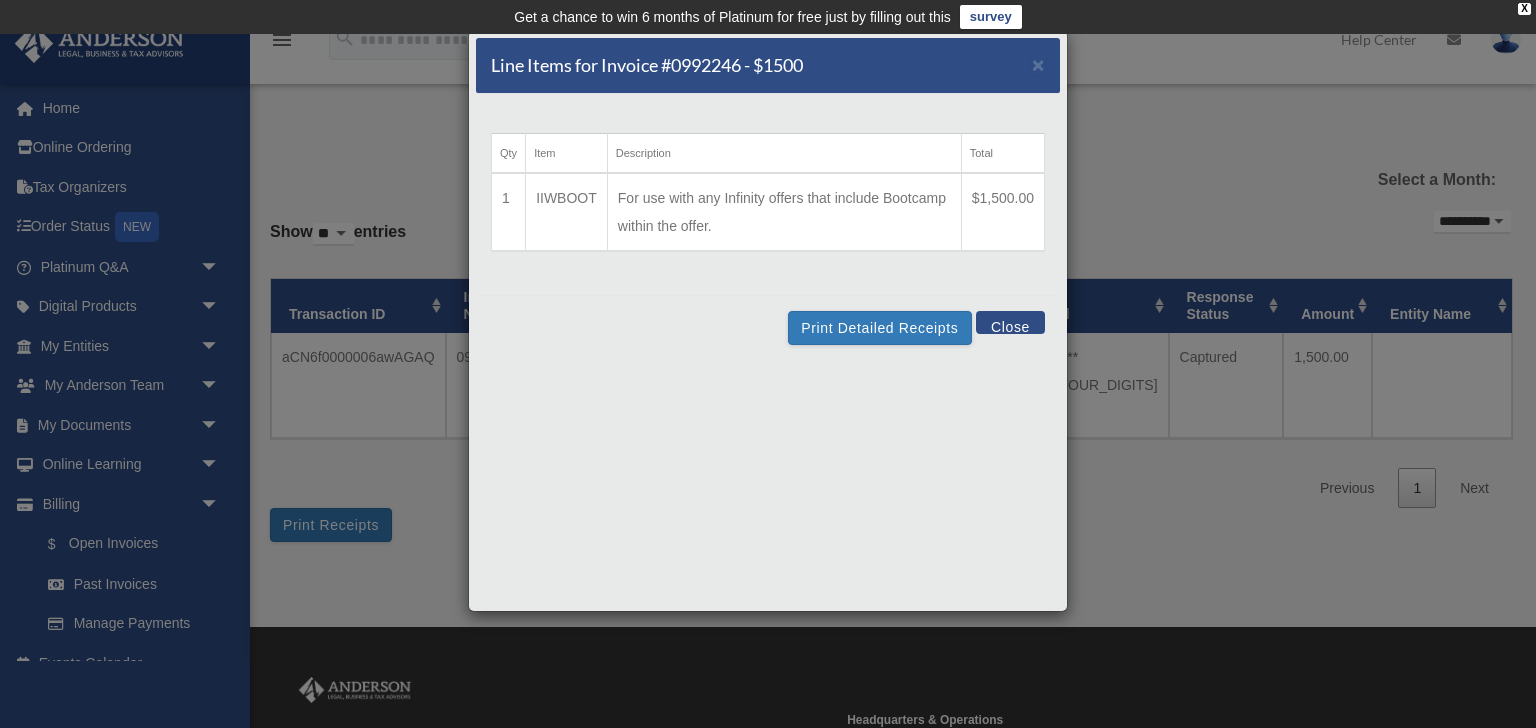 click on "Close" at bounding box center [1010, 322] 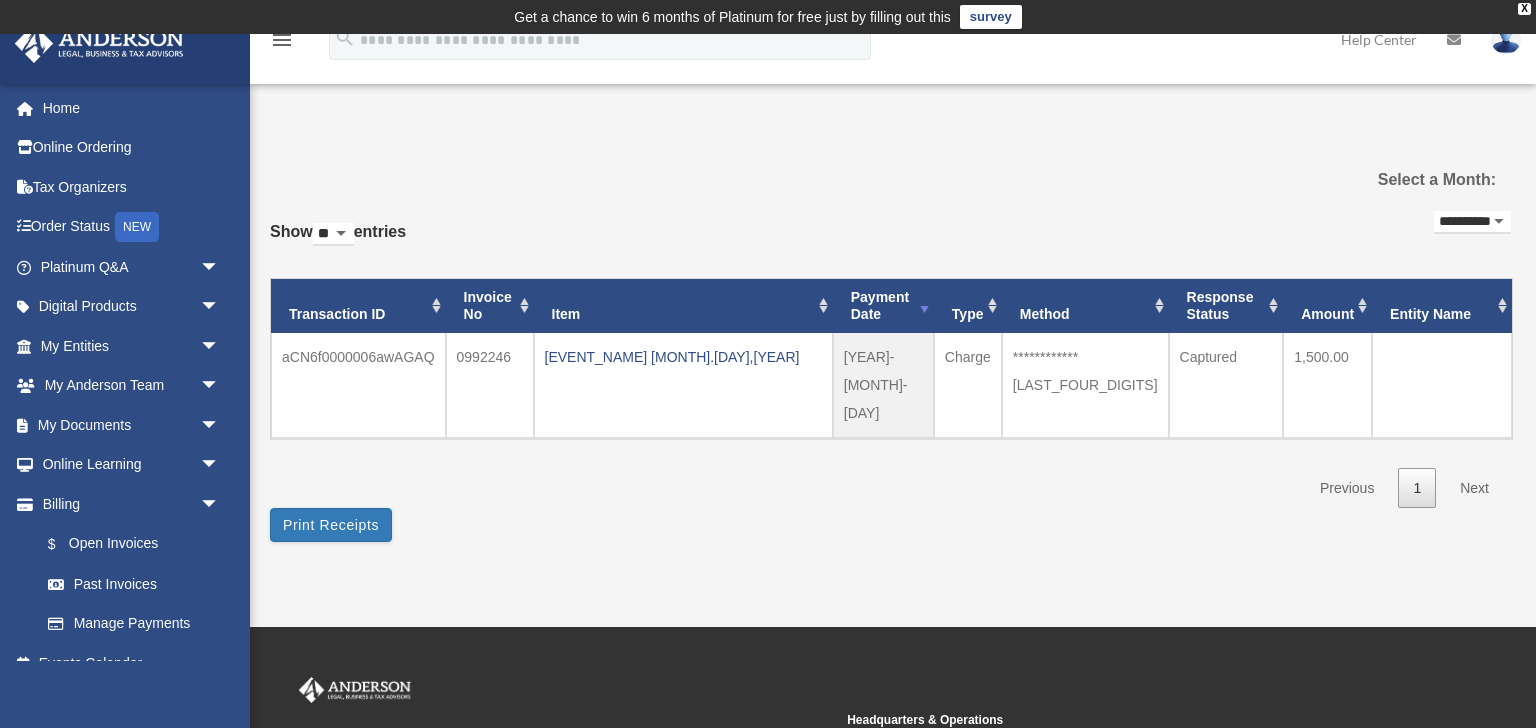 click on "**********" at bounding box center (1472, 222) 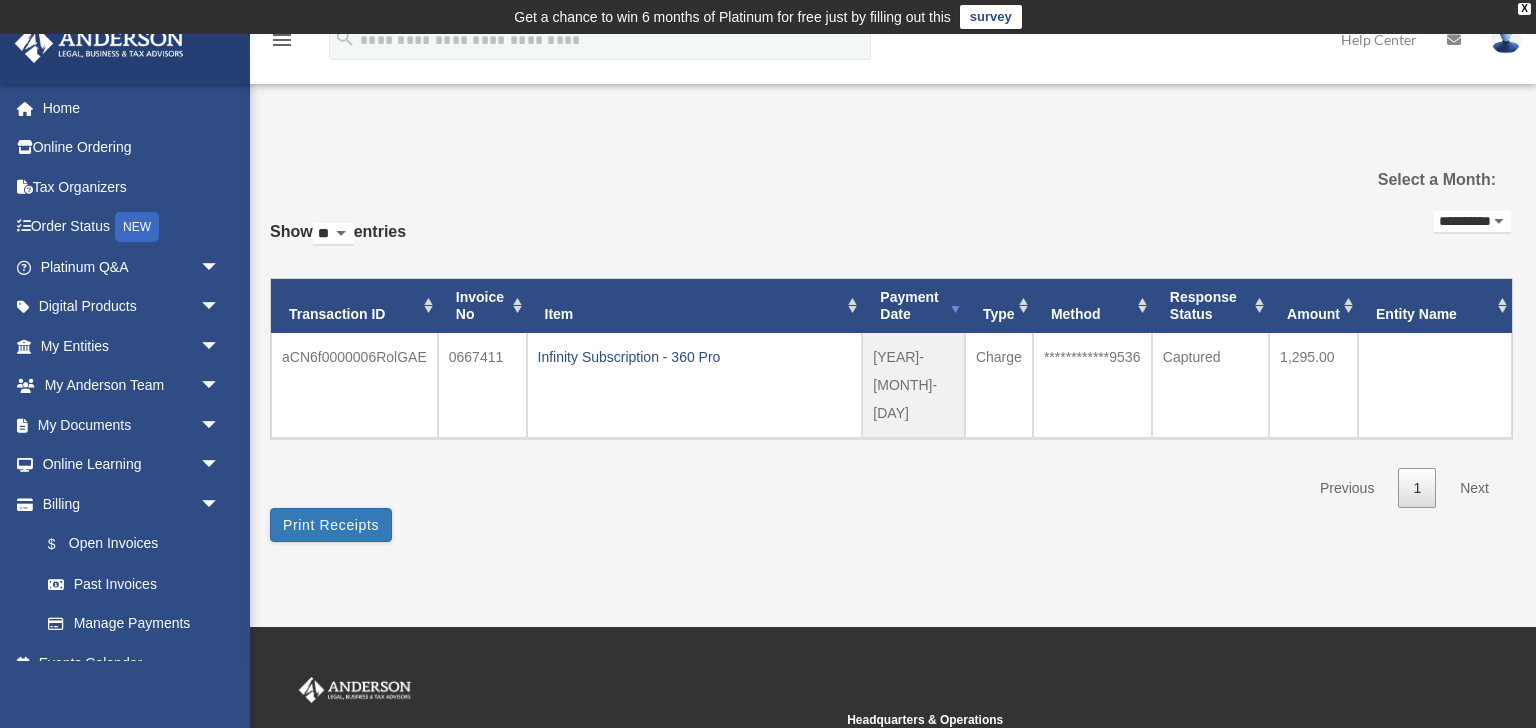 click on "**********" at bounding box center (1472, 222) 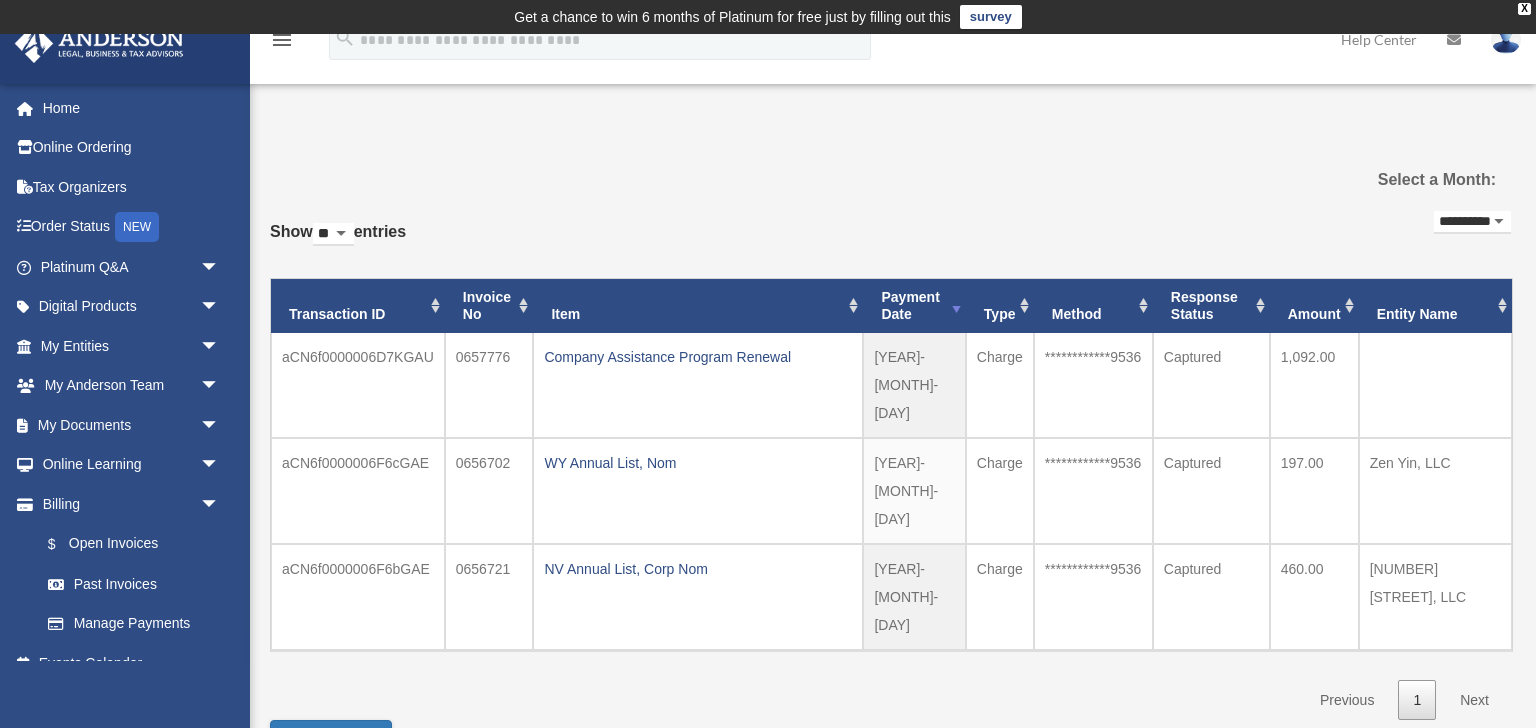 click on "**********" at bounding box center [1472, 222] 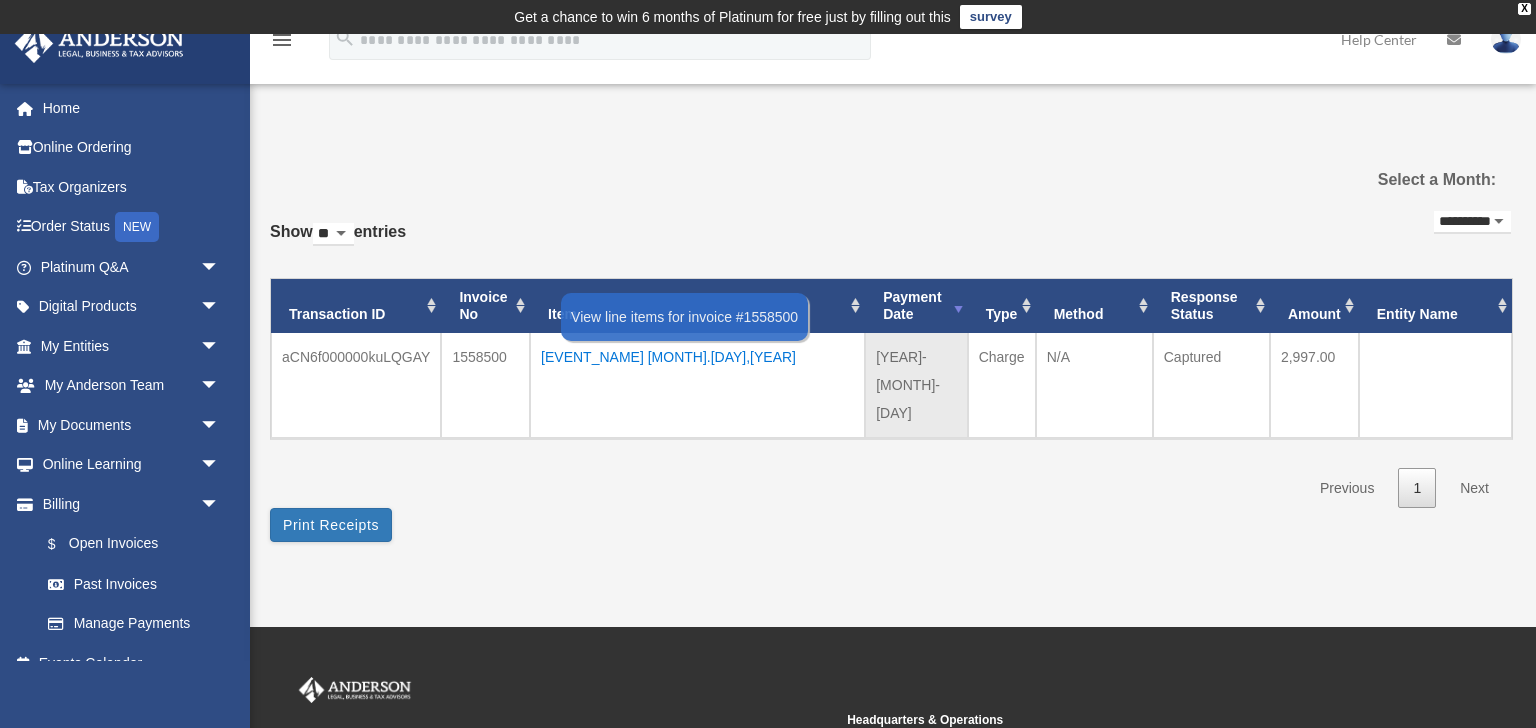 click on "[EVENT_NAME] [MONTH].[DAY],[YEAR]" at bounding box center (697, 357) 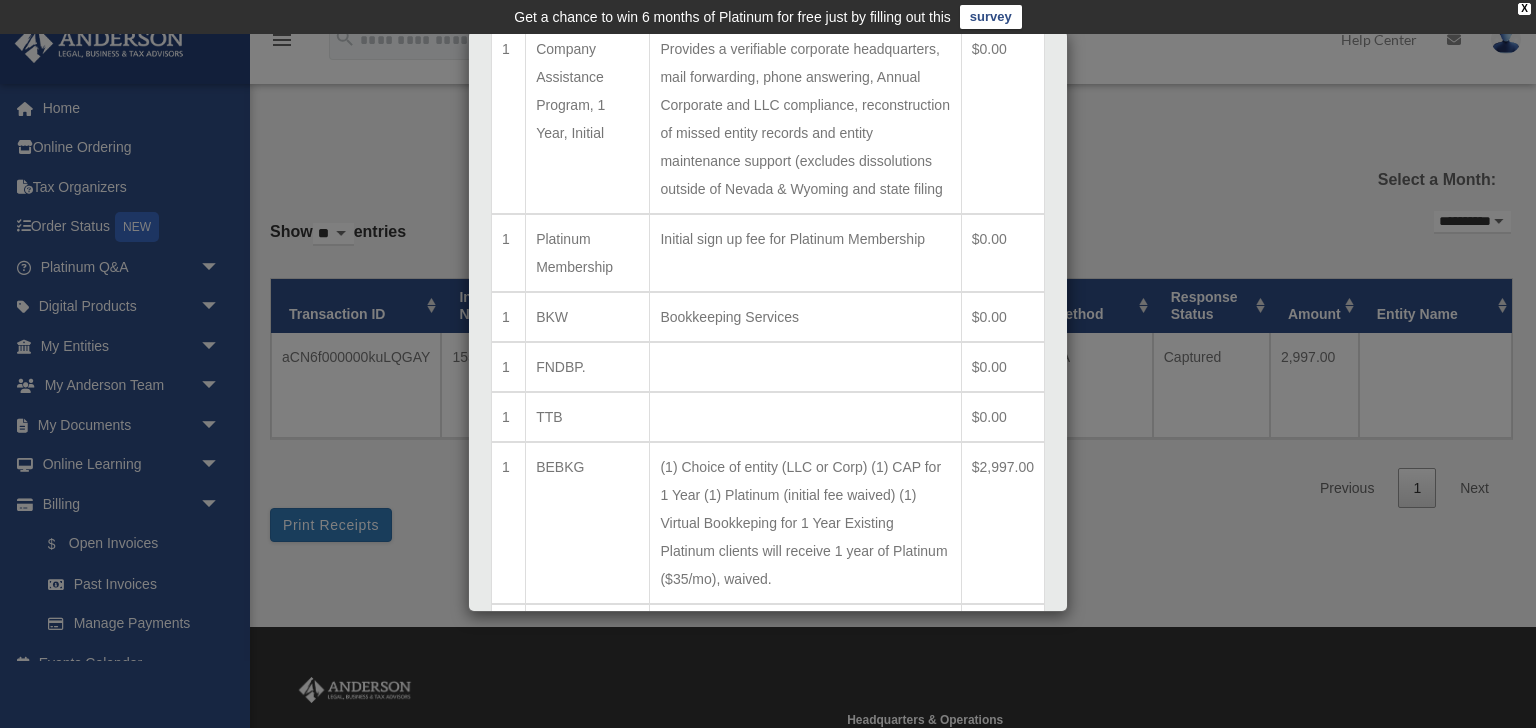 scroll, scrollTop: 0, scrollLeft: 0, axis: both 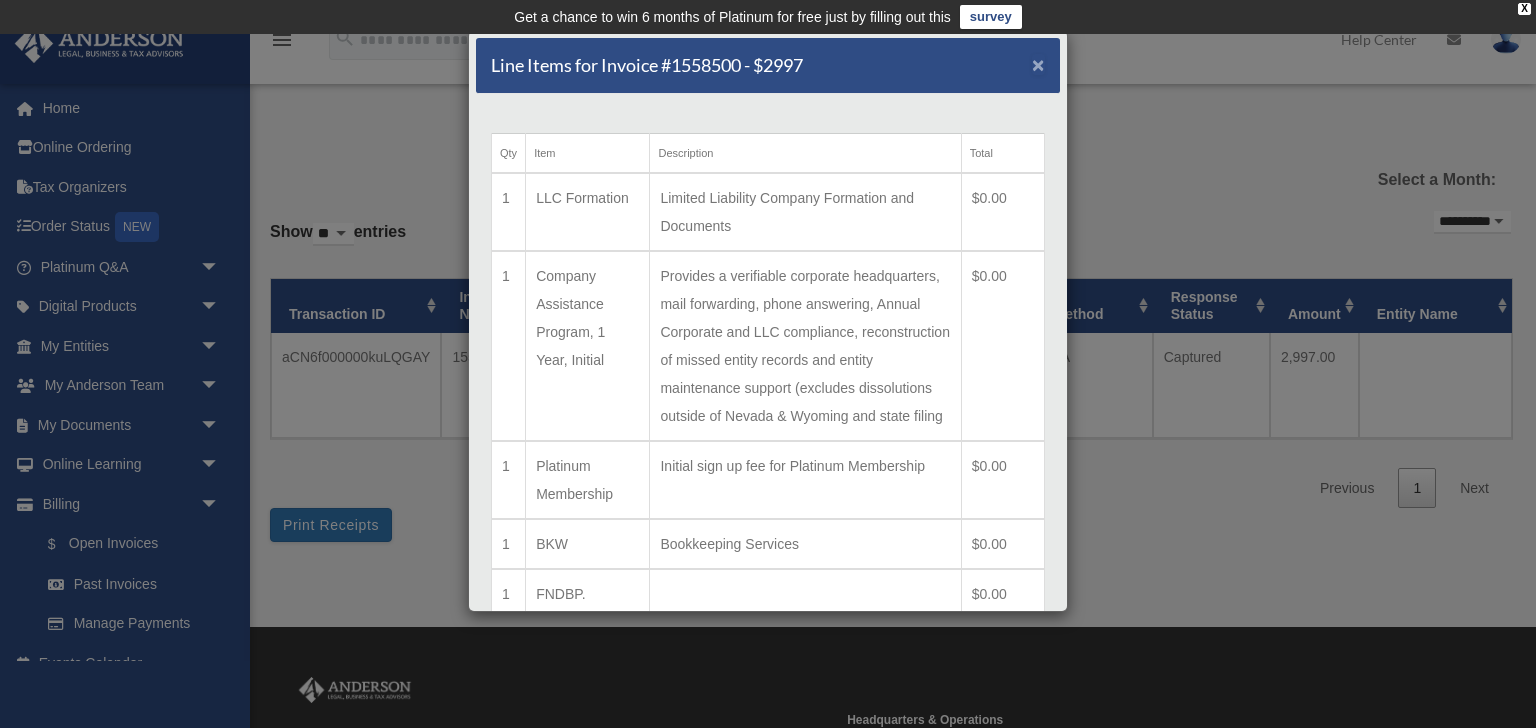 click on "×" at bounding box center (1038, 64) 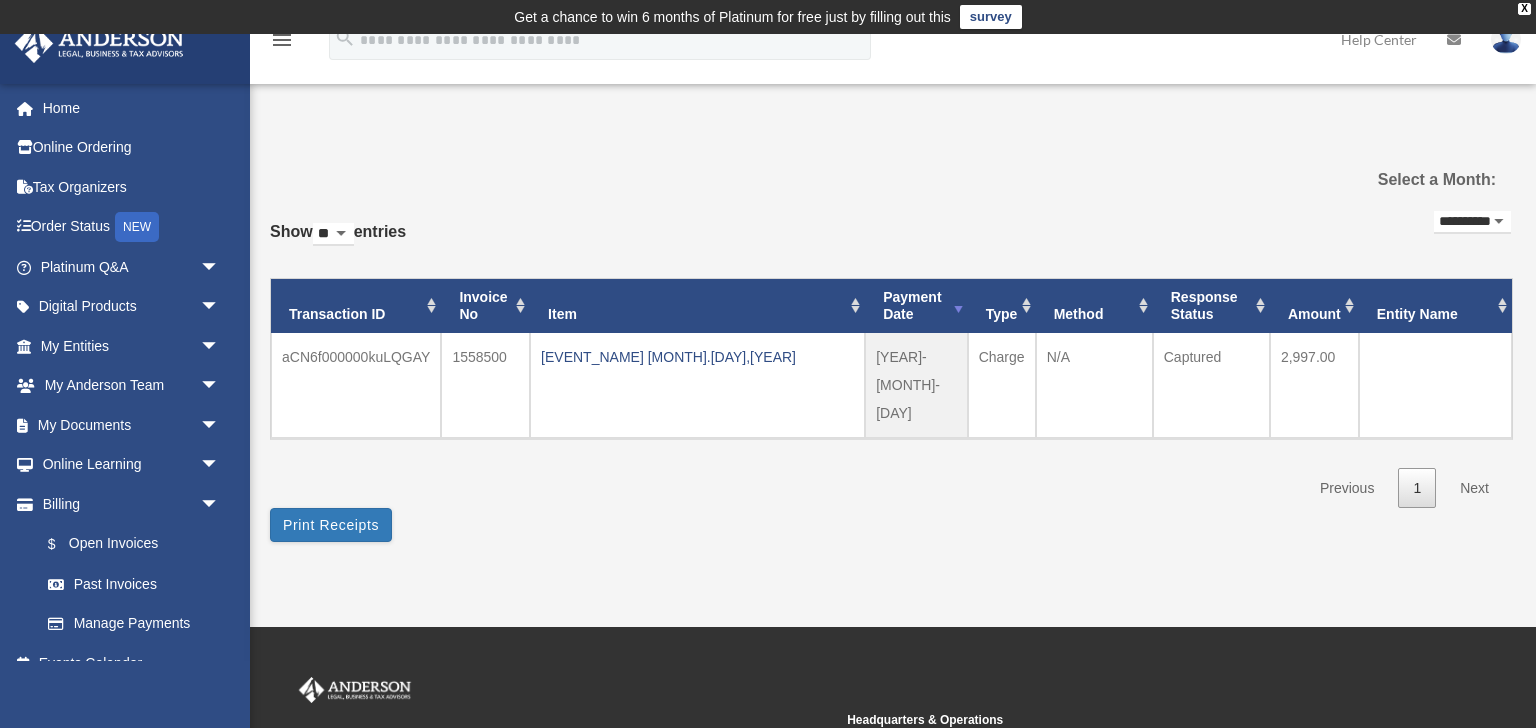 click on "**********" at bounding box center [1472, 222] 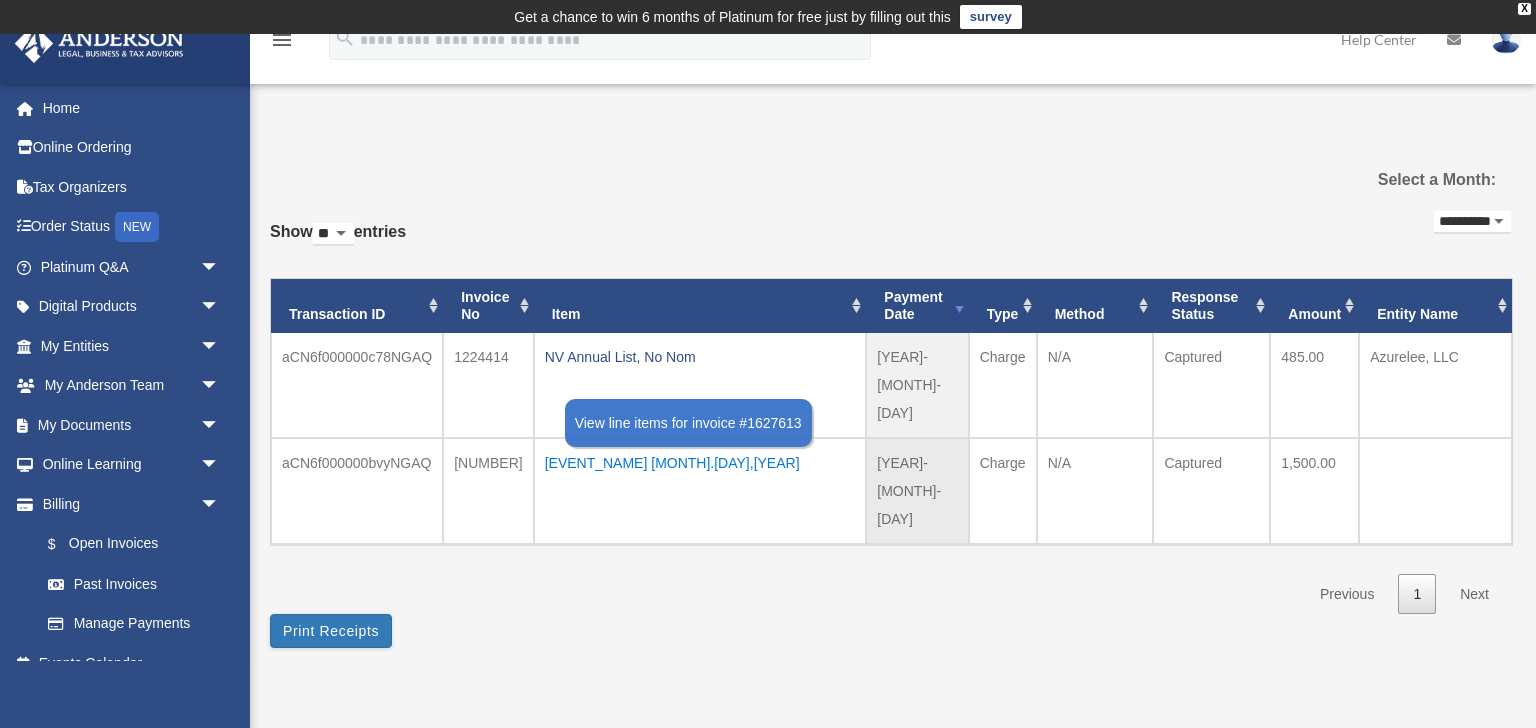 click on "[EVENT_NAME] [MONTH].[DAY],[YEAR]" at bounding box center [700, 463] 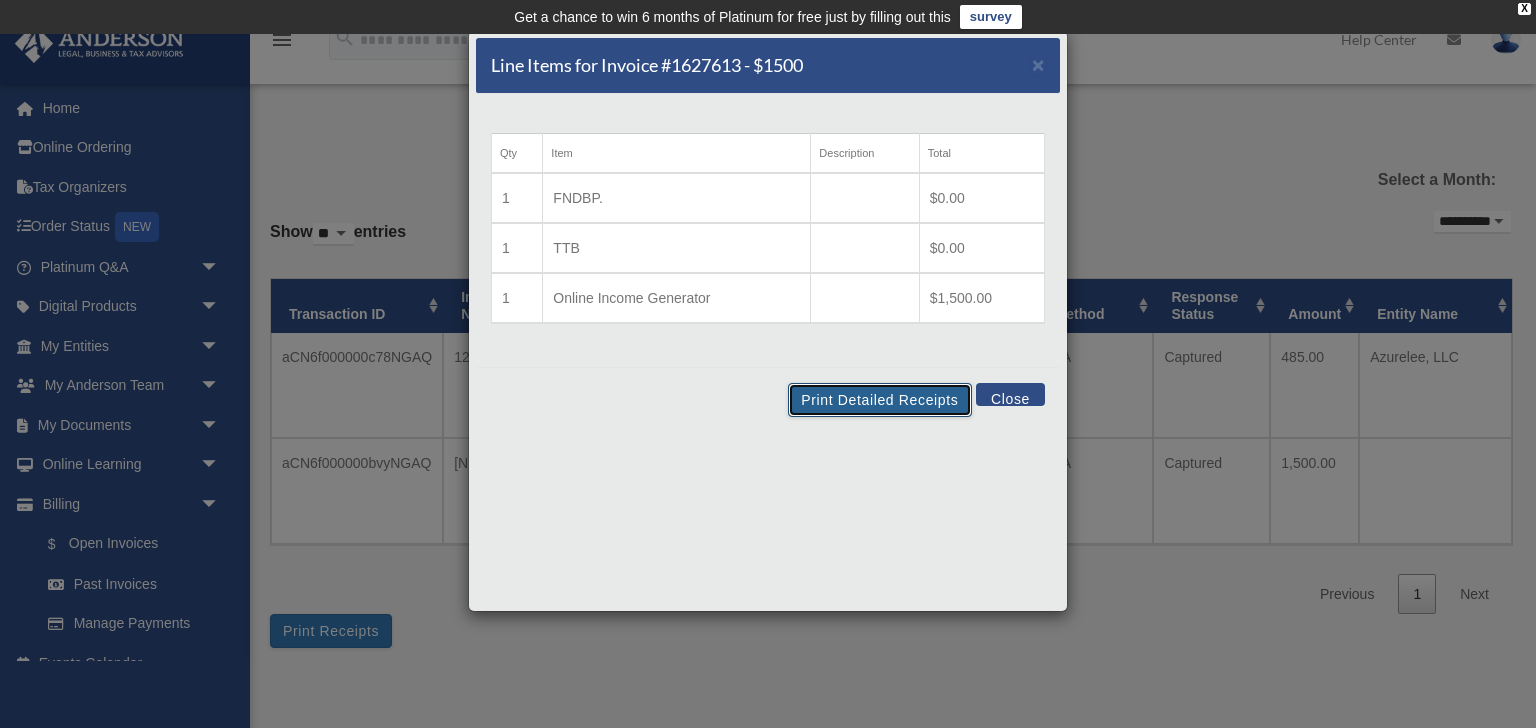 click on "Print Detailed Receipts" at bounding box center (879, 400) 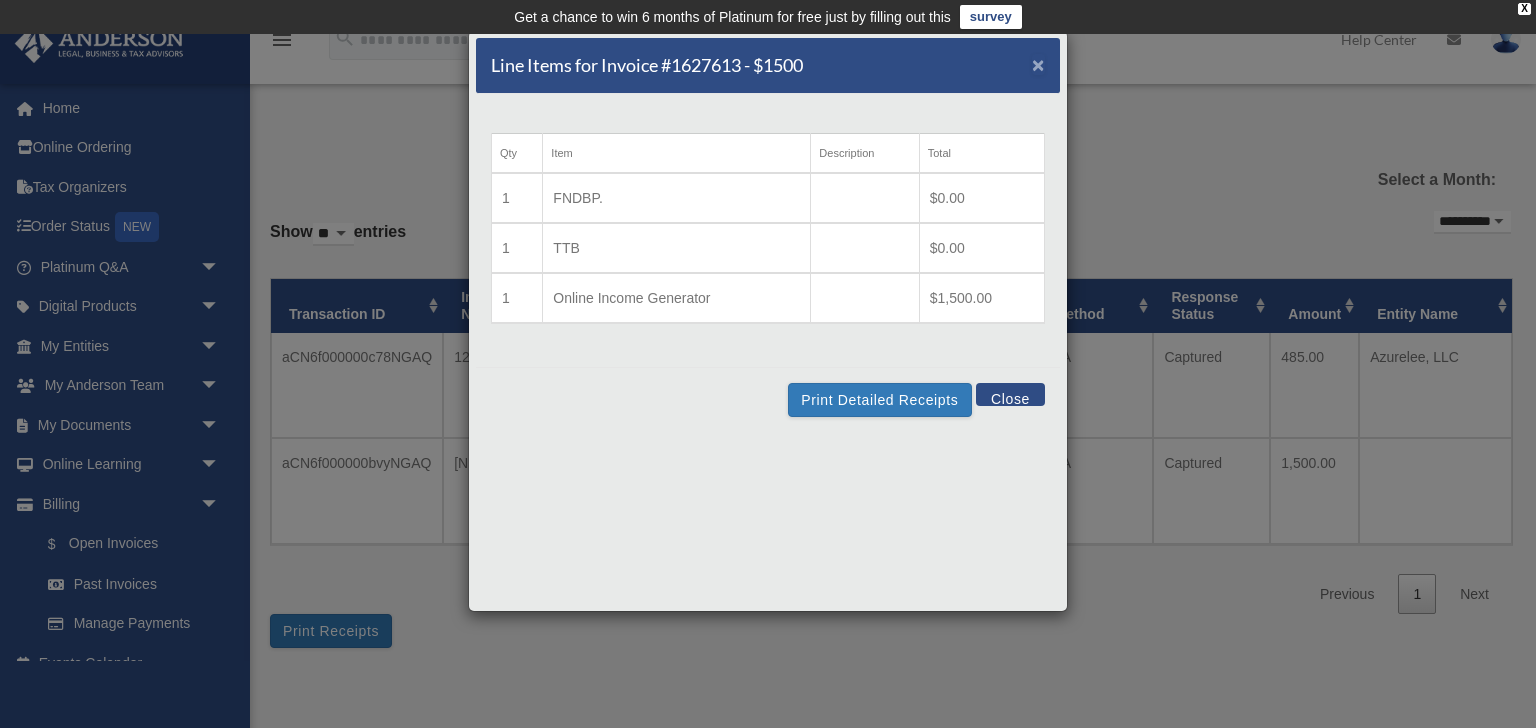 click on "×" at bounding box center [1038, 64] 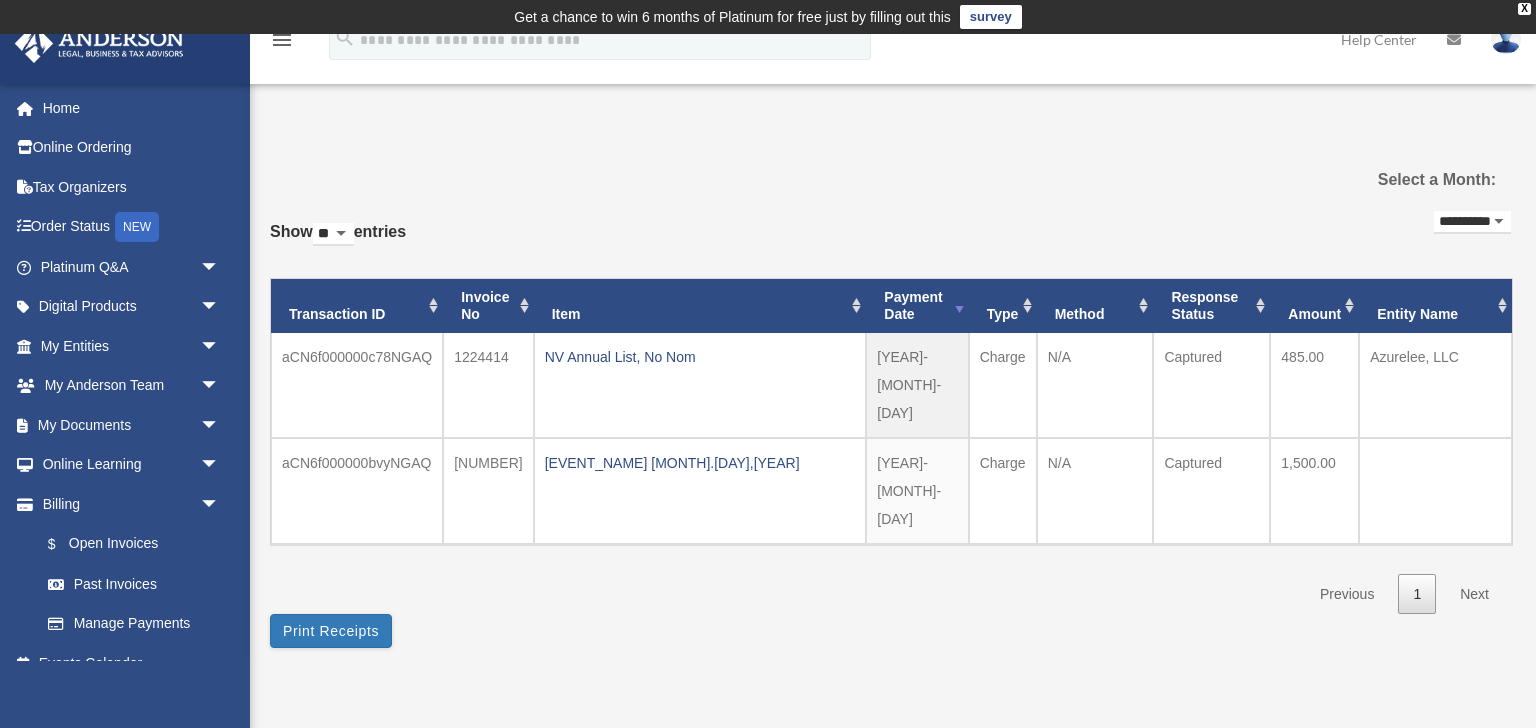 click on "**********" at bounding box center [1472, 222] 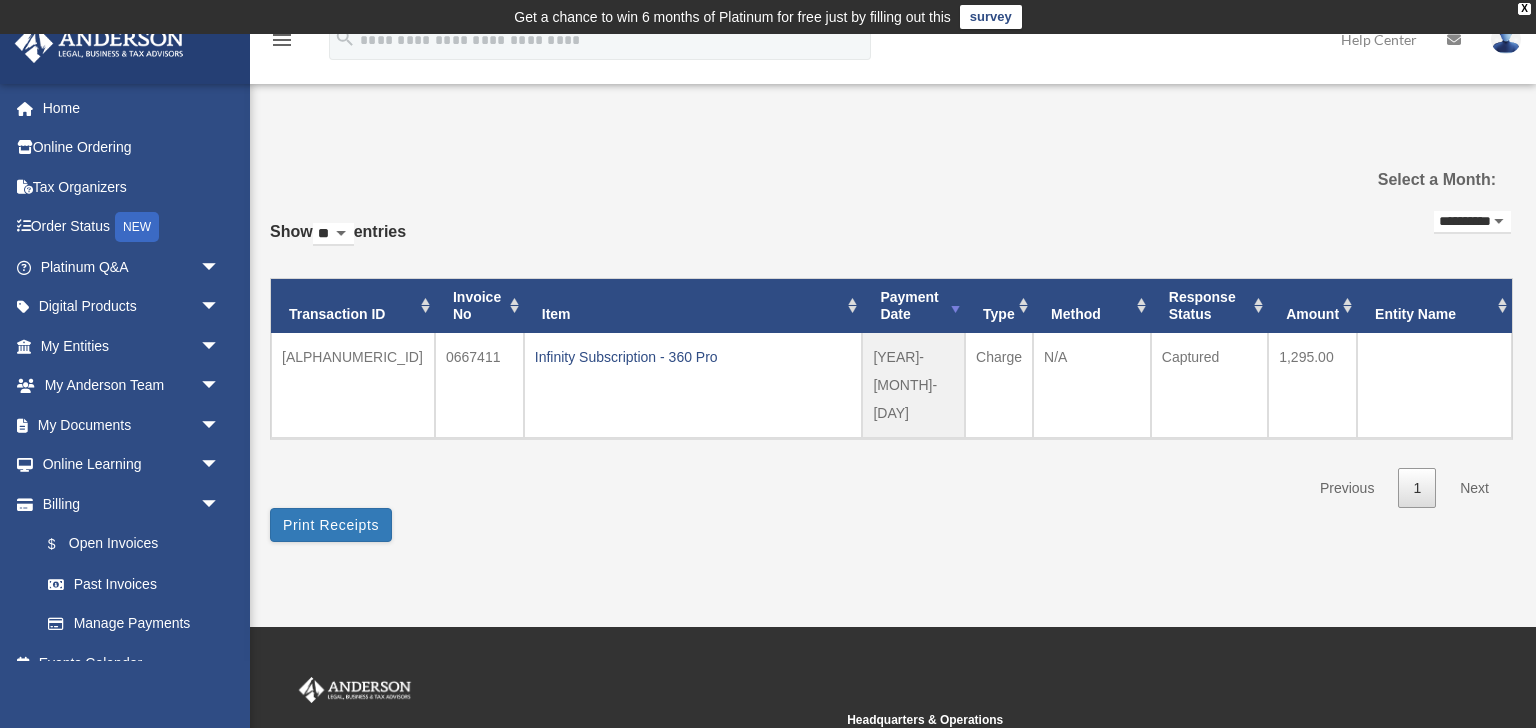 click on "**********" at bounding box center (1472, 222) 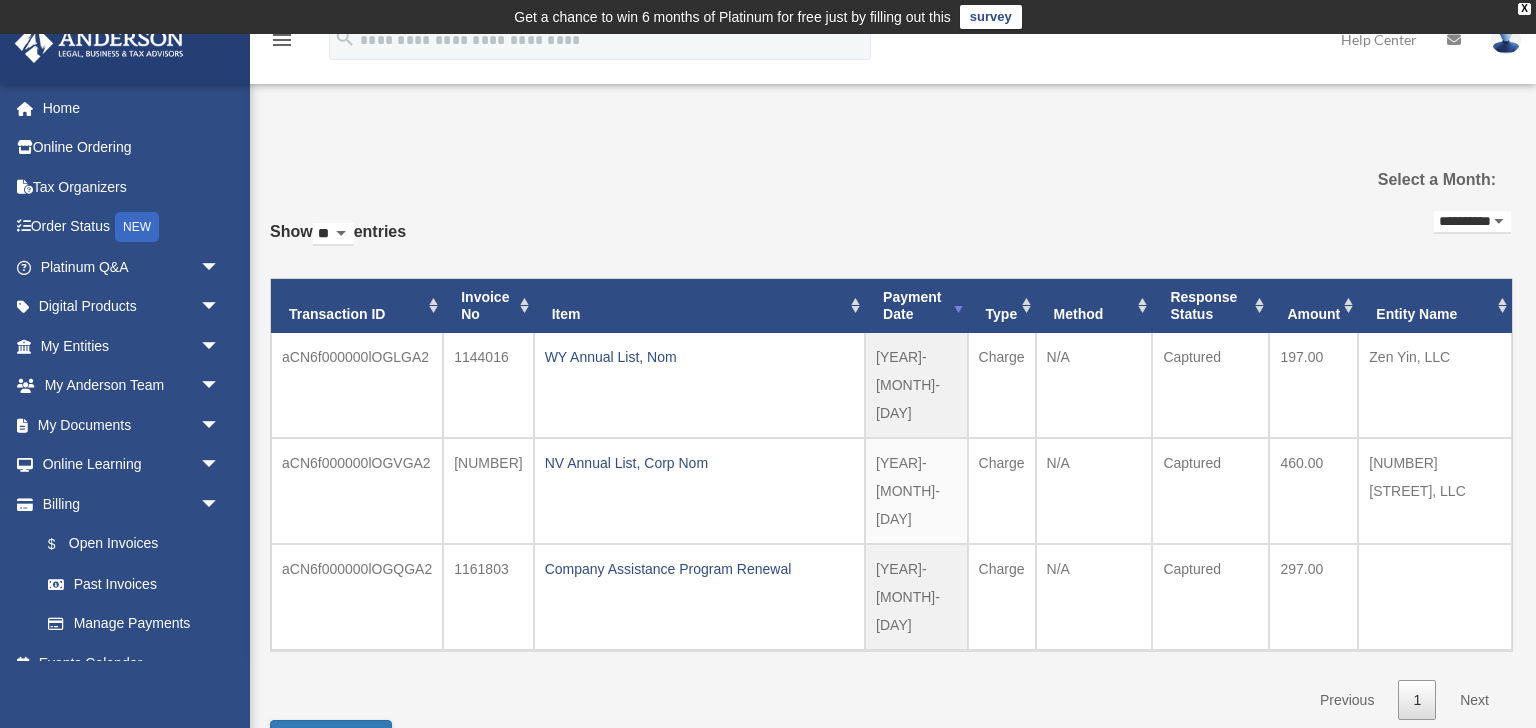 click on "**********" at bounding box center (1472, 222) 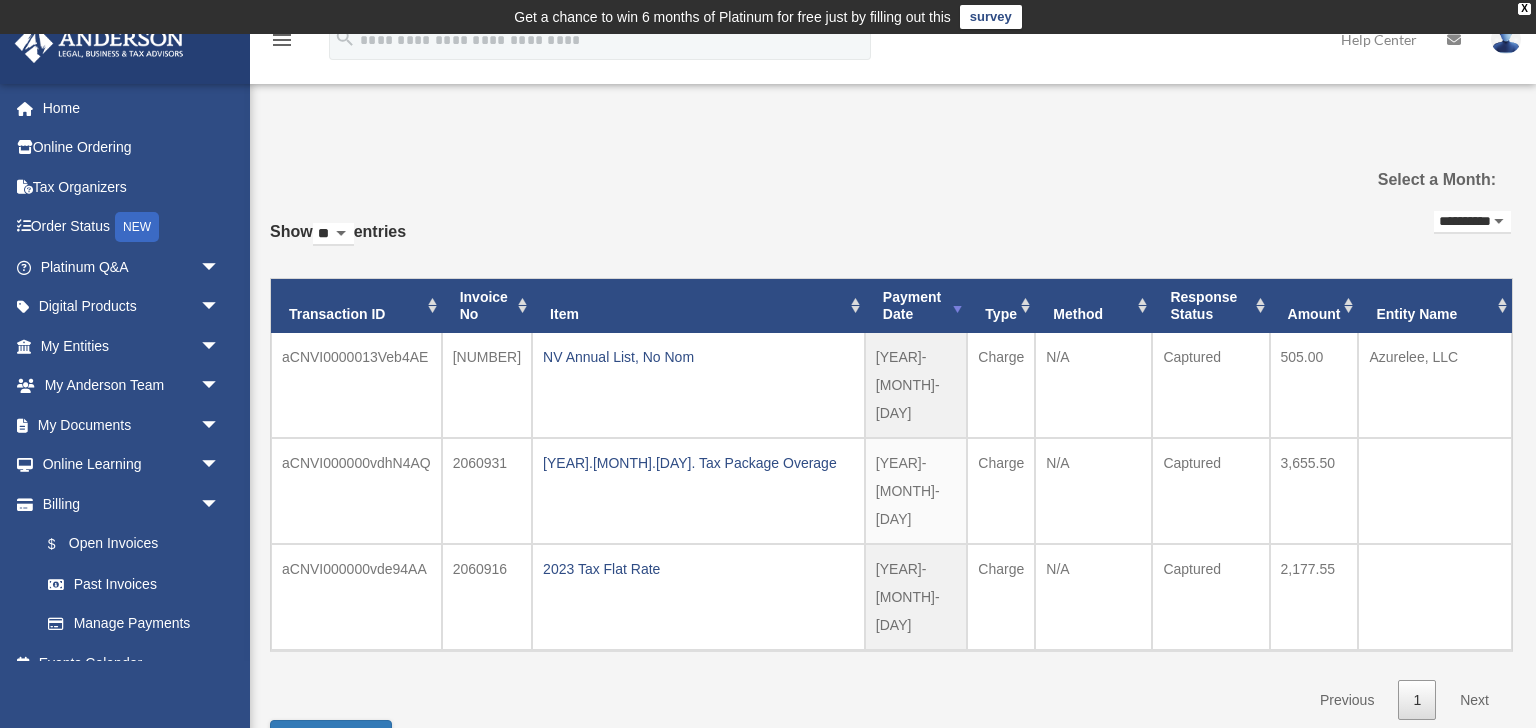 click on "**********" at bounding box center (1472, 222) 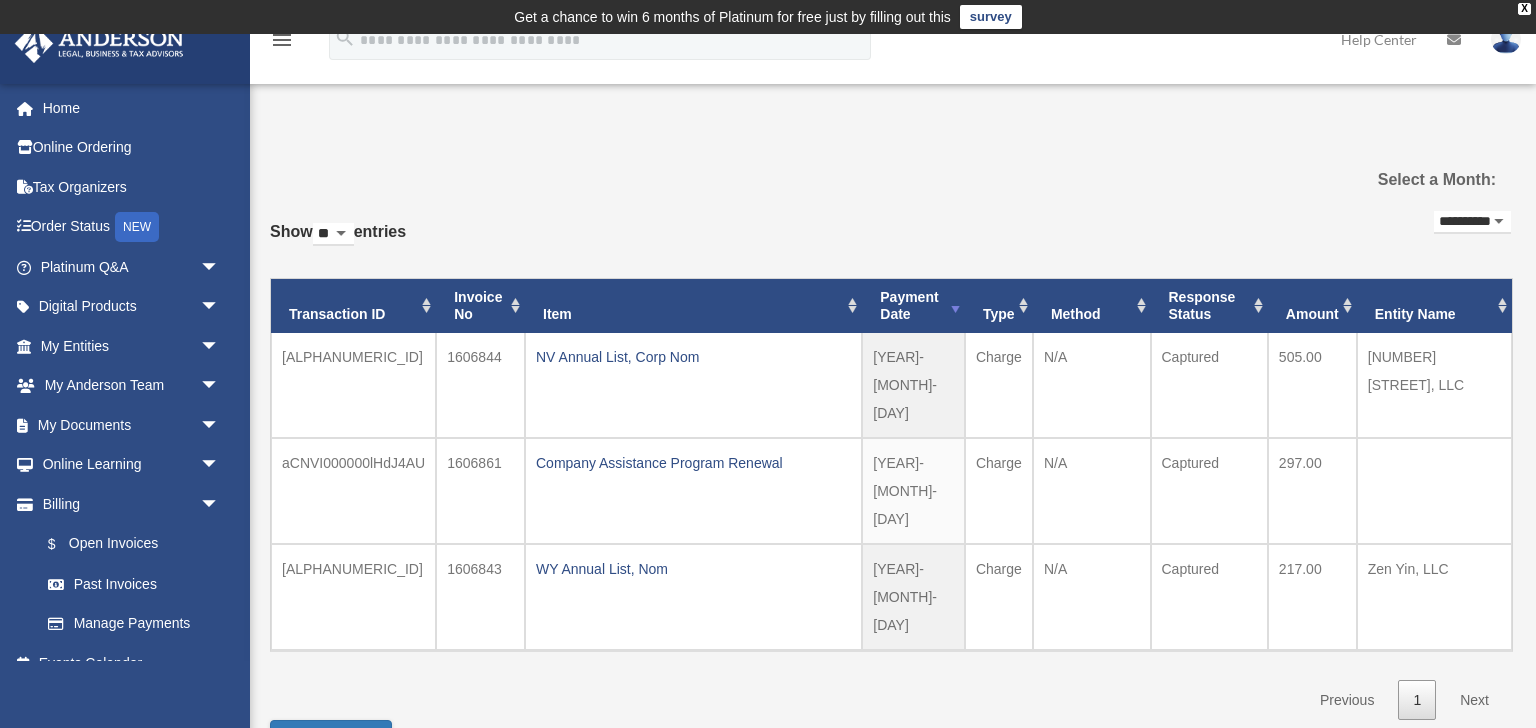 click on "**********" at bounding box center (1472, 222) 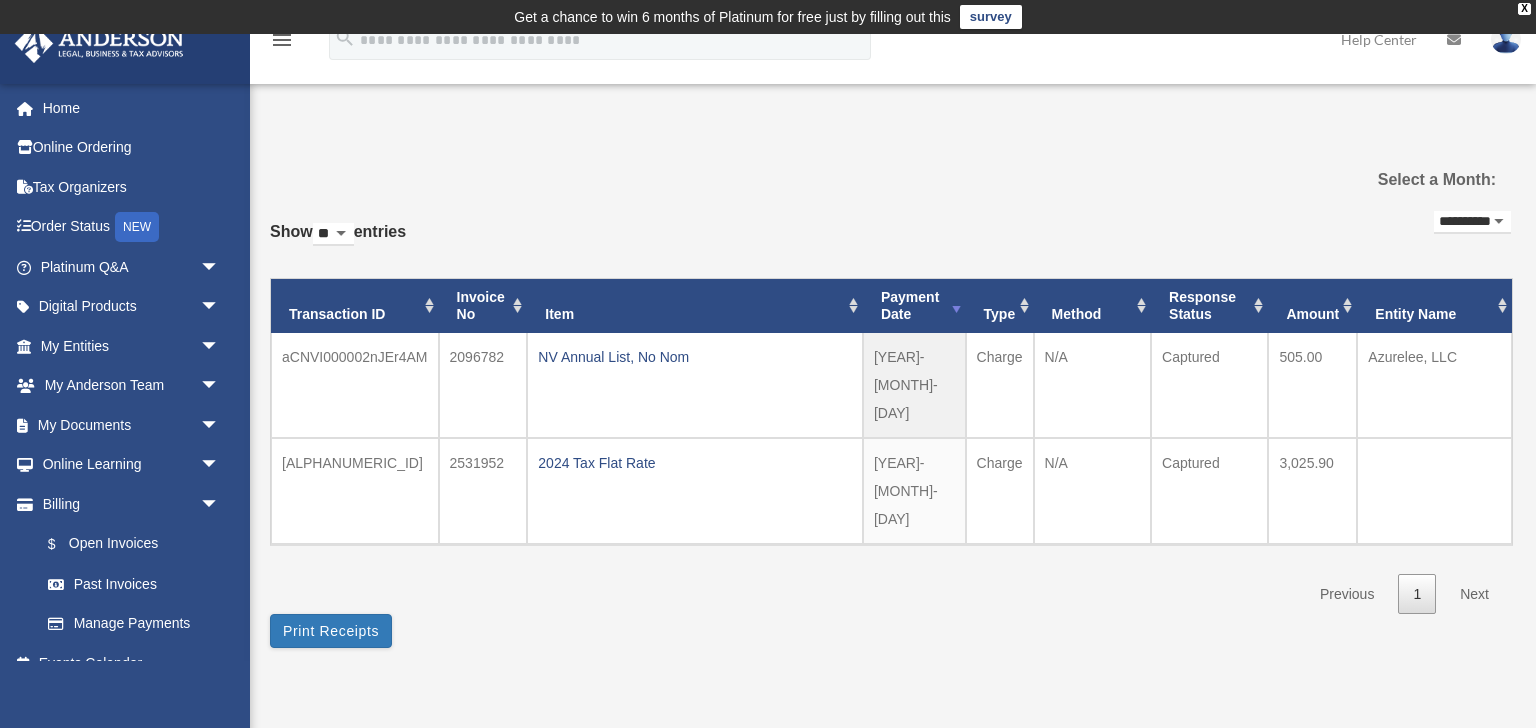 click on "**********" at bounding box center (1472, 222) 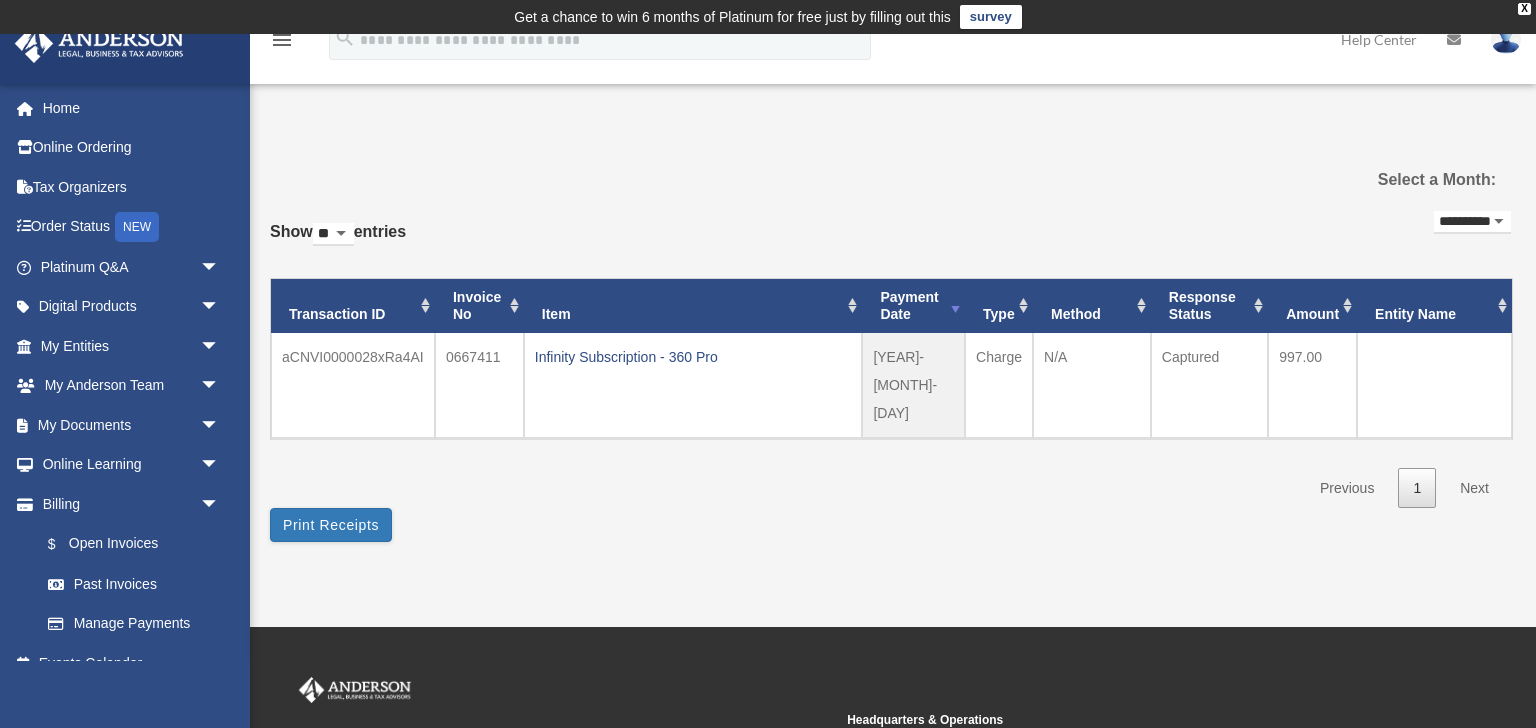 click on "**********" at bounding box center (1472, 222) 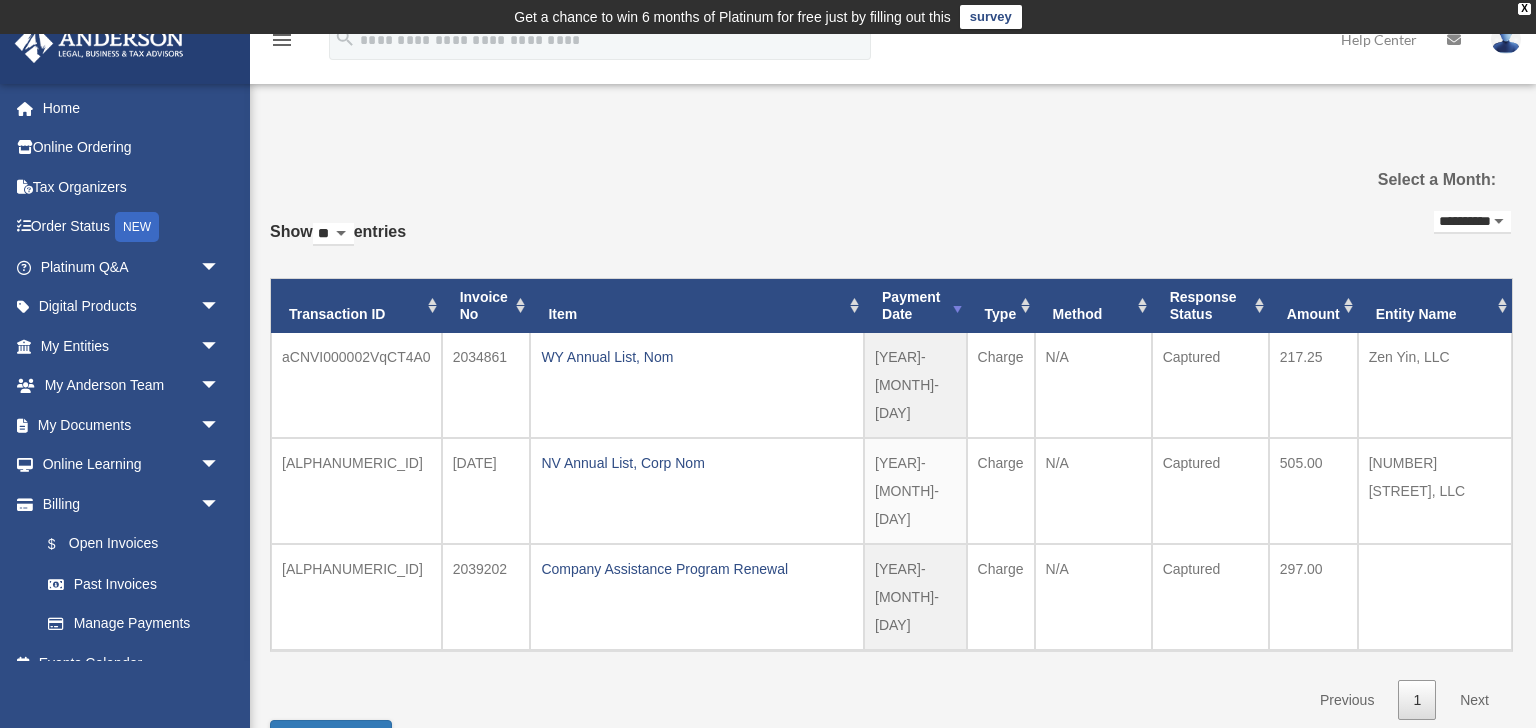 click on "**********" at bounding box center [890, 463] 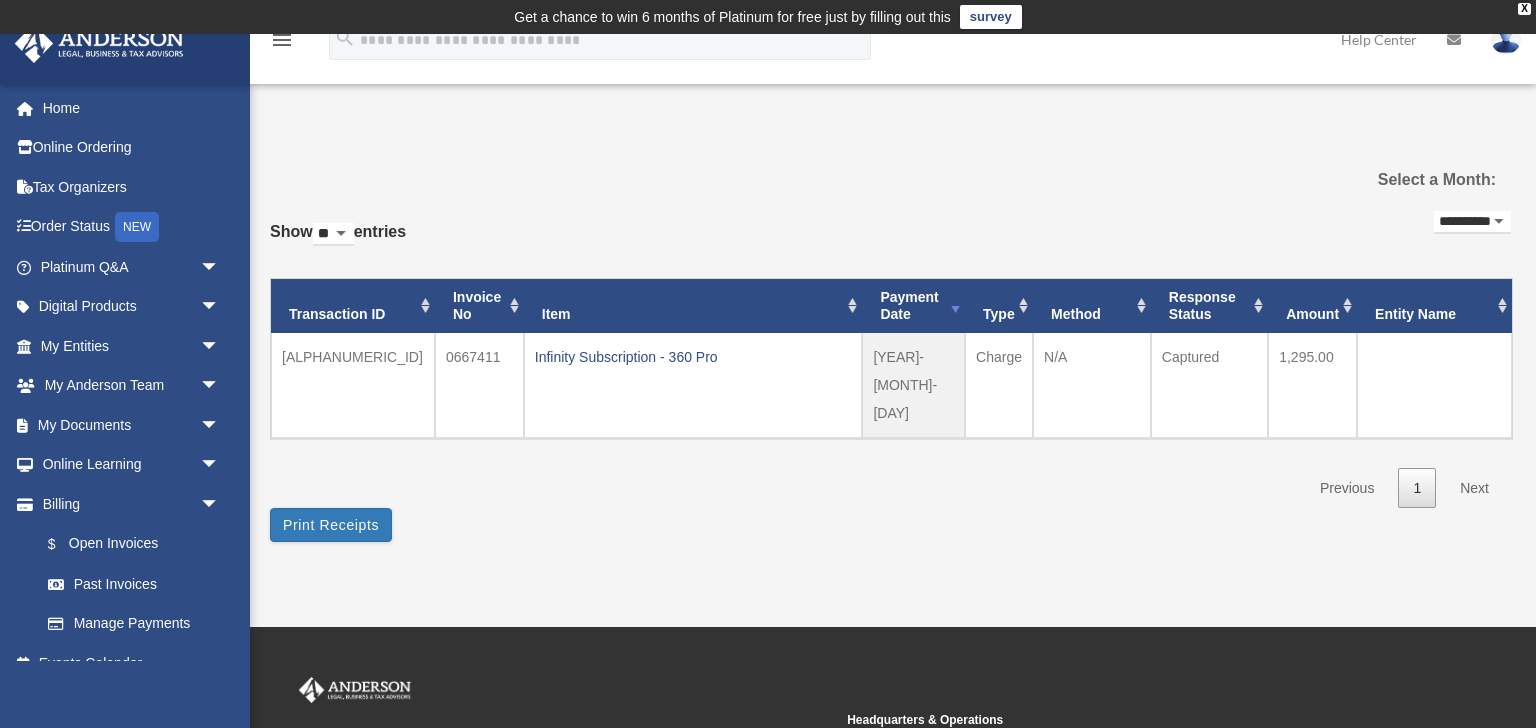 click on "**********" at bounding box center (1472, 222) 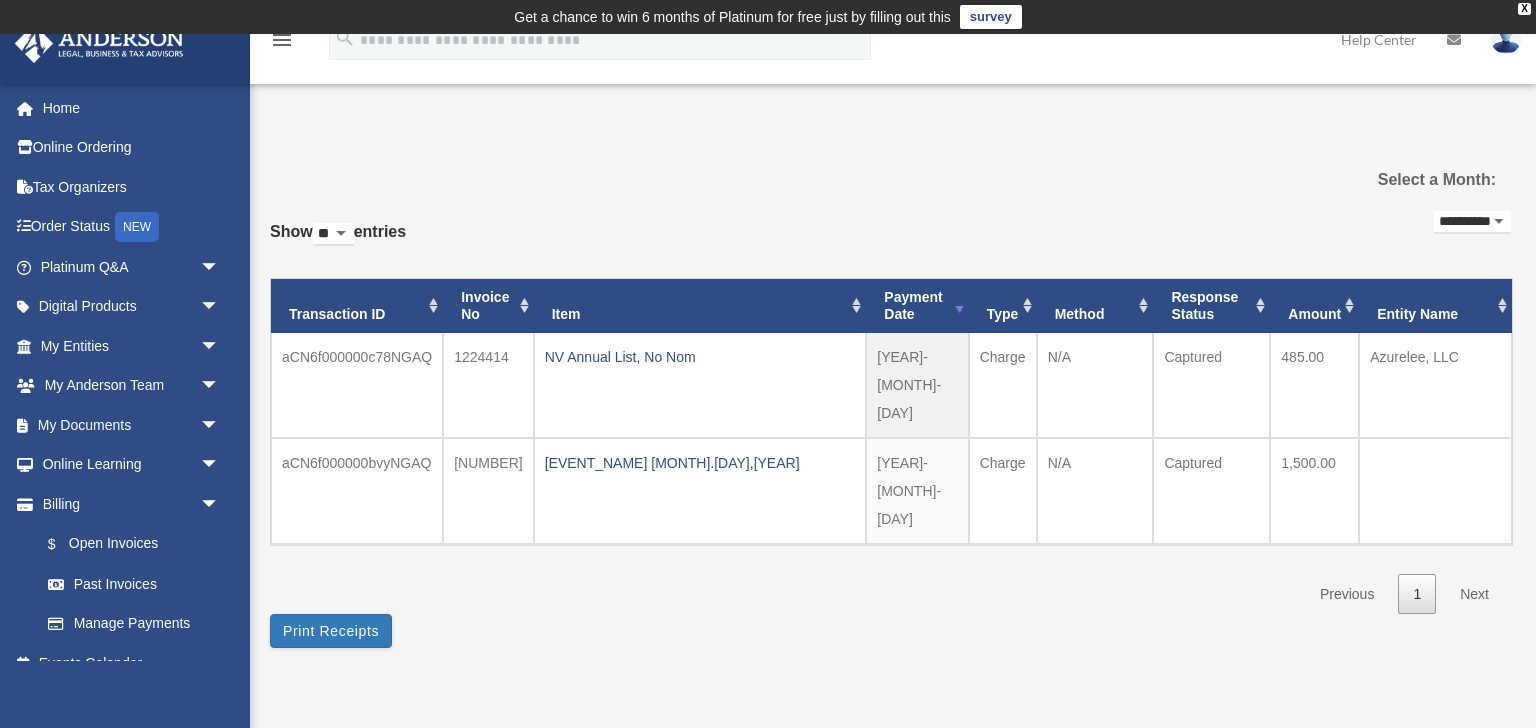 click on "**********" at bounding box center (1472, 222) 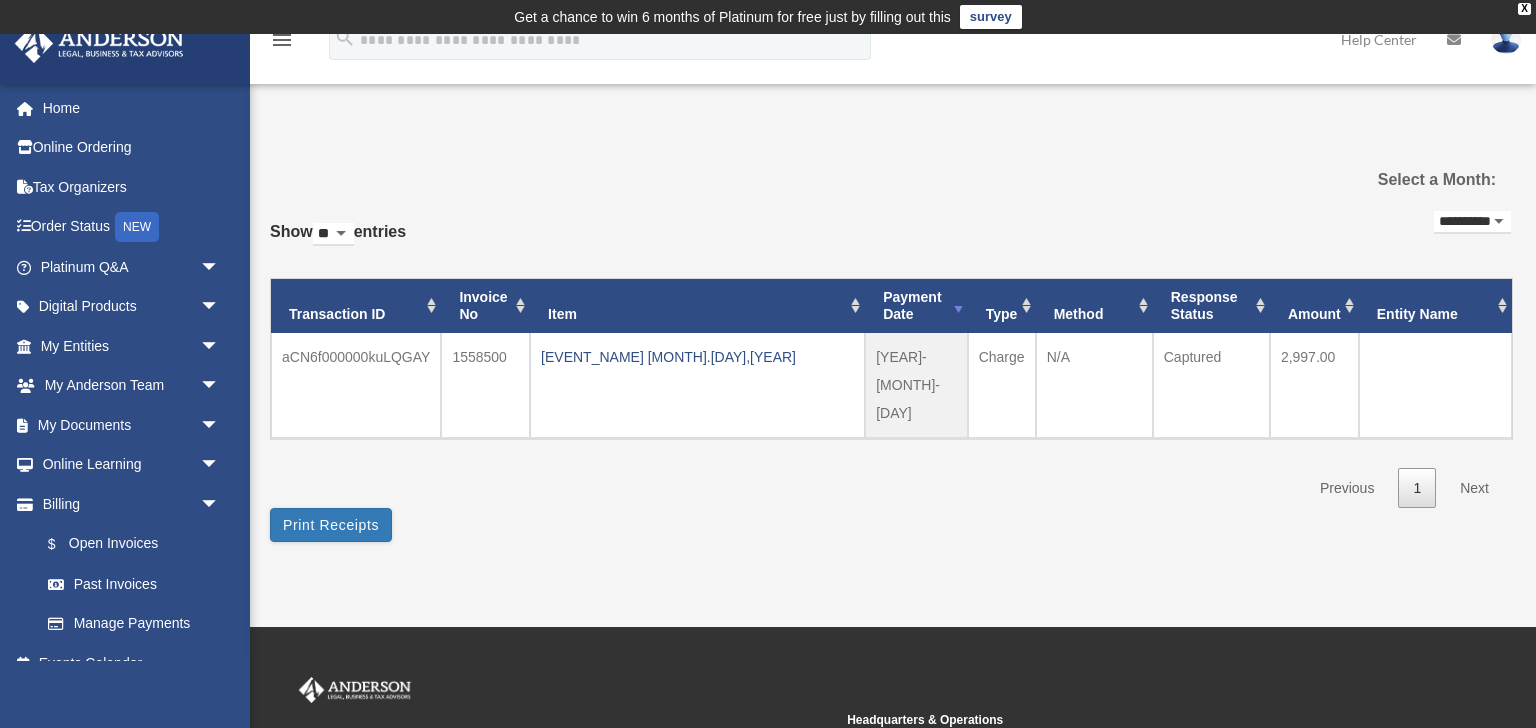 click on "**********" at bounding box center (1472, 222) 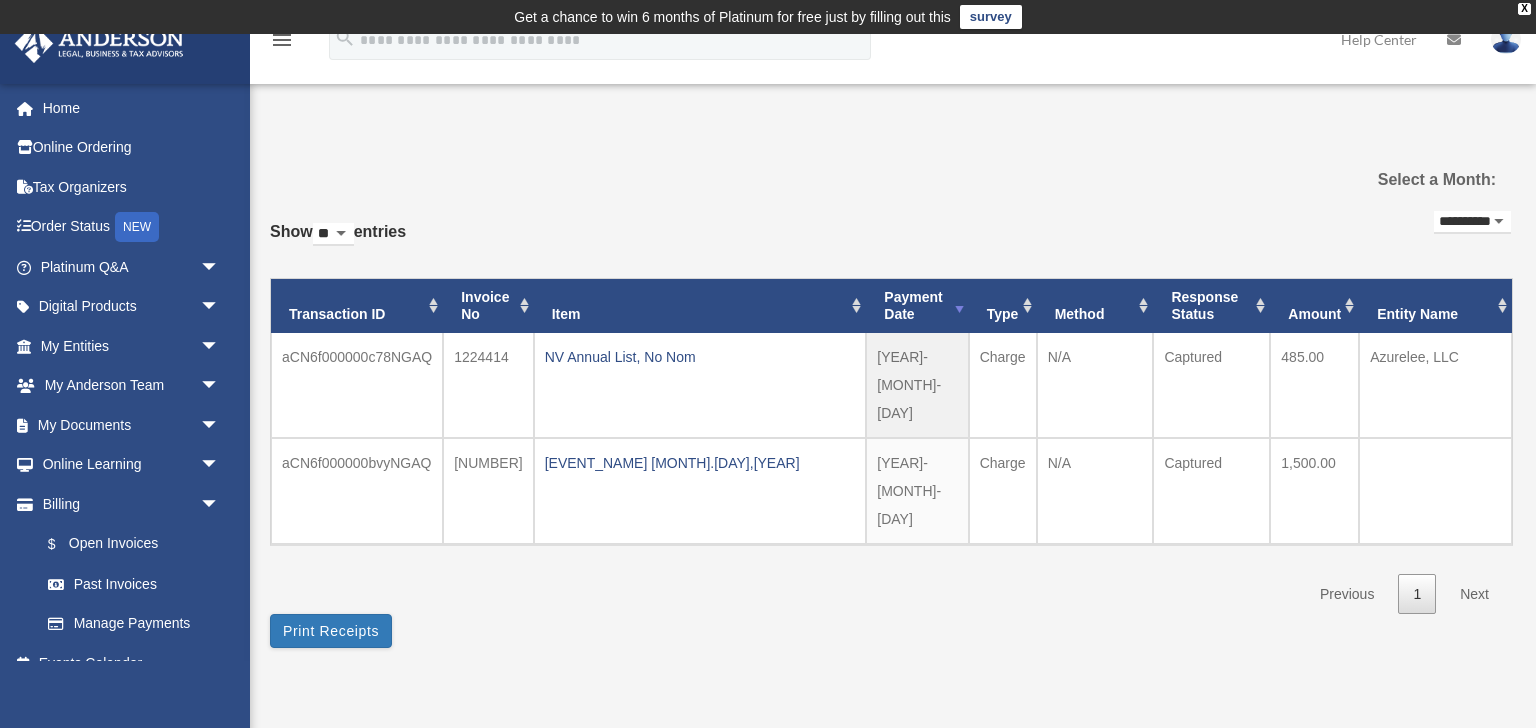 click on "**********" at bounding box center [1472, 222] 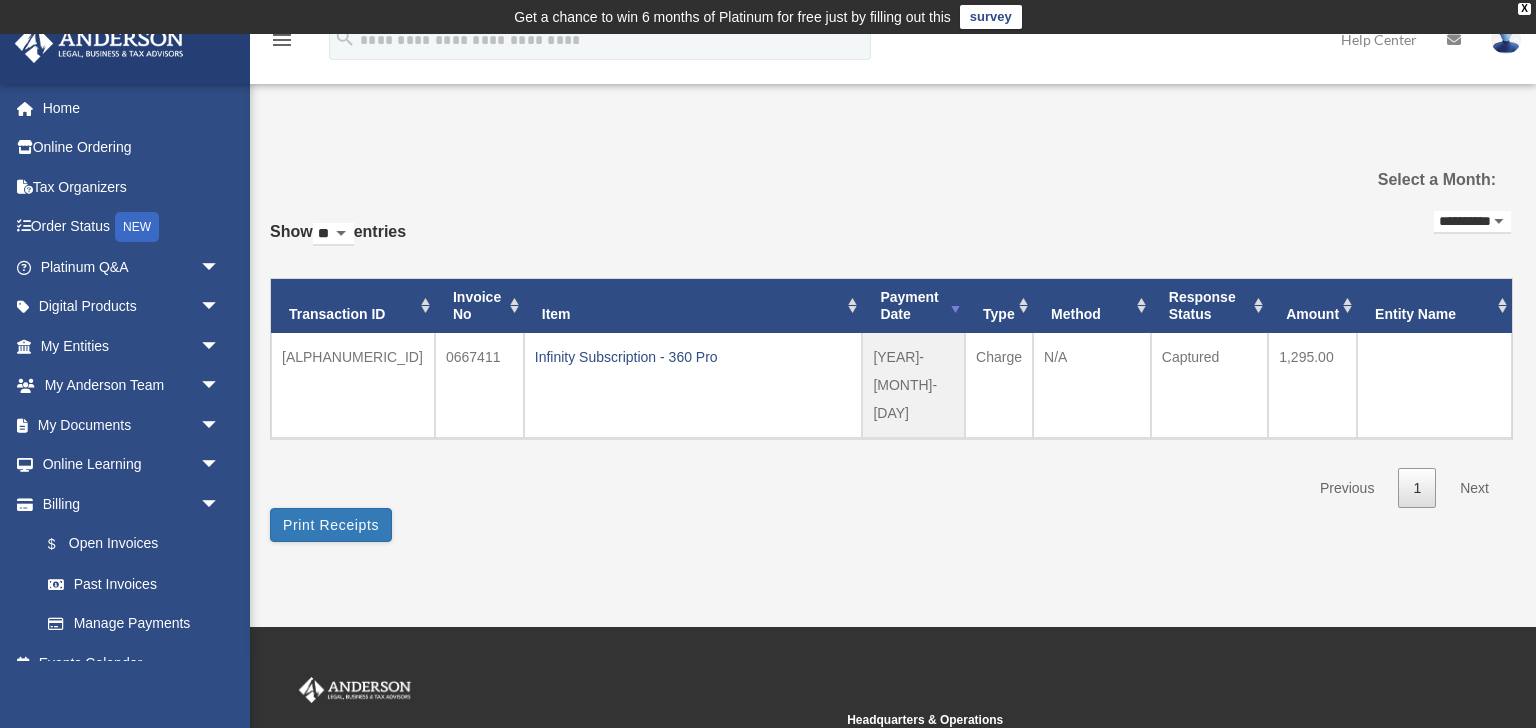 click on "**********" at bounding box center [1472, 222] 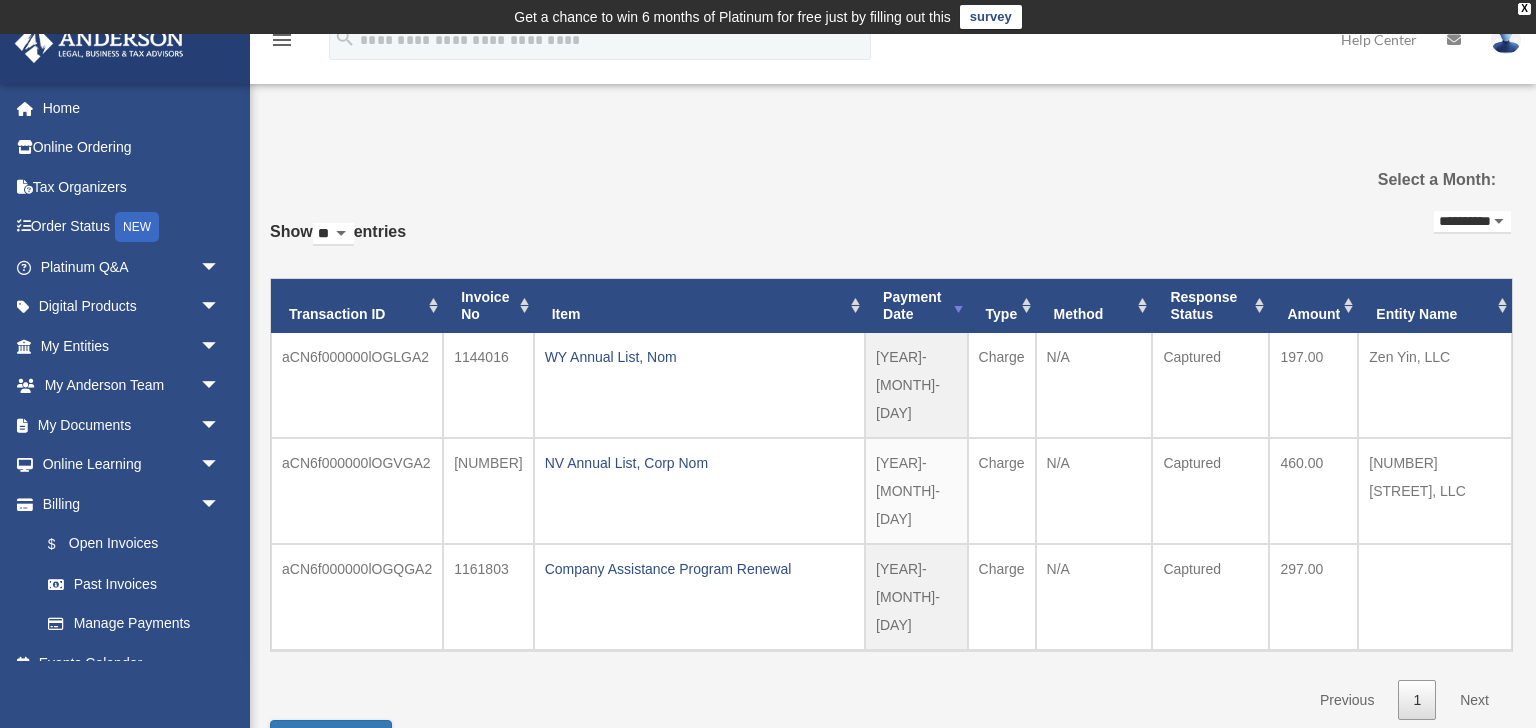 click on "**********" at bounding box center (1472, 222) 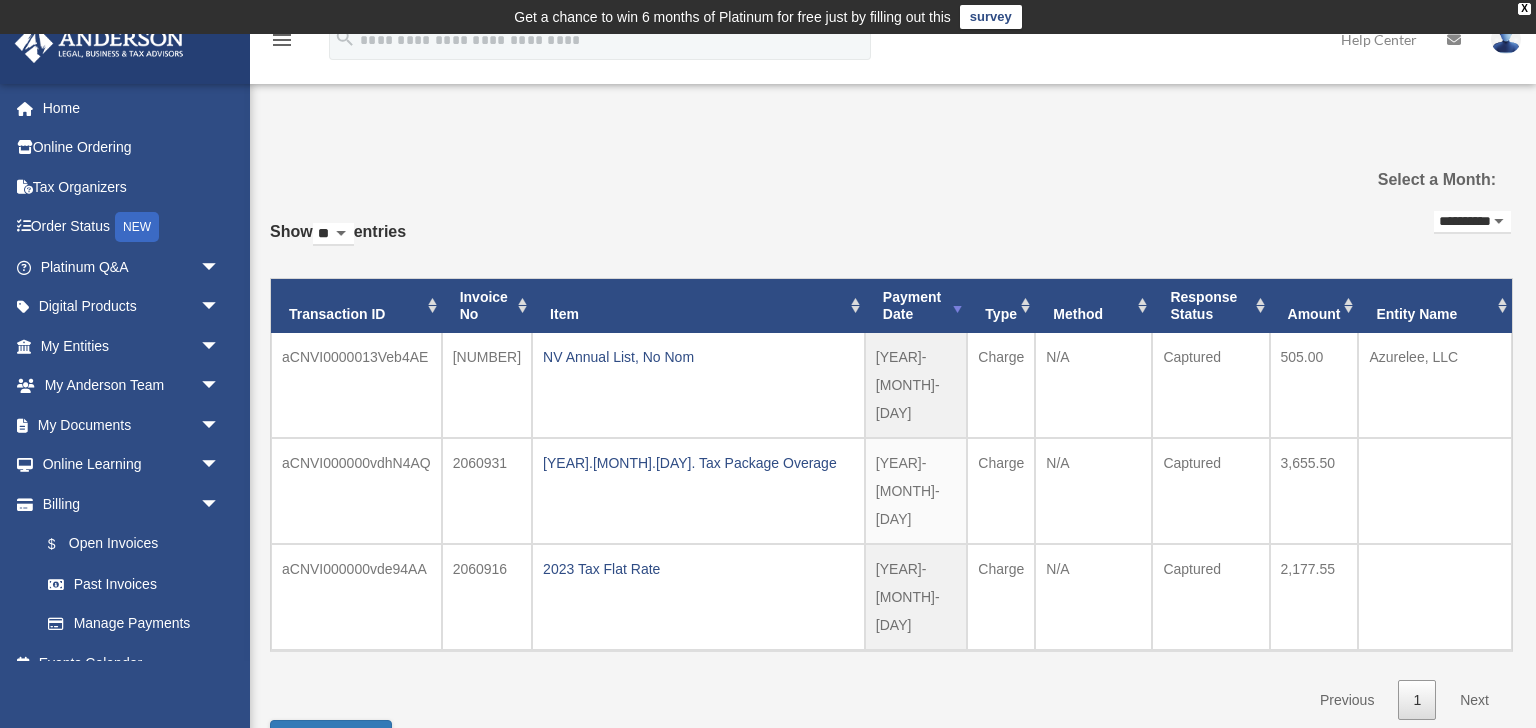 click on "**********" at bounding box center [1472, 222] 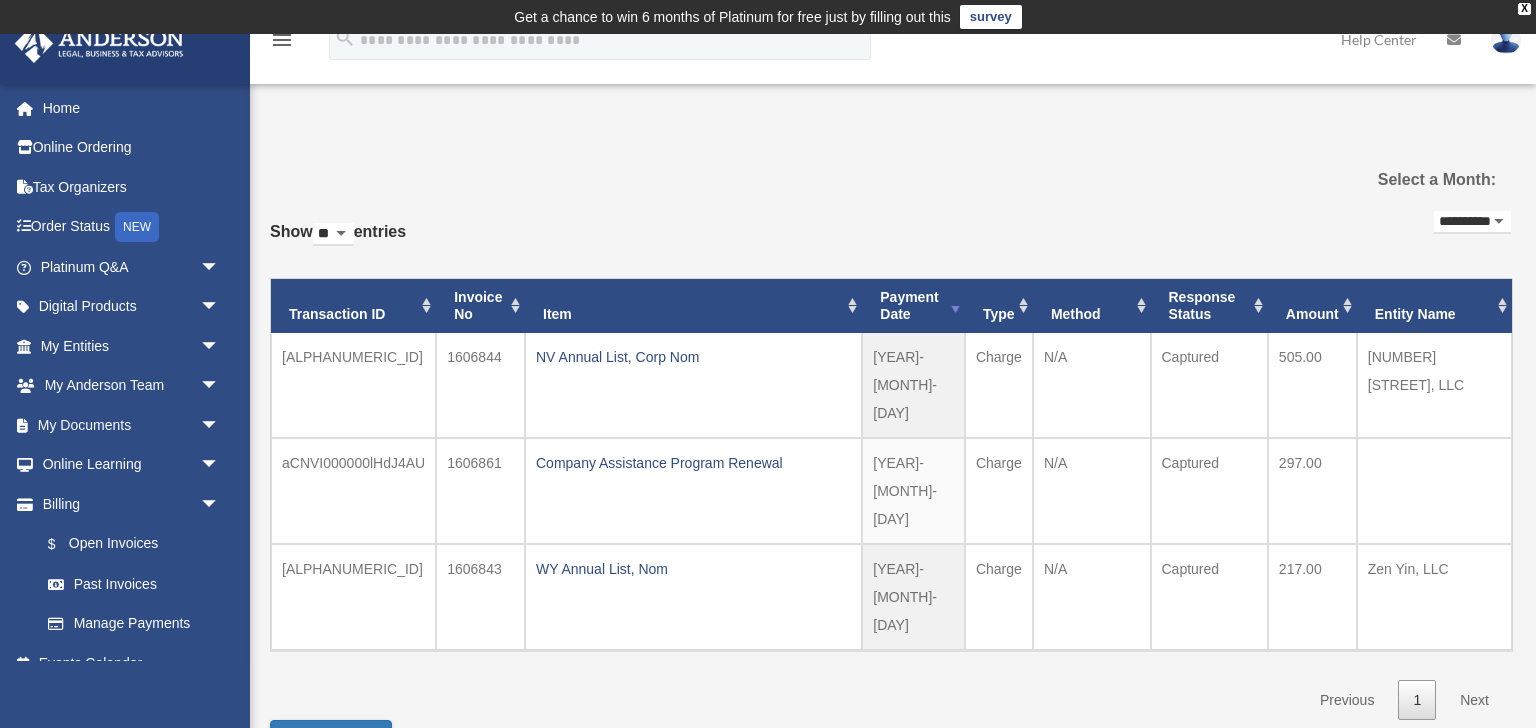 click on "**********" at bounding box center (1472, 222) 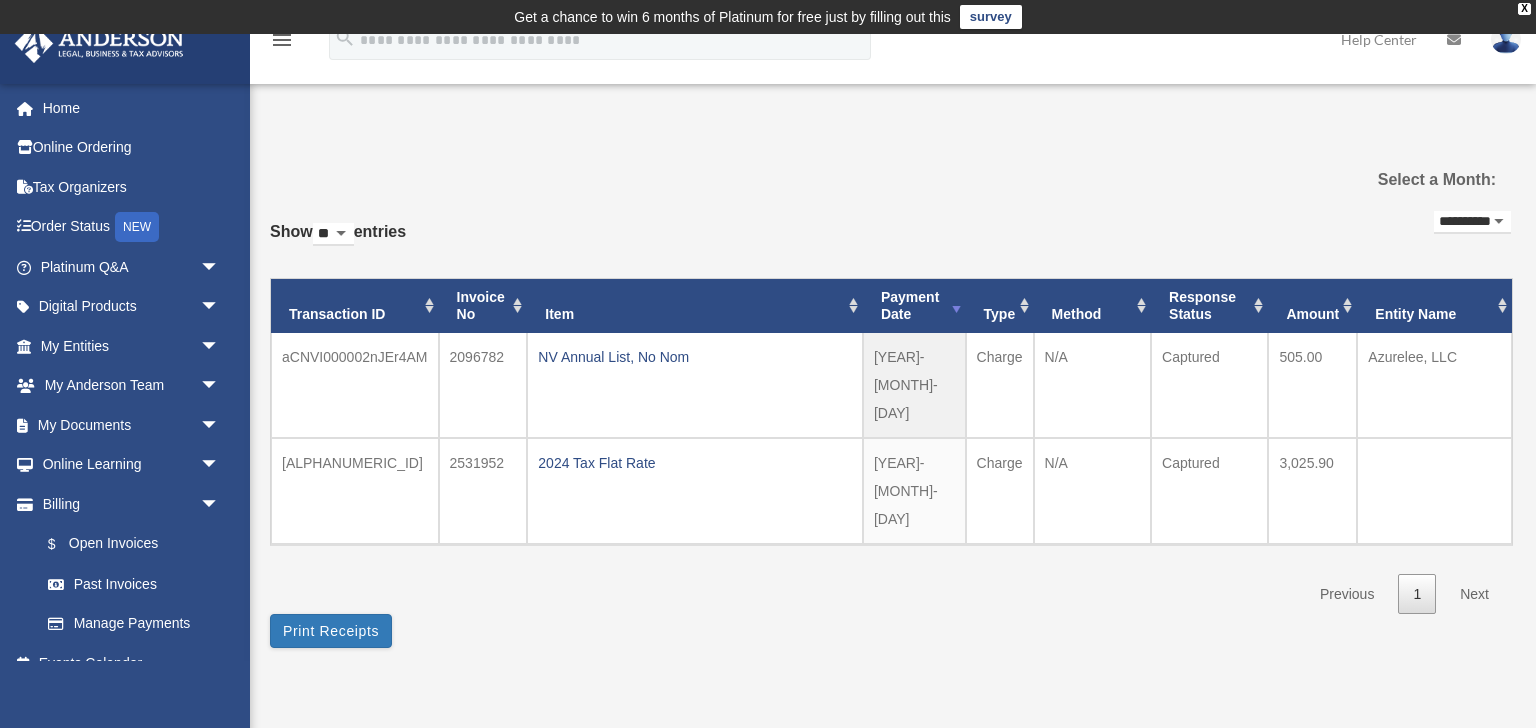 click on "**********" at bounding box center (1472, 222) 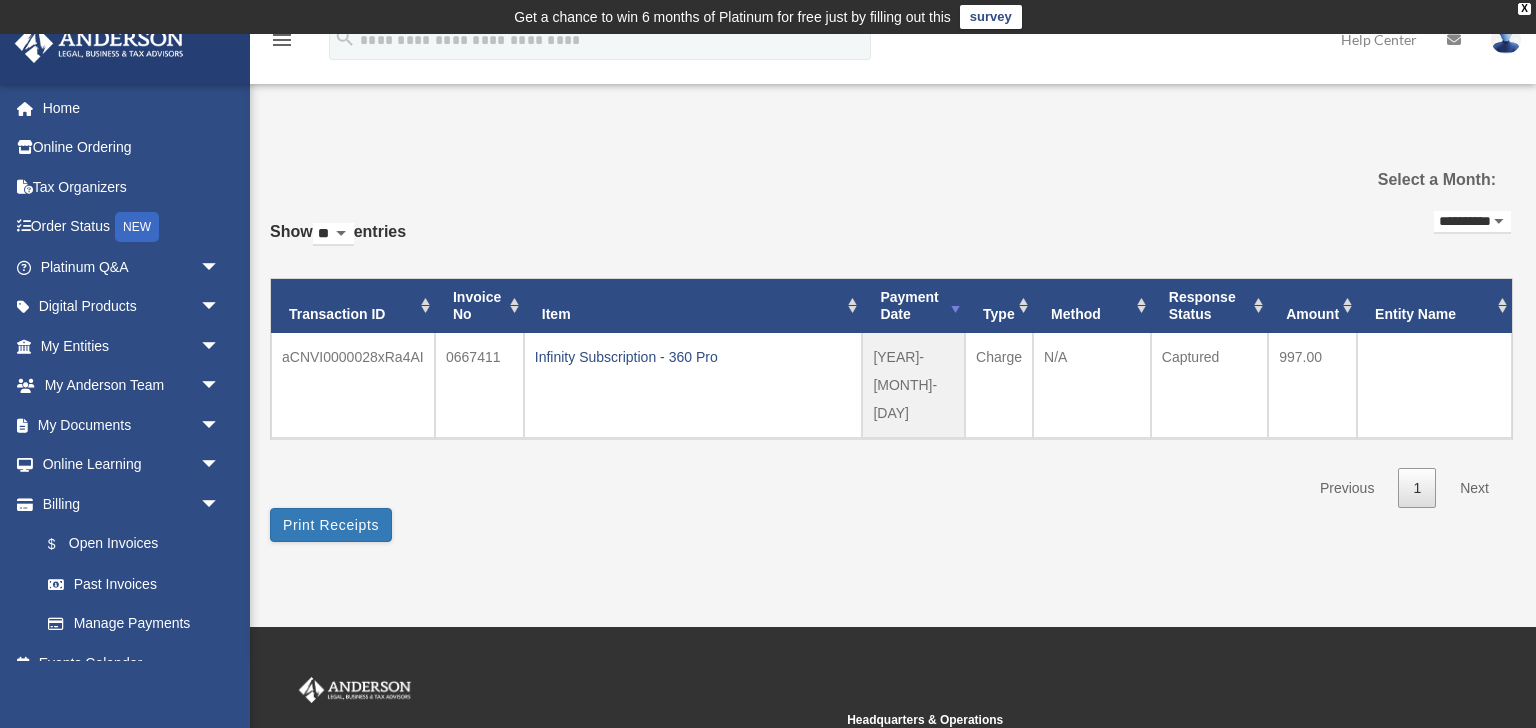 click on "**********" at bounding box center [1472, 222] 